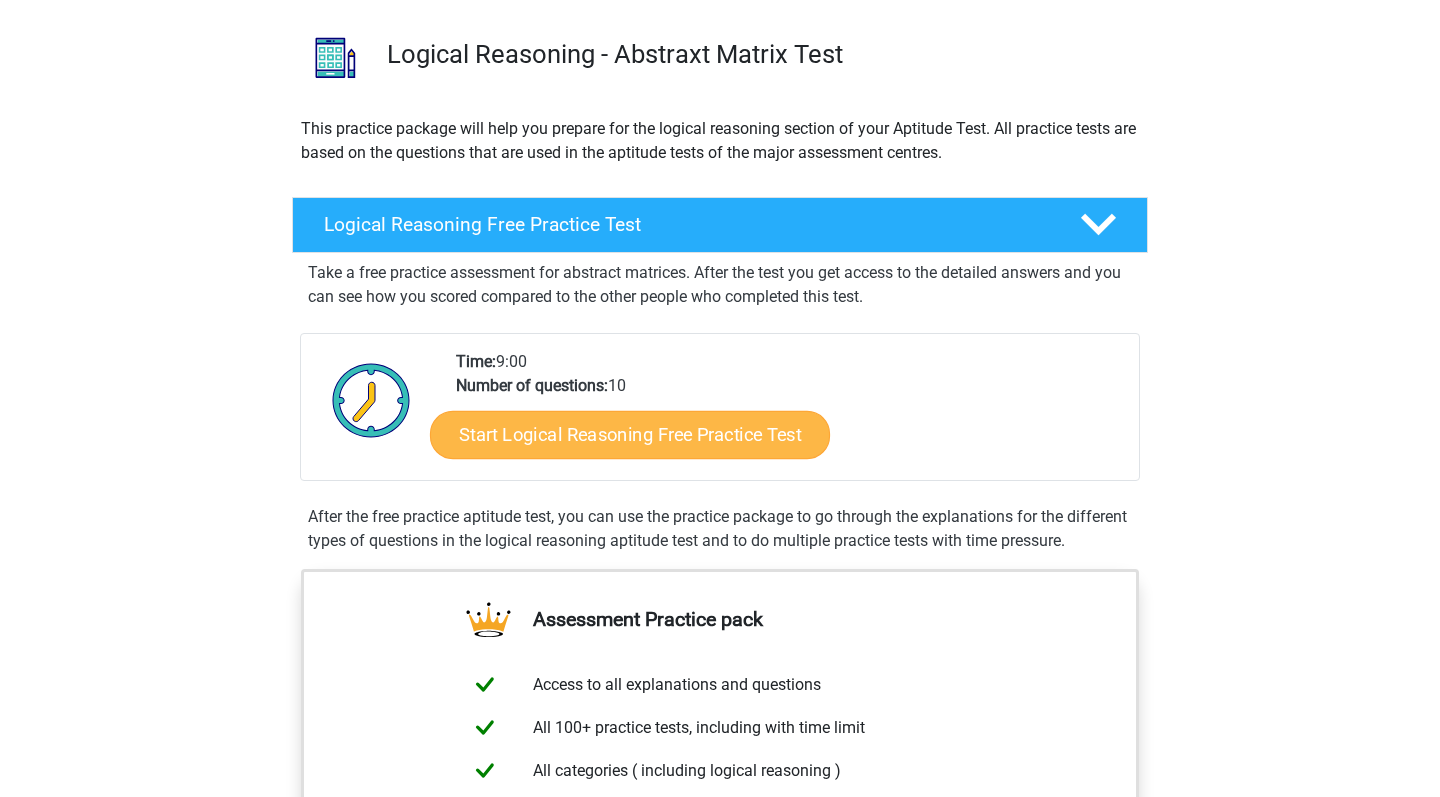 click on "Start Logical Reasoning
Free Practice Test" at bounding box center [630, 434] 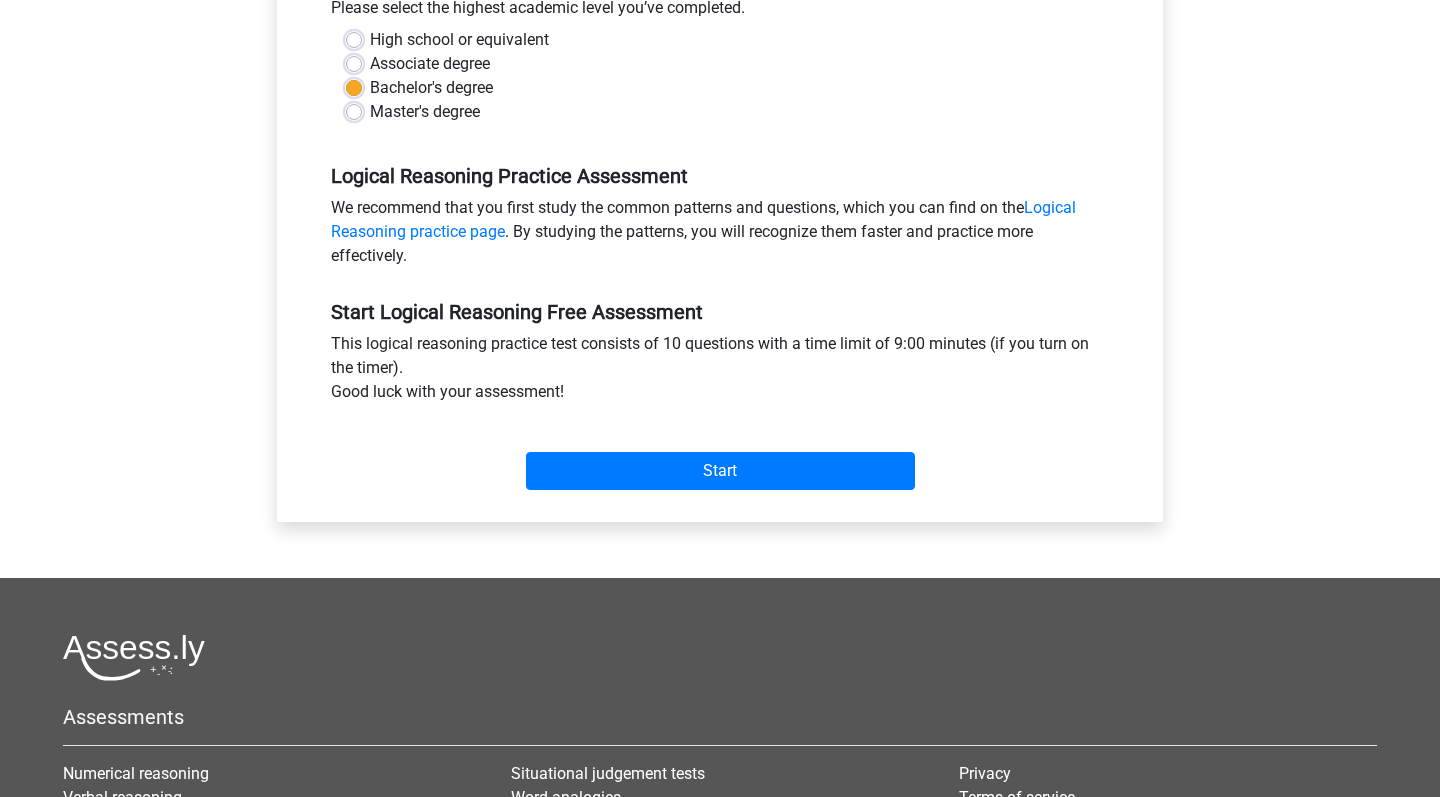 scroll, scrollTop: 510, scrollLeft: 0, axis: vertical 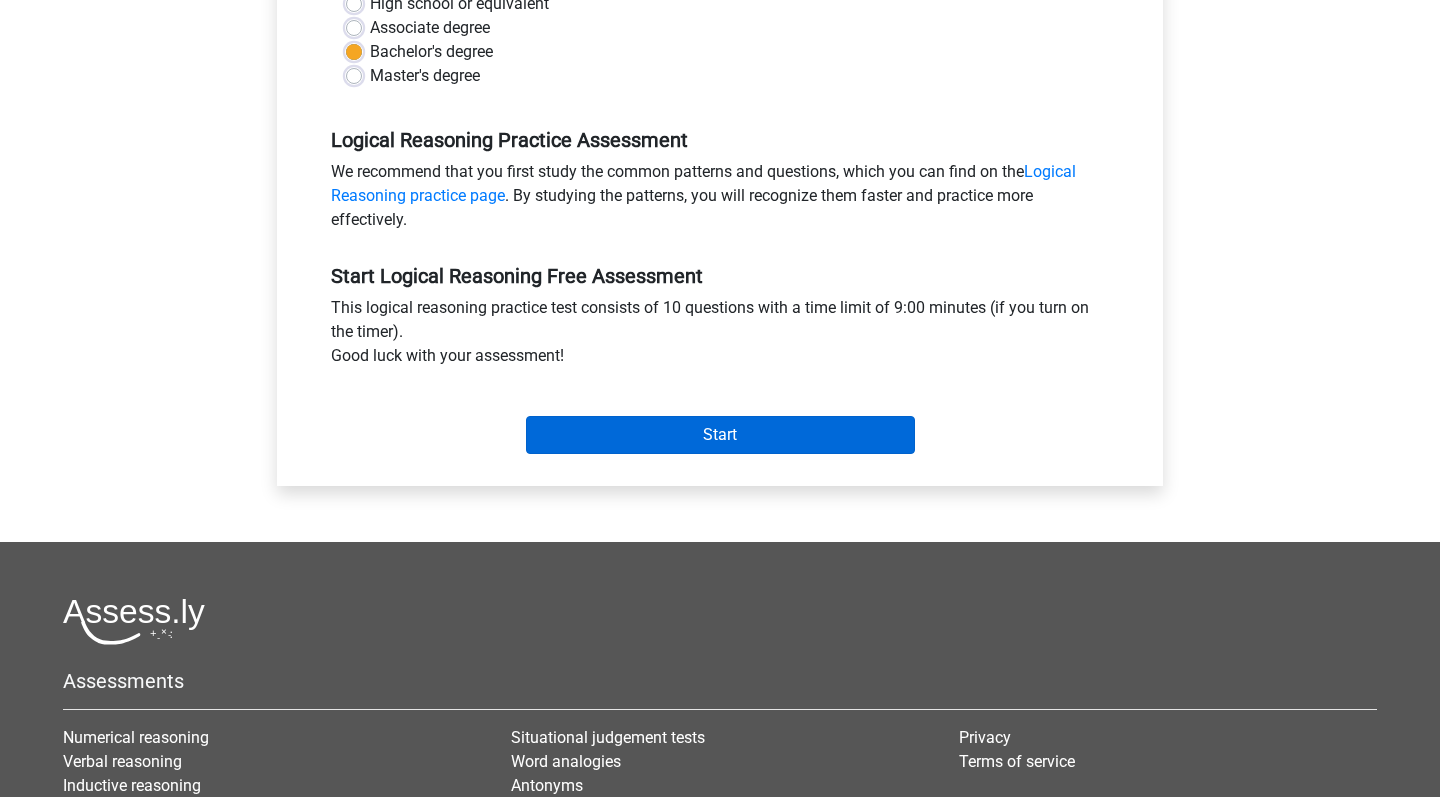 click on "Start" at bounding box center (720, 435) 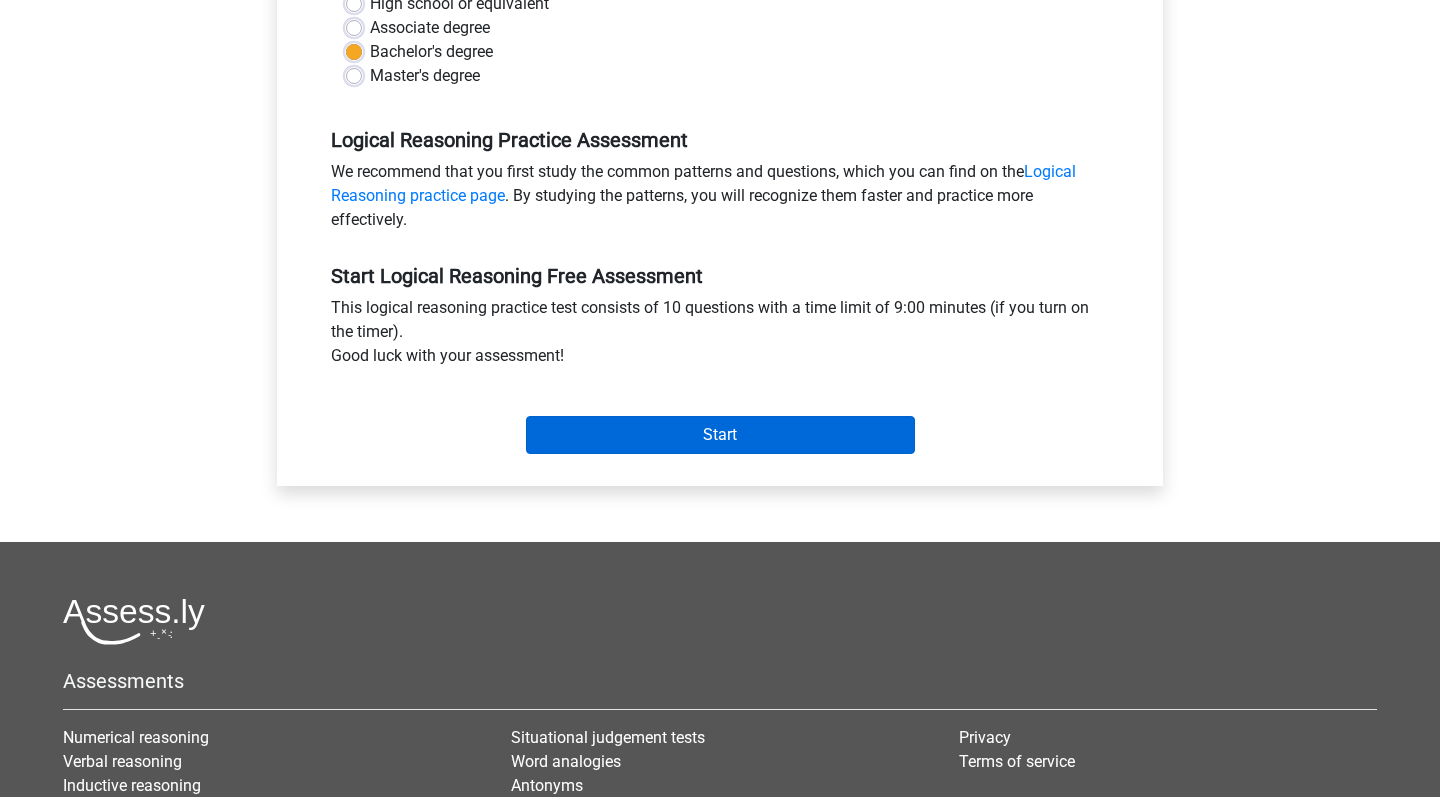 click on "Start" at bounding box center [720, 435] 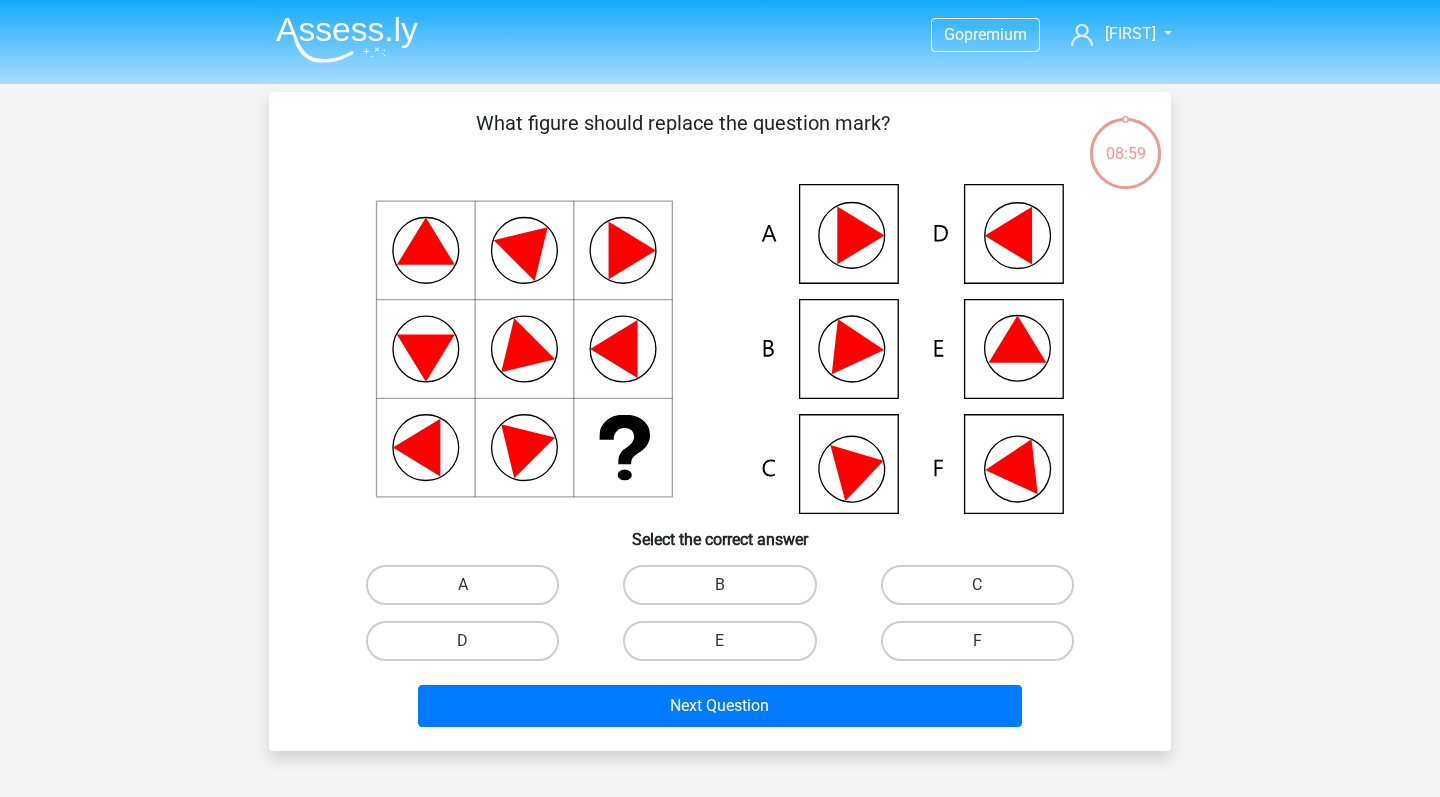 scroll, scrollTop: 0, scrollLeft: 0, axis: both 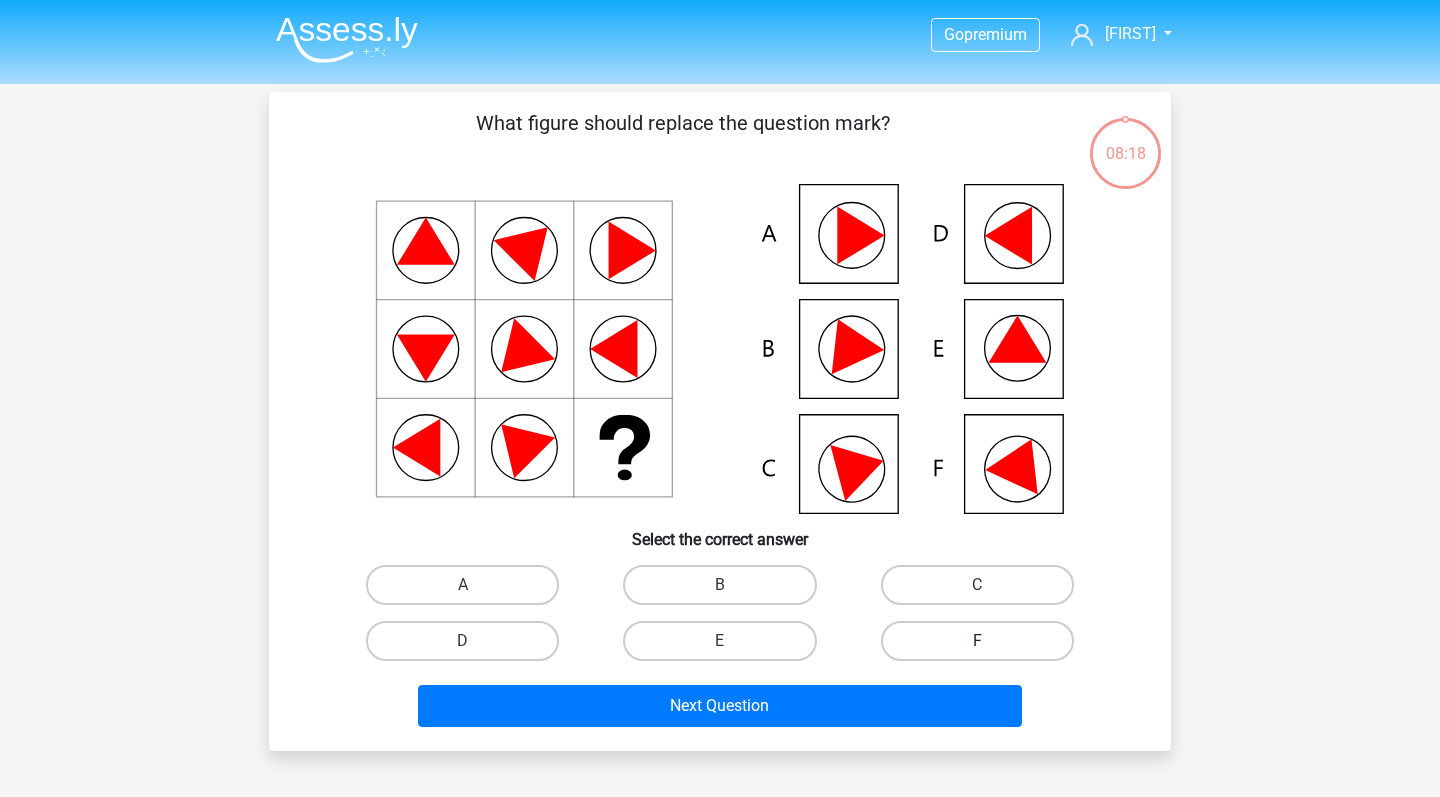 click on "F" at bounding box center [977, 641] 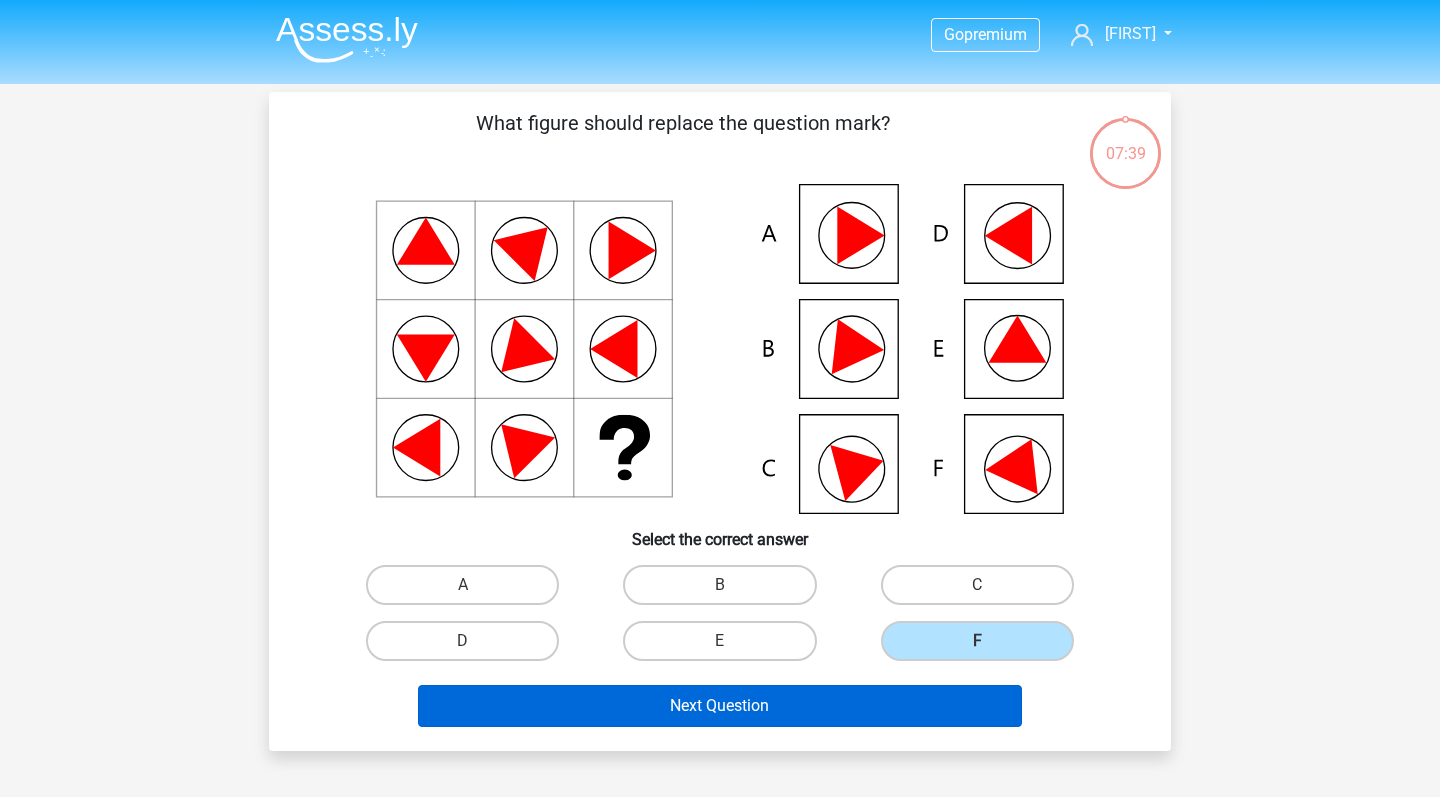 click on "Next Question" at bounding box center (720, 706) 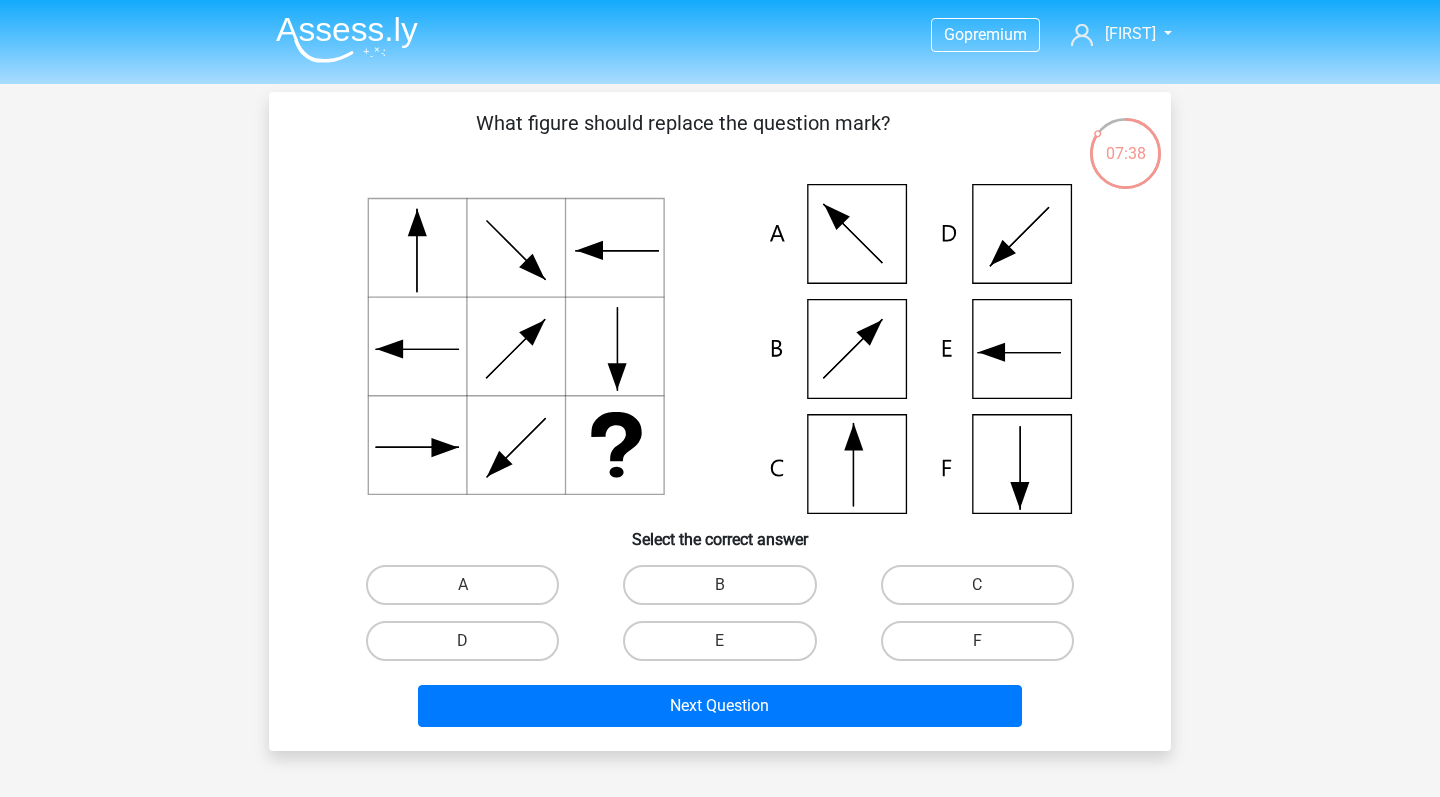 scroll, scrollTop: 0, scrollLeft: 0, axis: both 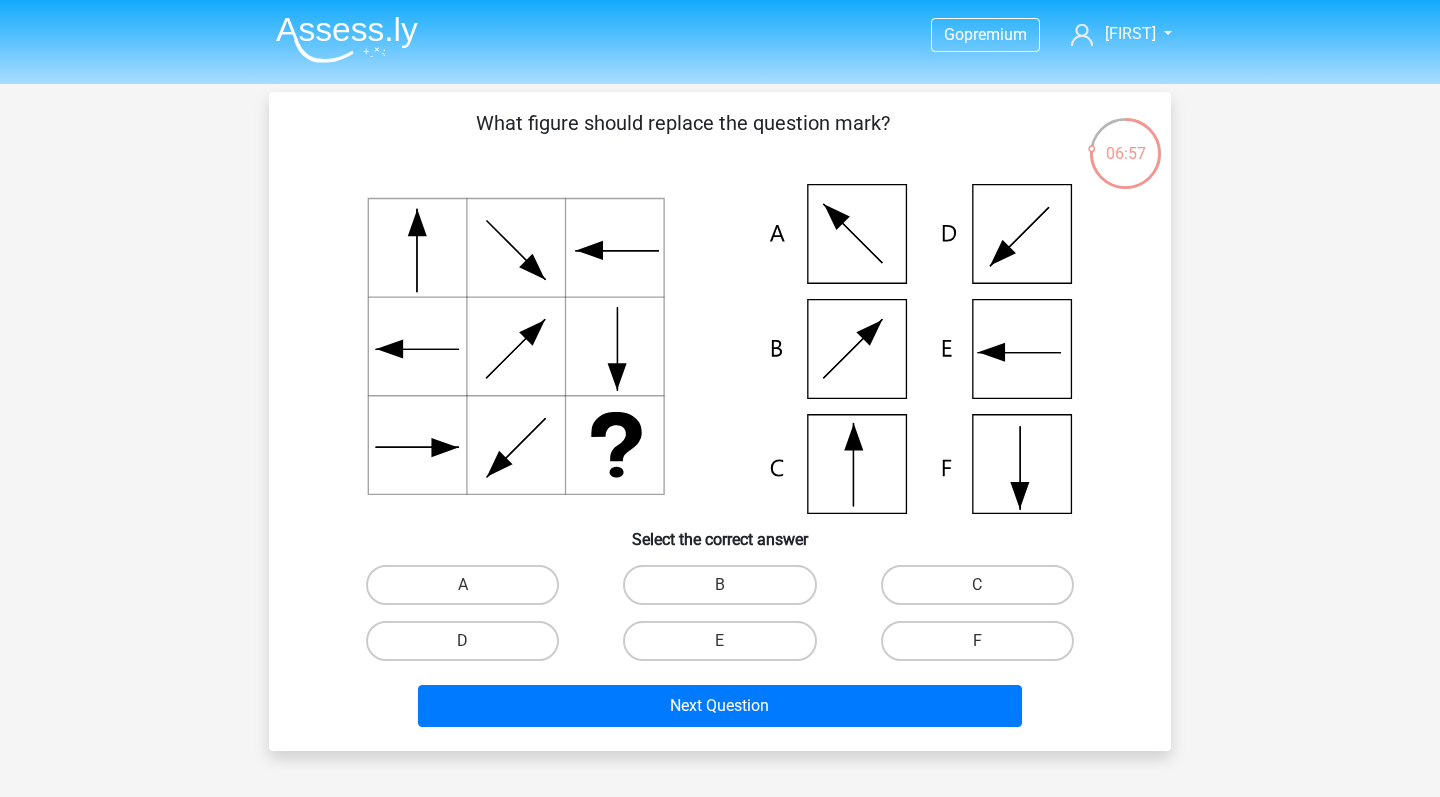 click on "C" at bounding box center [983, 591] 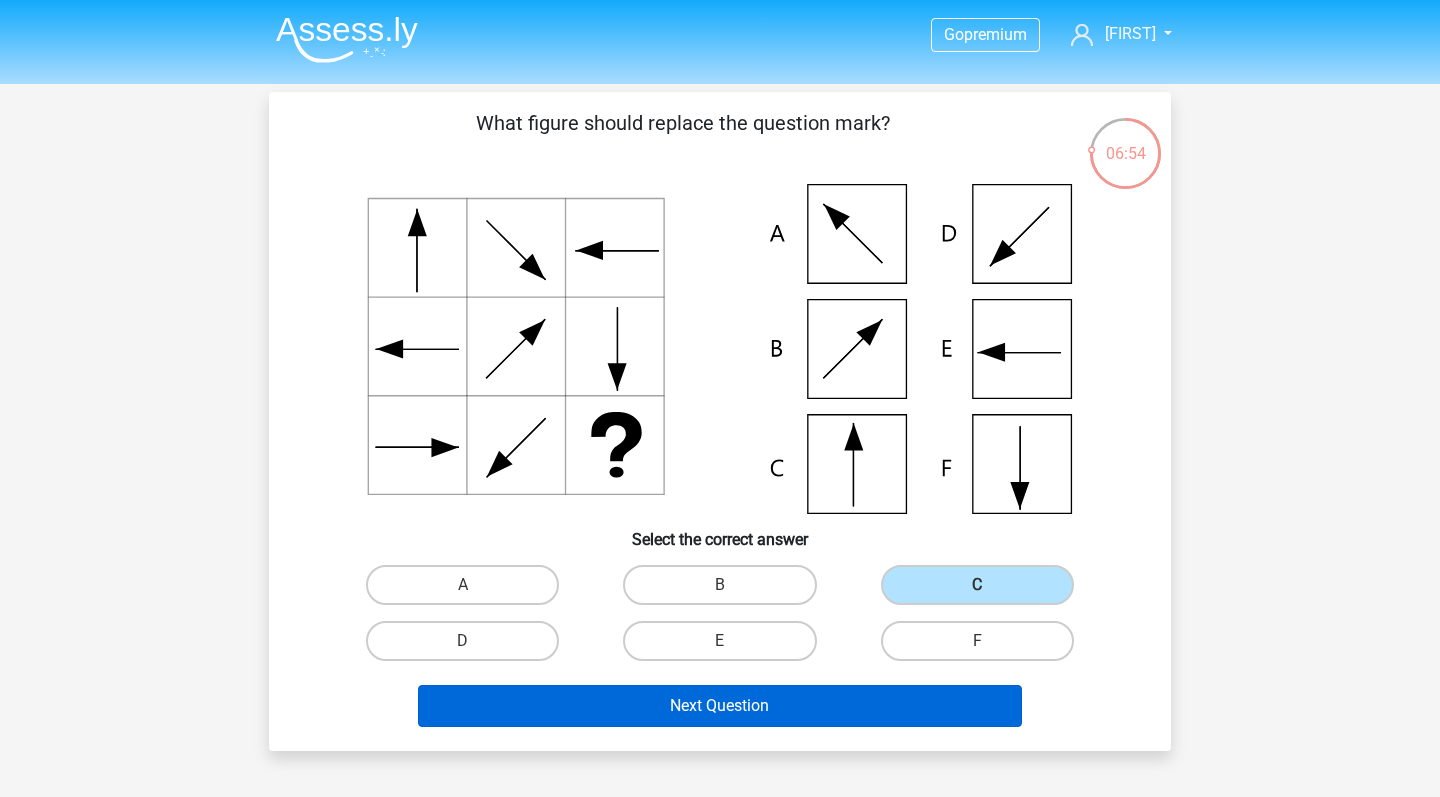 click on "Next Question" at bounding box center [720, 706] 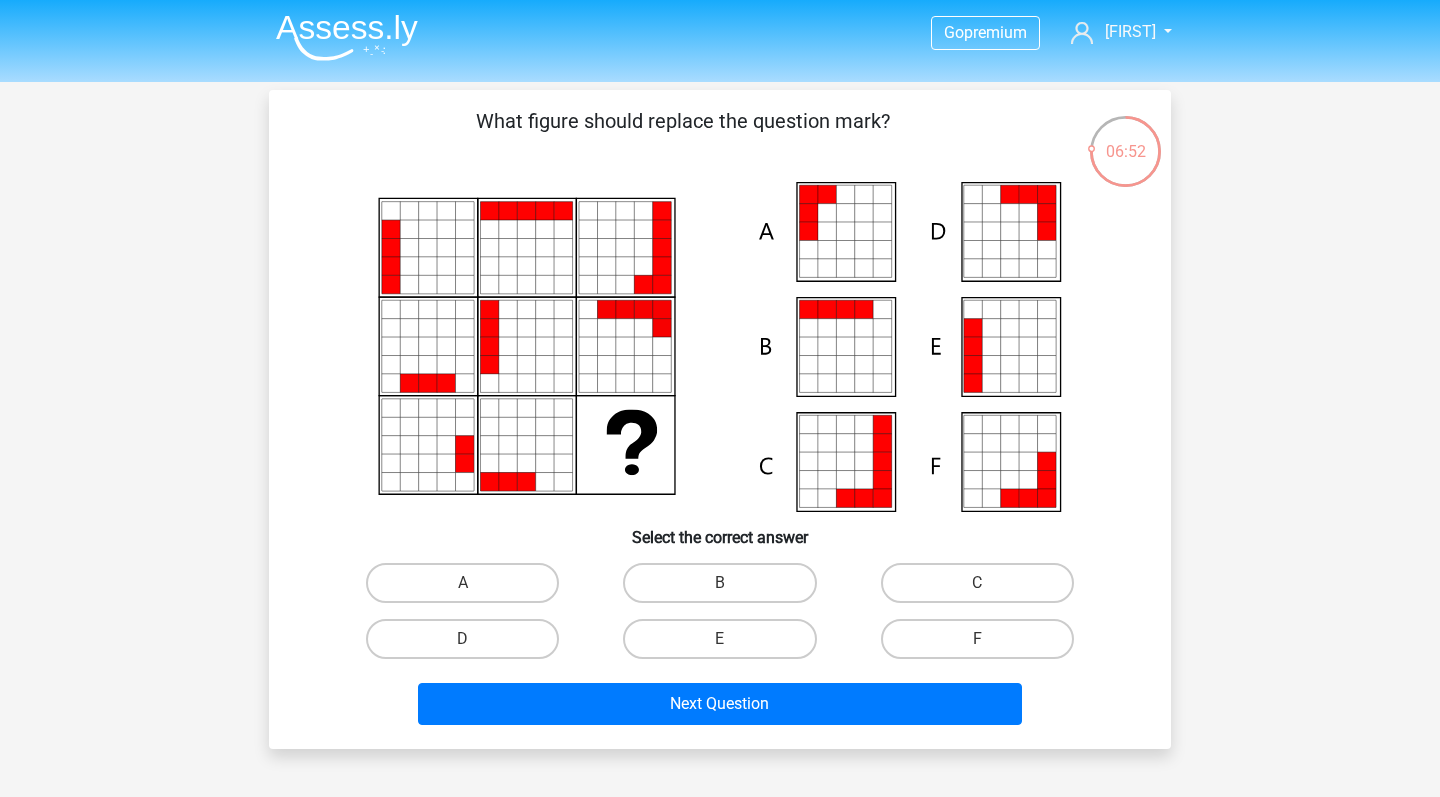 scroll, scrollTop: 0, scrollLeft: 0, axis: both 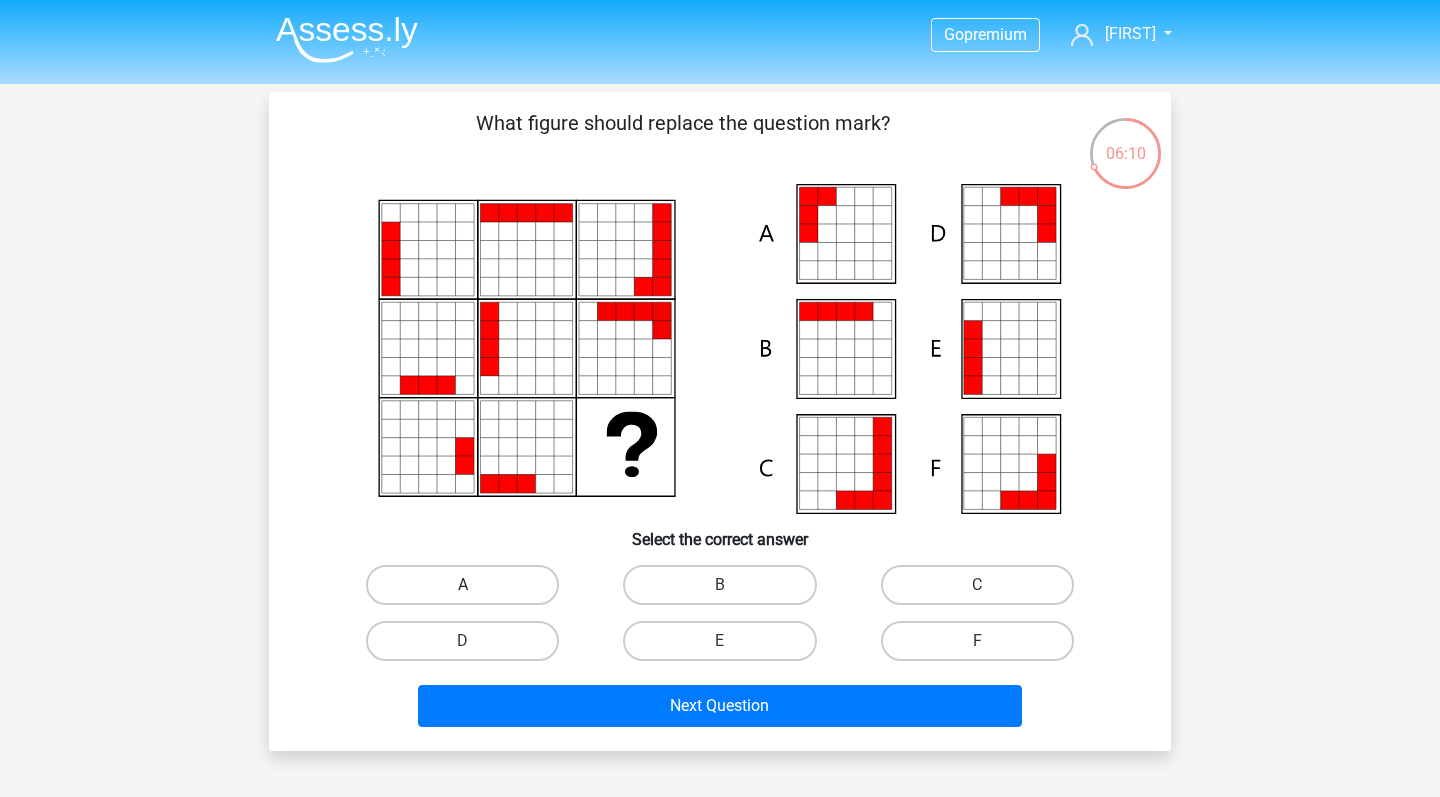 click on "A" at bounding box center (462, 585) 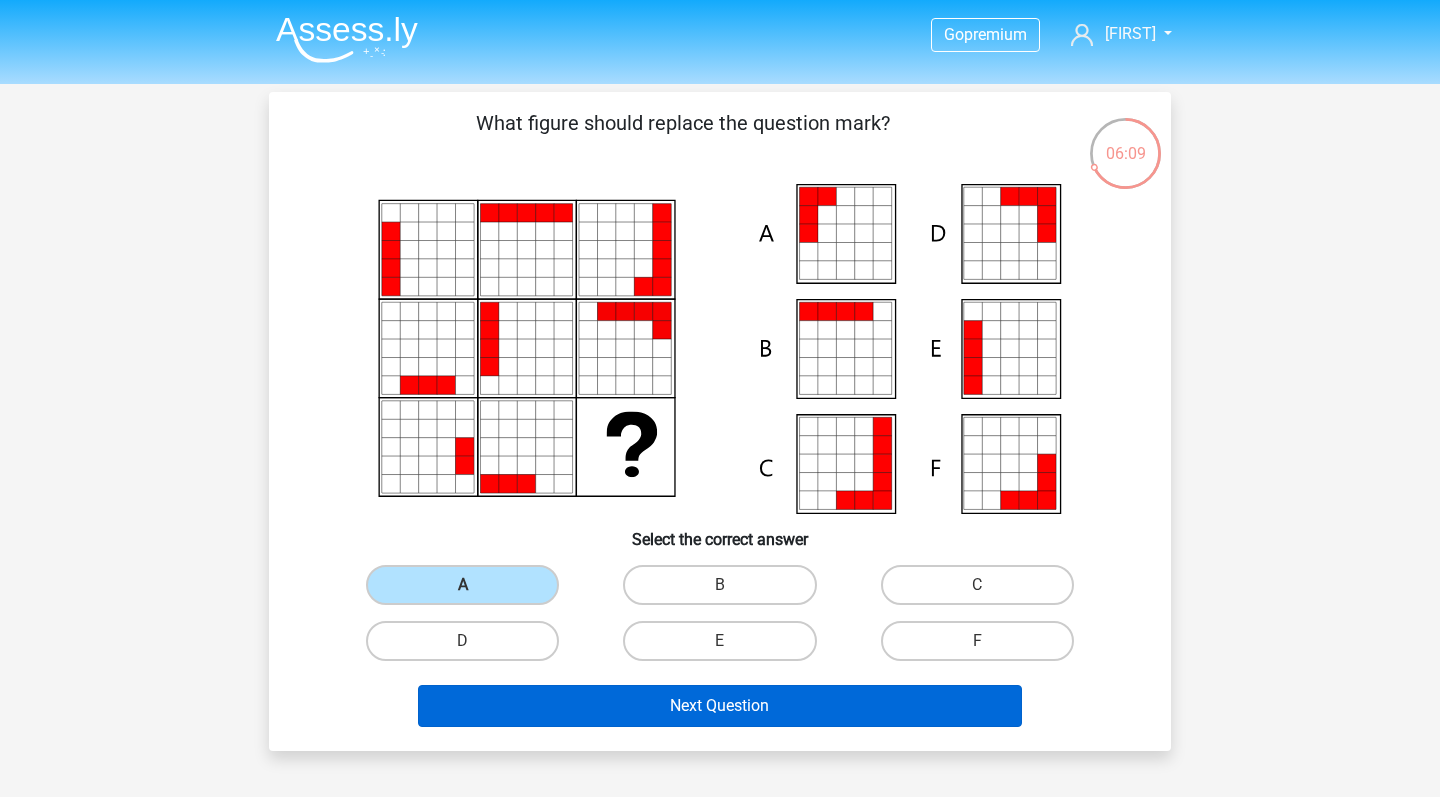 click on "Next Question" at bounding box center (720, 706) 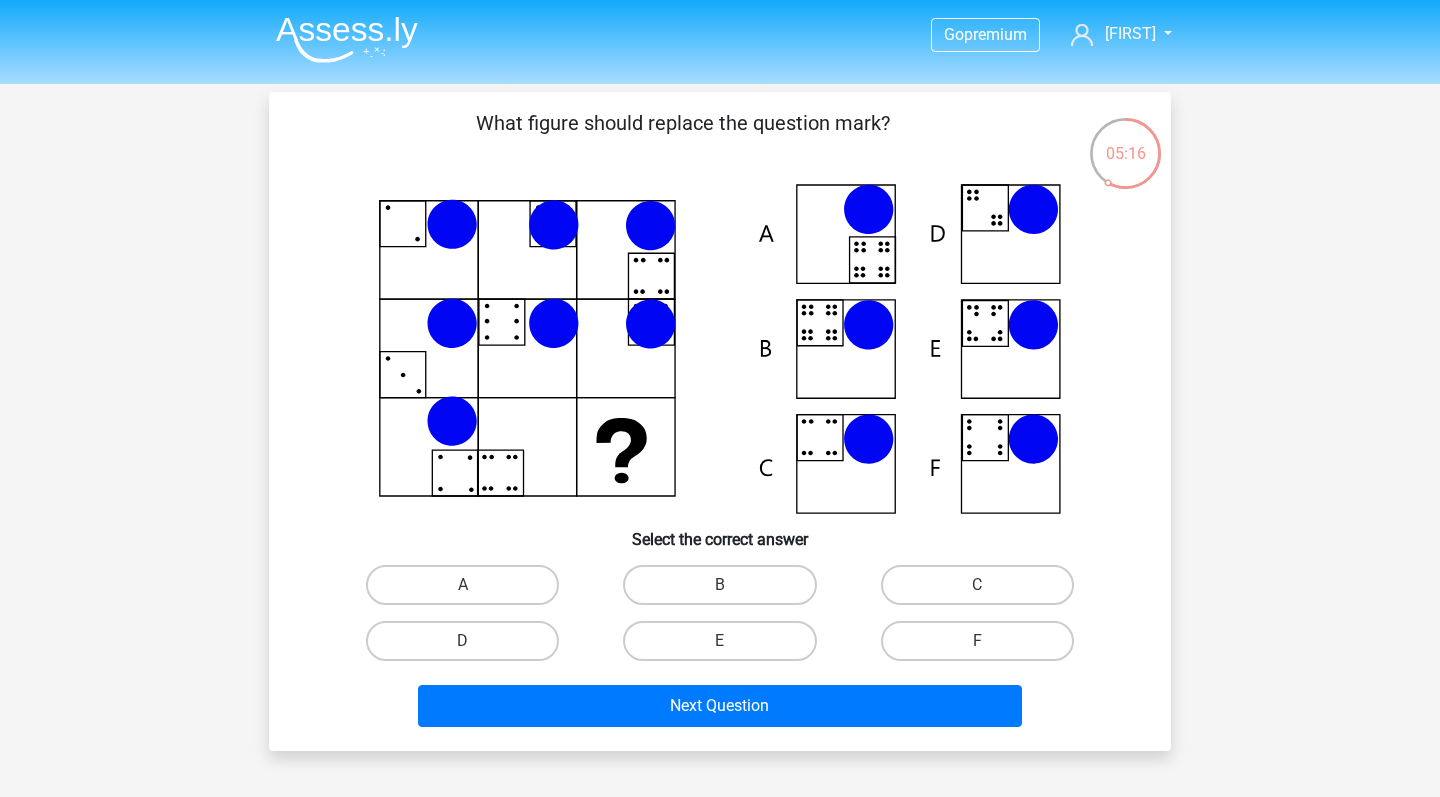 scroll, scrollTop: 1, scrollLeft: 0, axis: vertical 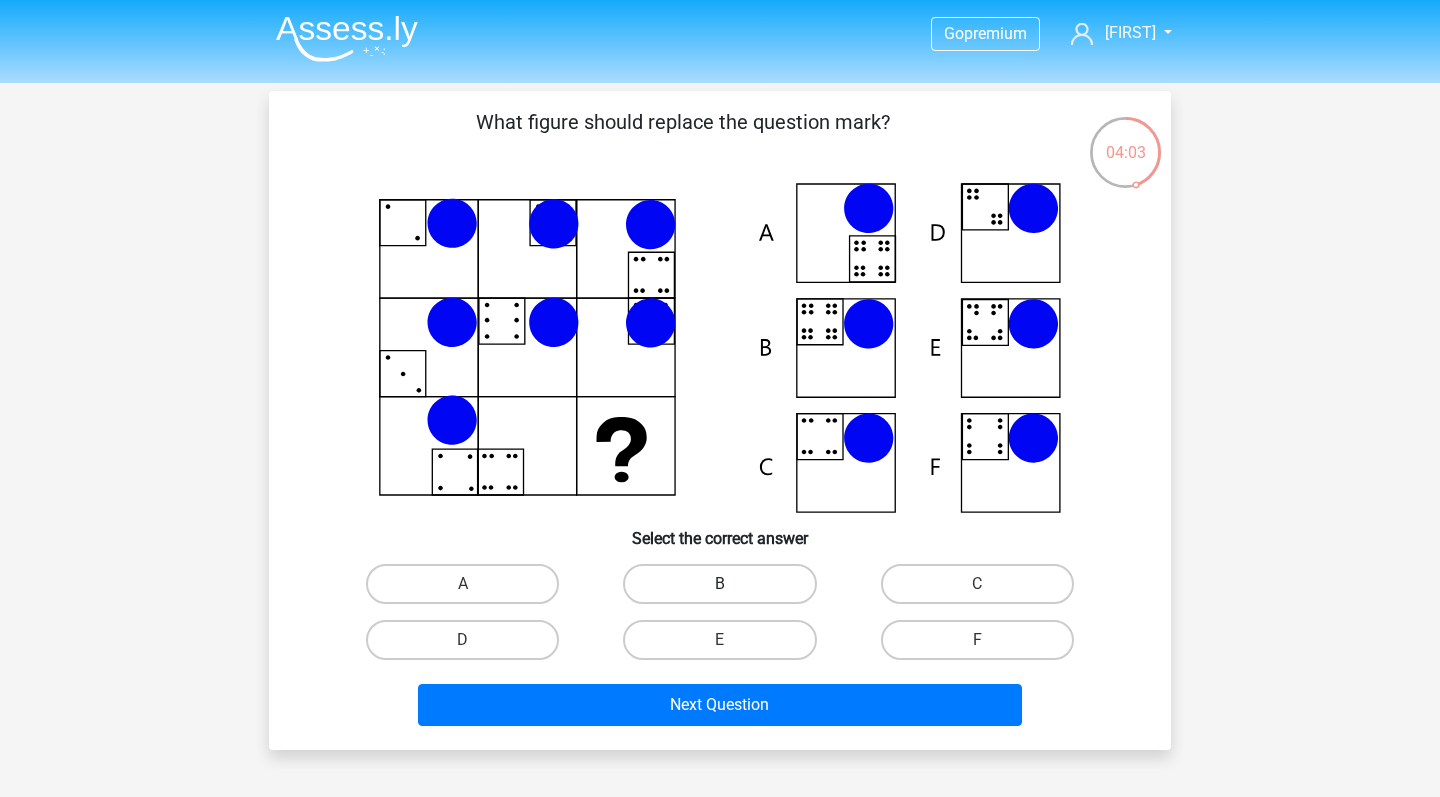 click on "B" at bounding box center [719, 584] 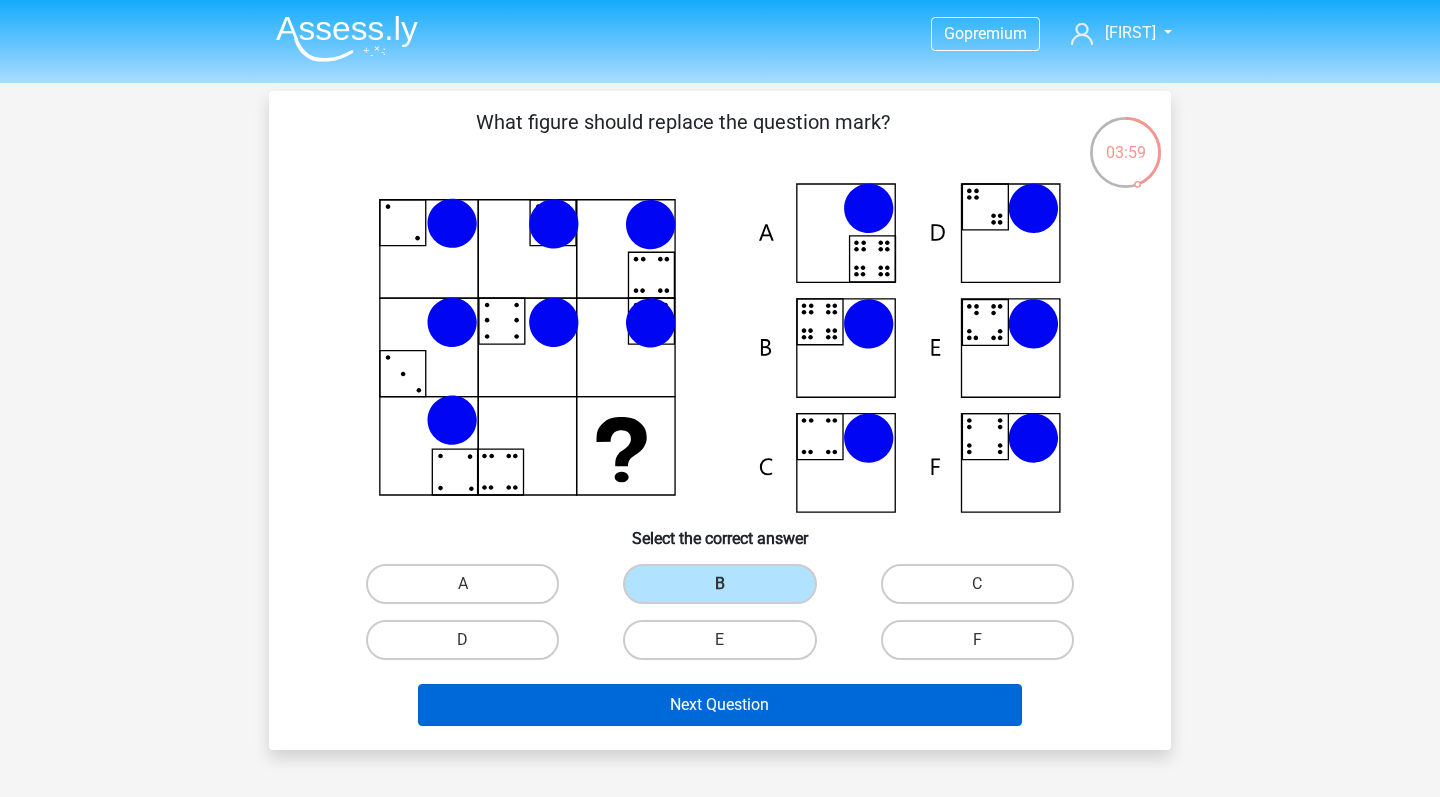 click on "Next Question" at bounding box center [720, 705] 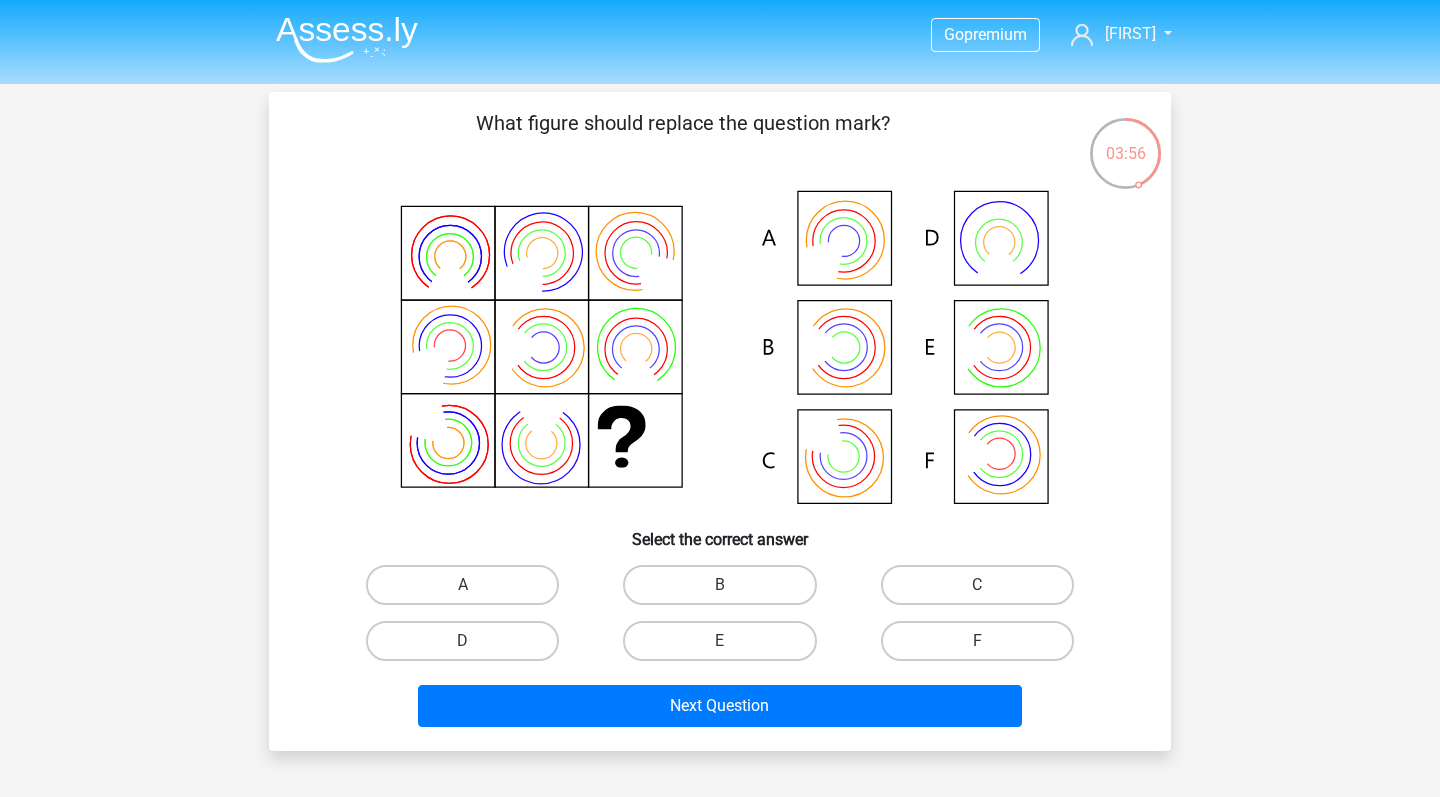 scroll, scrollTop: 0, scrollLeft: 0, axis: both 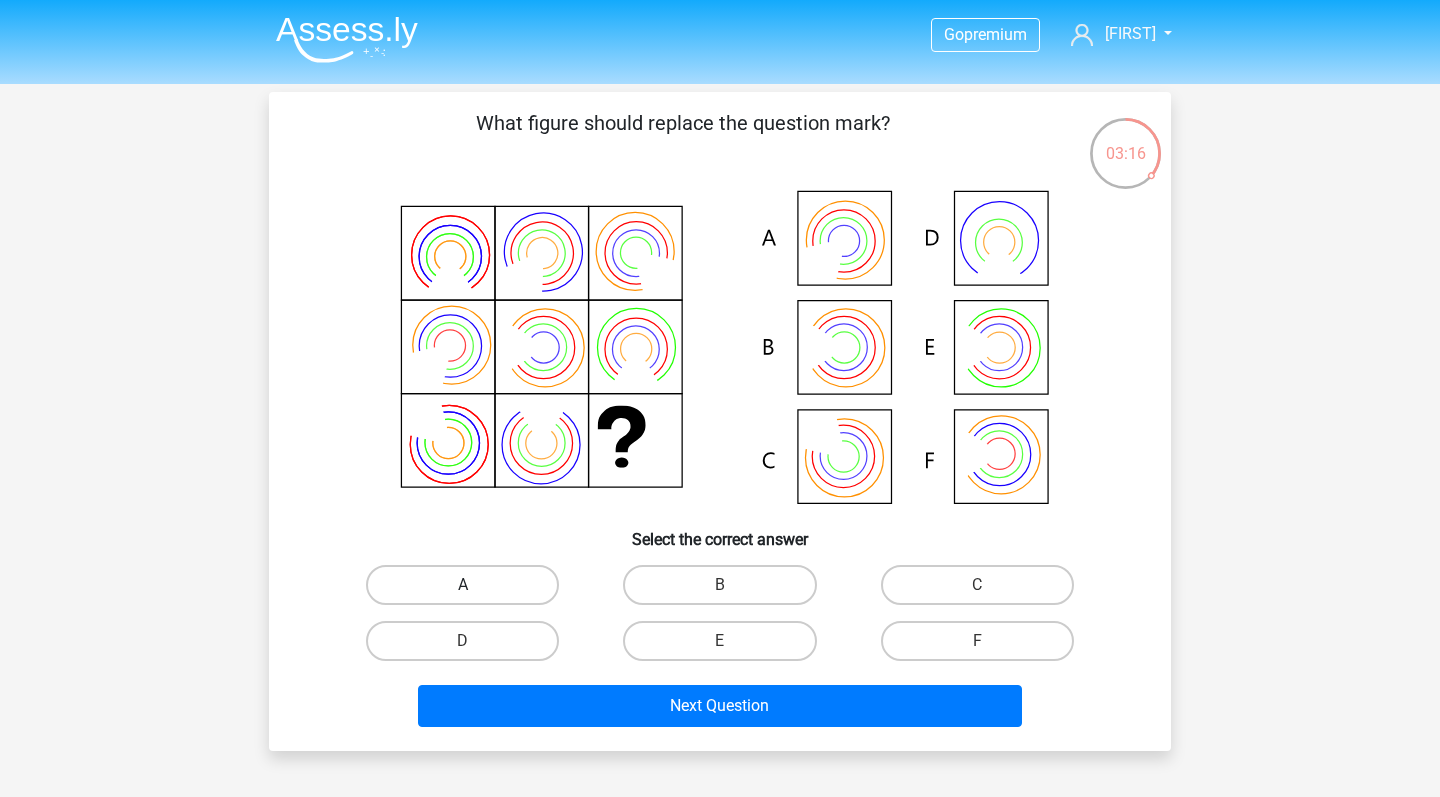 click on "A" at bounding box center [462, 585] 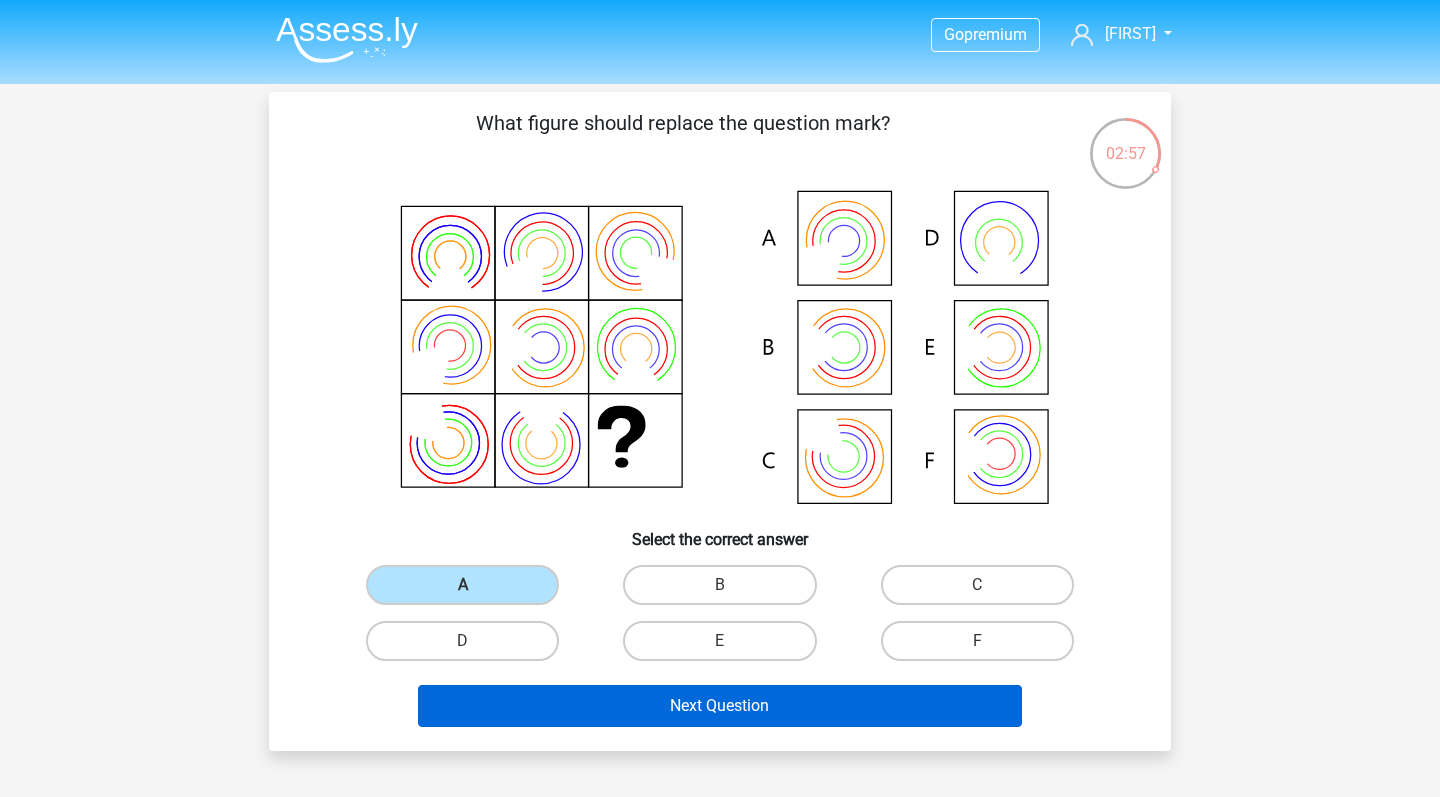 click on "Next Question" at bounding box center (720, 706) 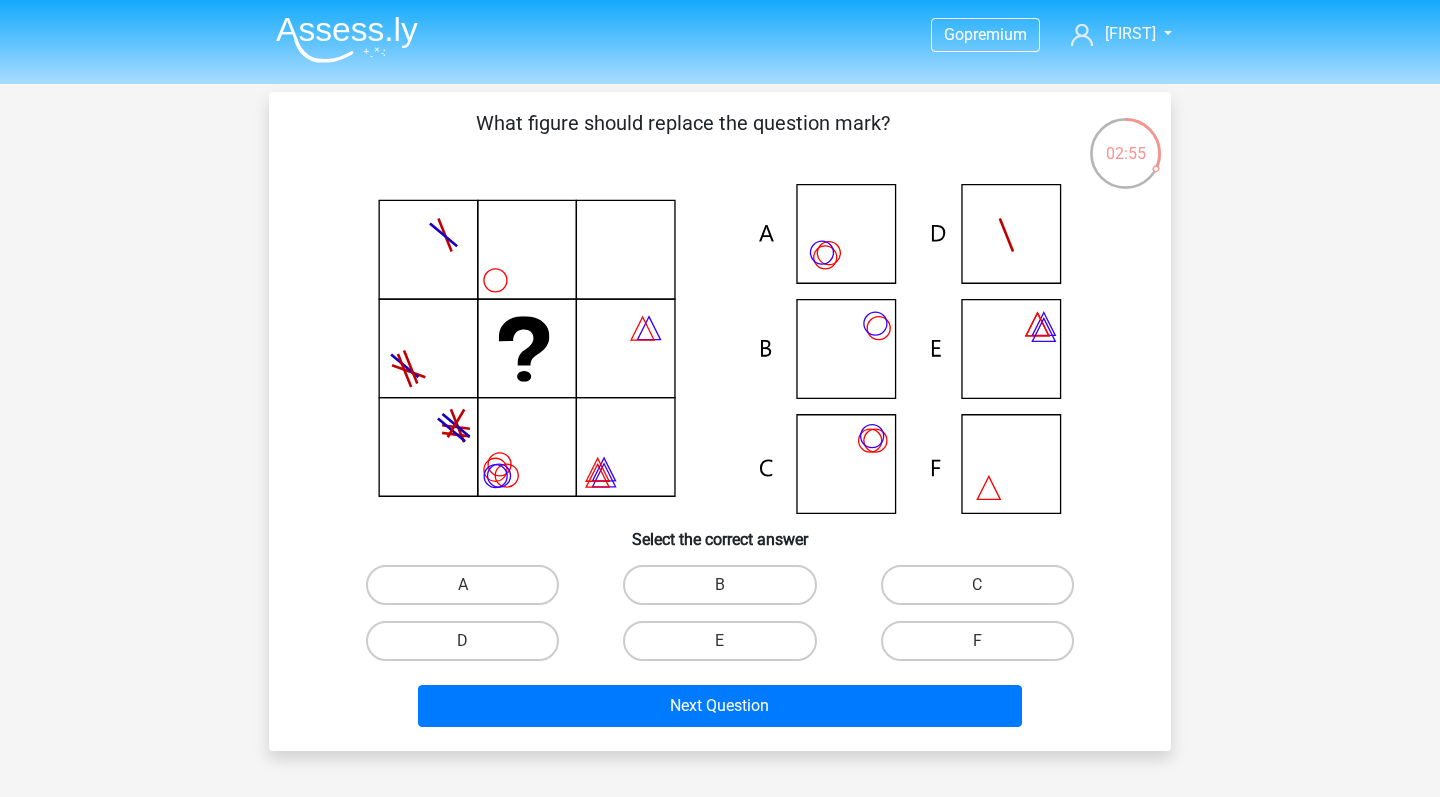 scroll, scrollTop: 0, scrollLeft: 0, axis: both 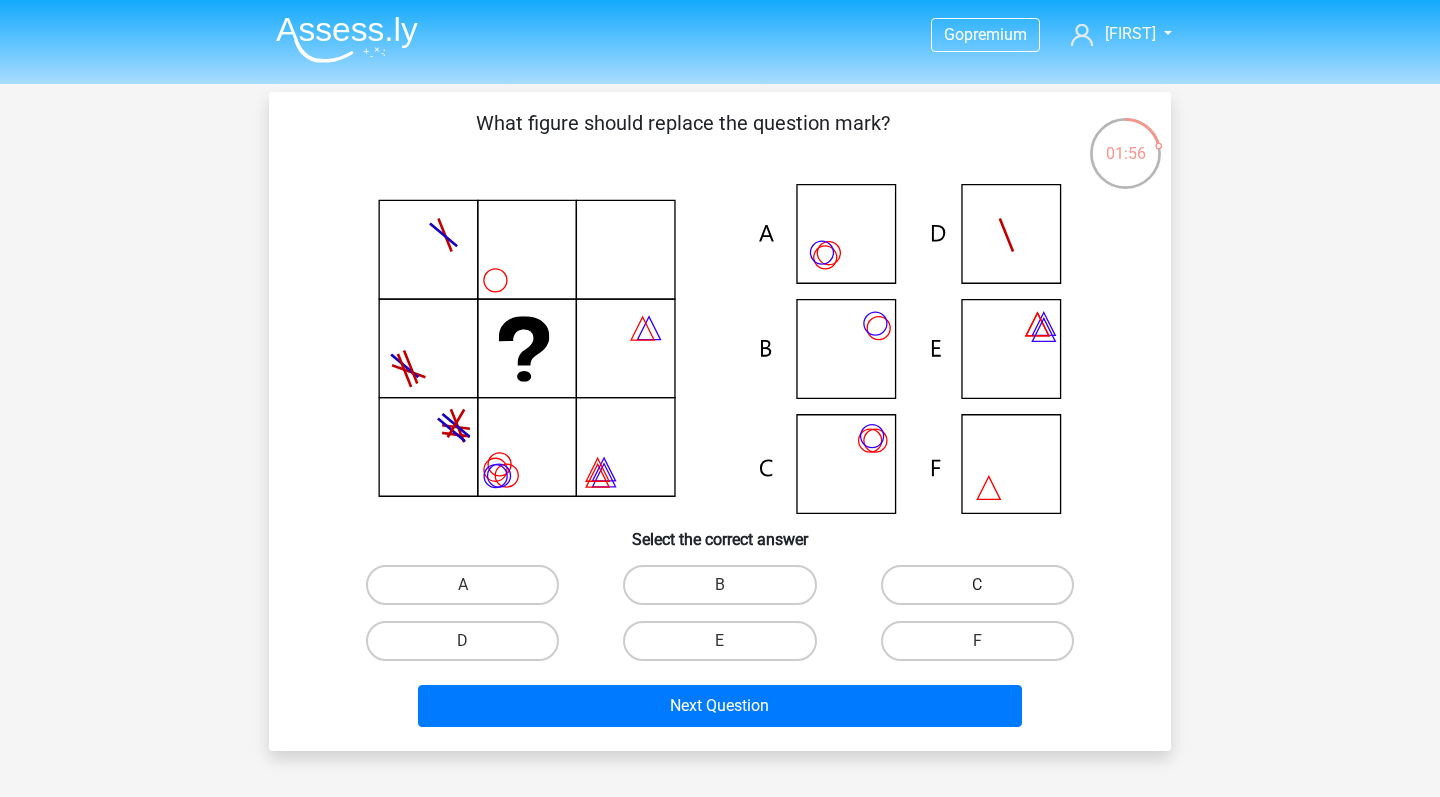 click on "C" at bounding box center (977, 585) 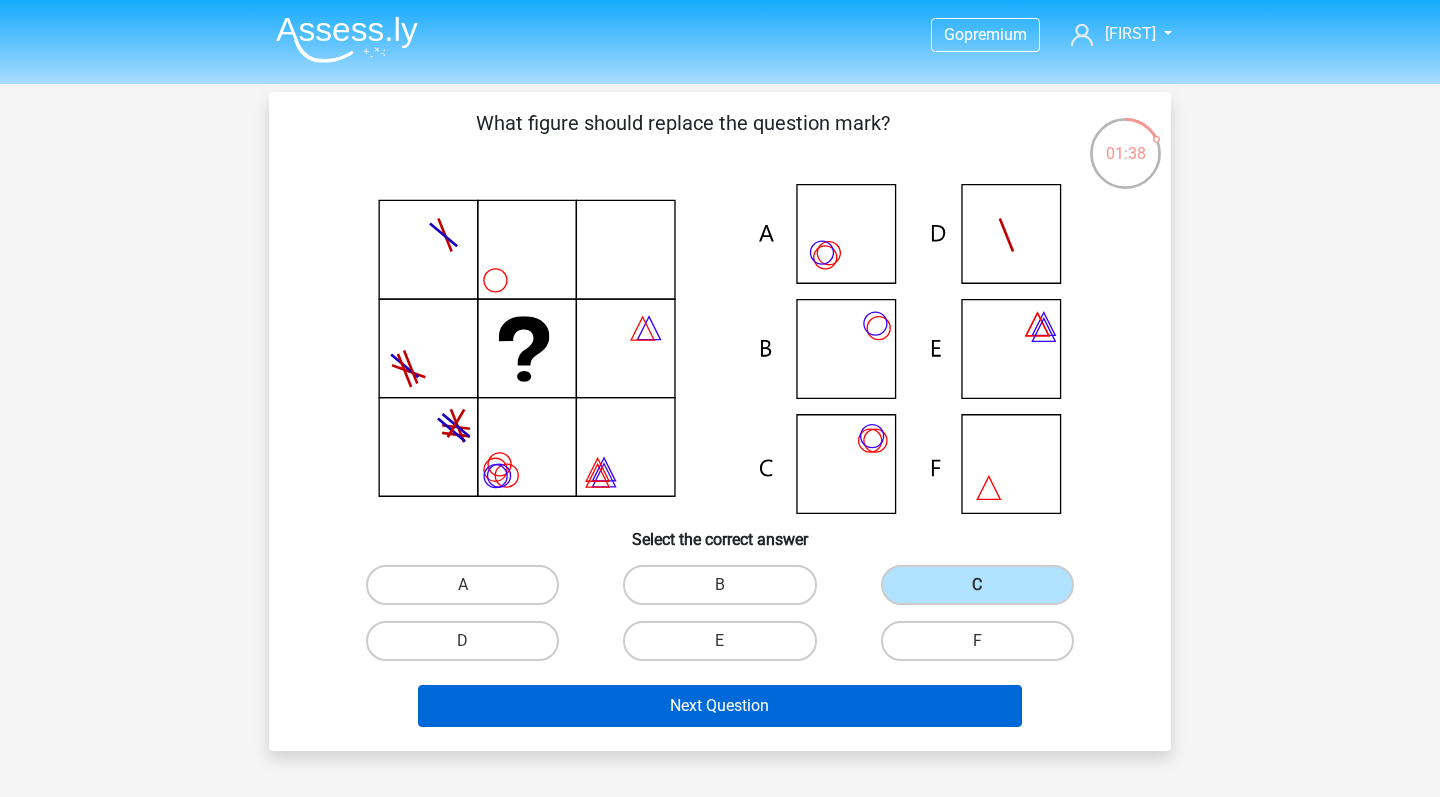 click on "Next Question" at bounding box center [720, 706] 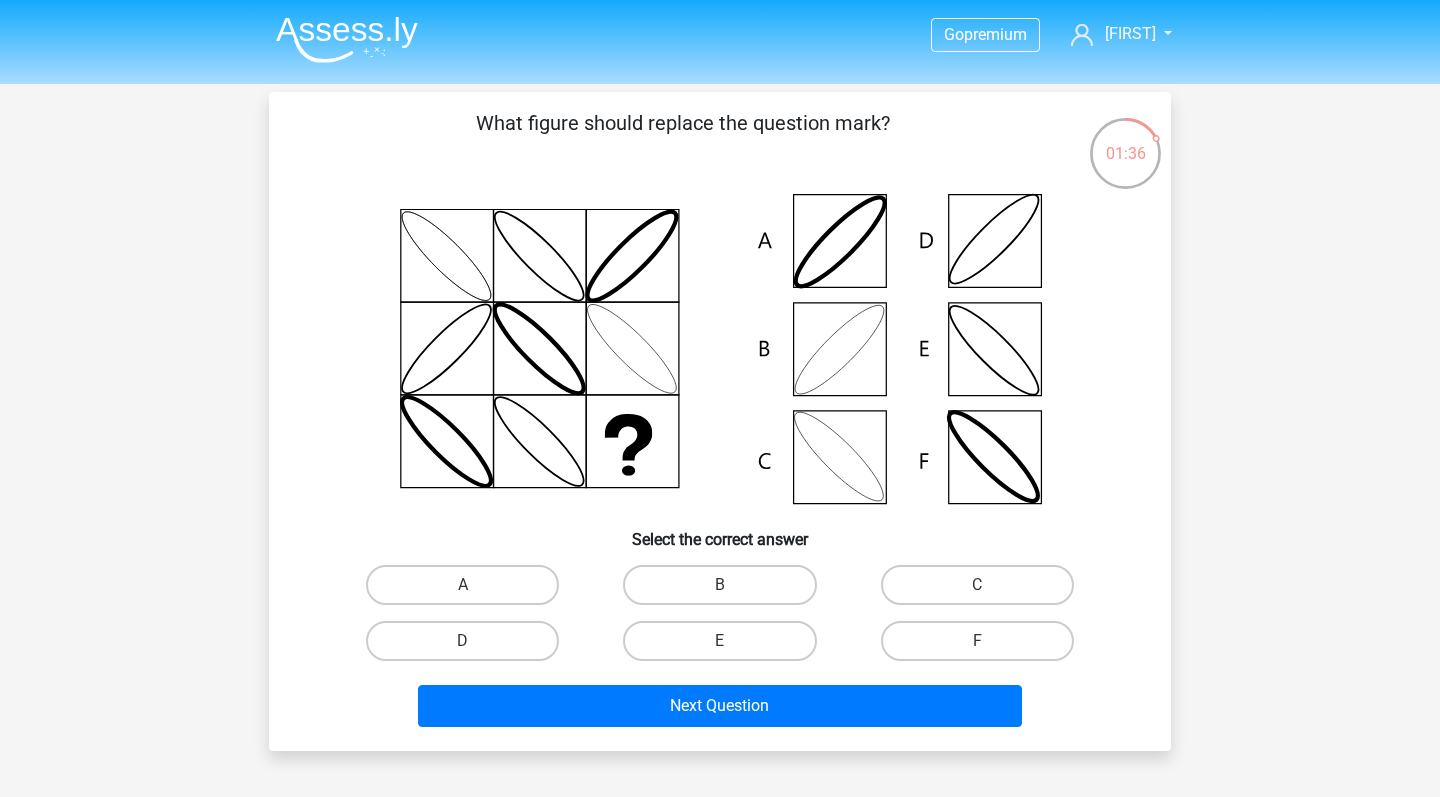 scroll, scrollTop: 0, scrollLeft: 0, axis: both 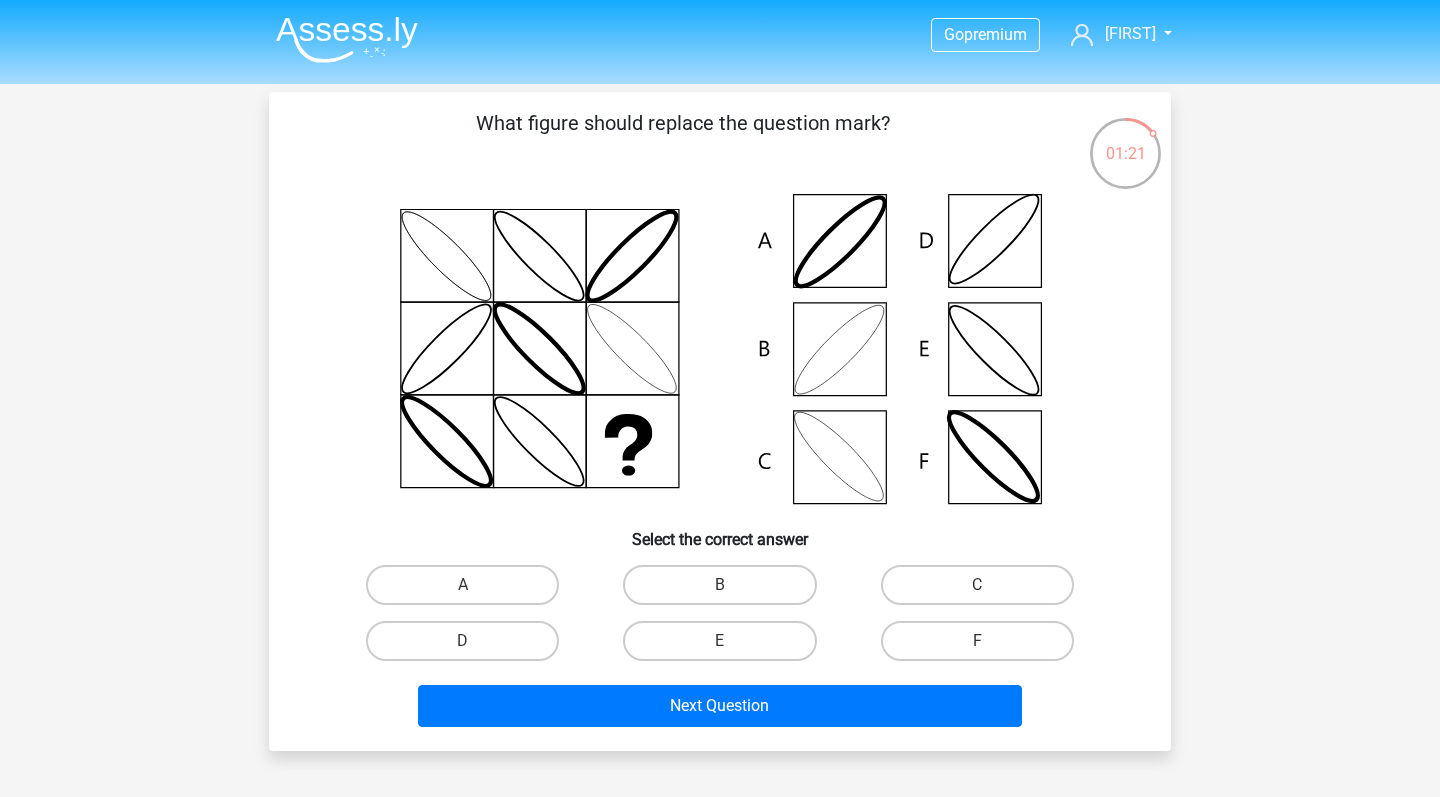 click on "C" at bounding box center (983, 591) 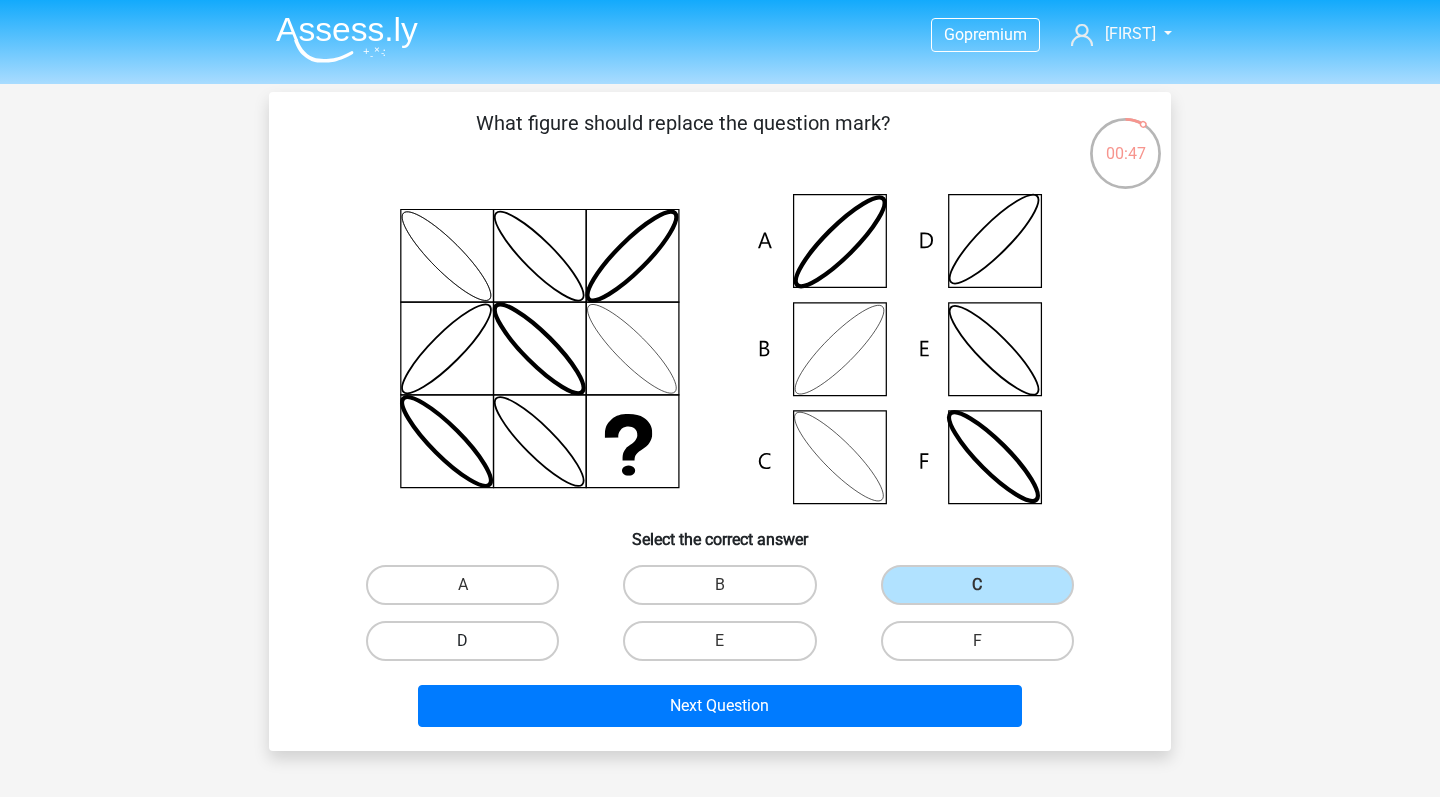 click on "D" at bounding box center (462, 641) 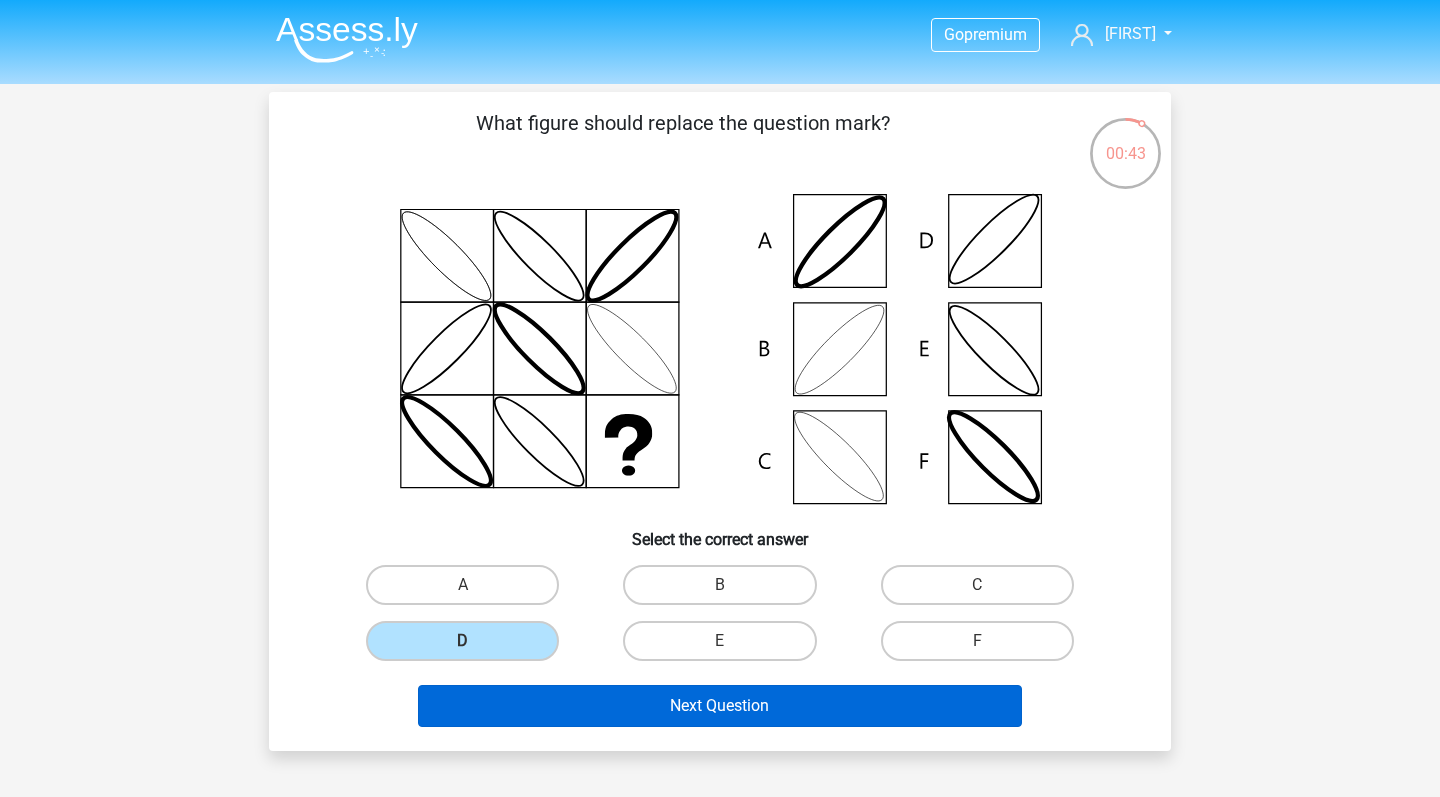 click on "Next Question" at bounding box center [720, 706] 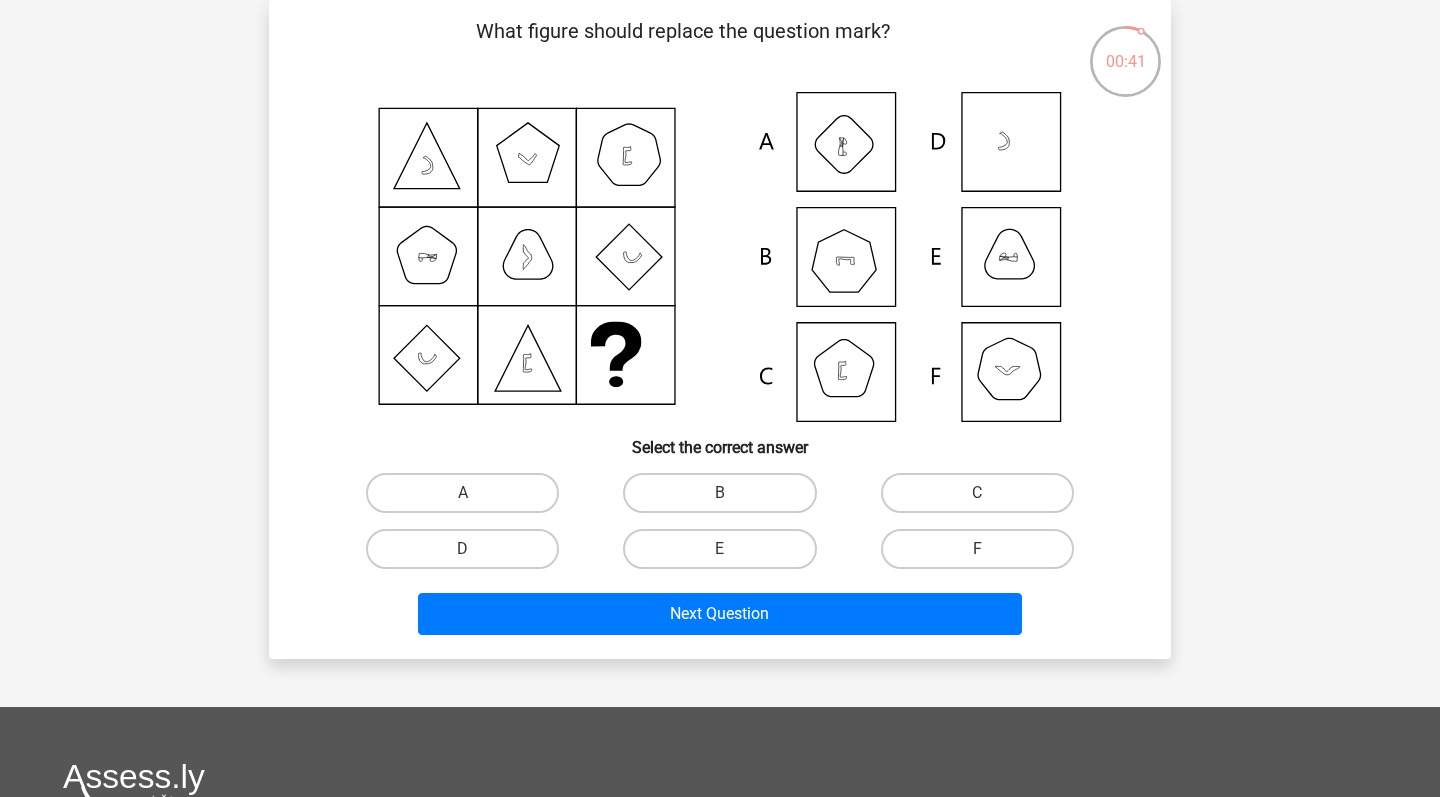 scroll, scrollTop: 0, scrollLeft: 0, axis: both 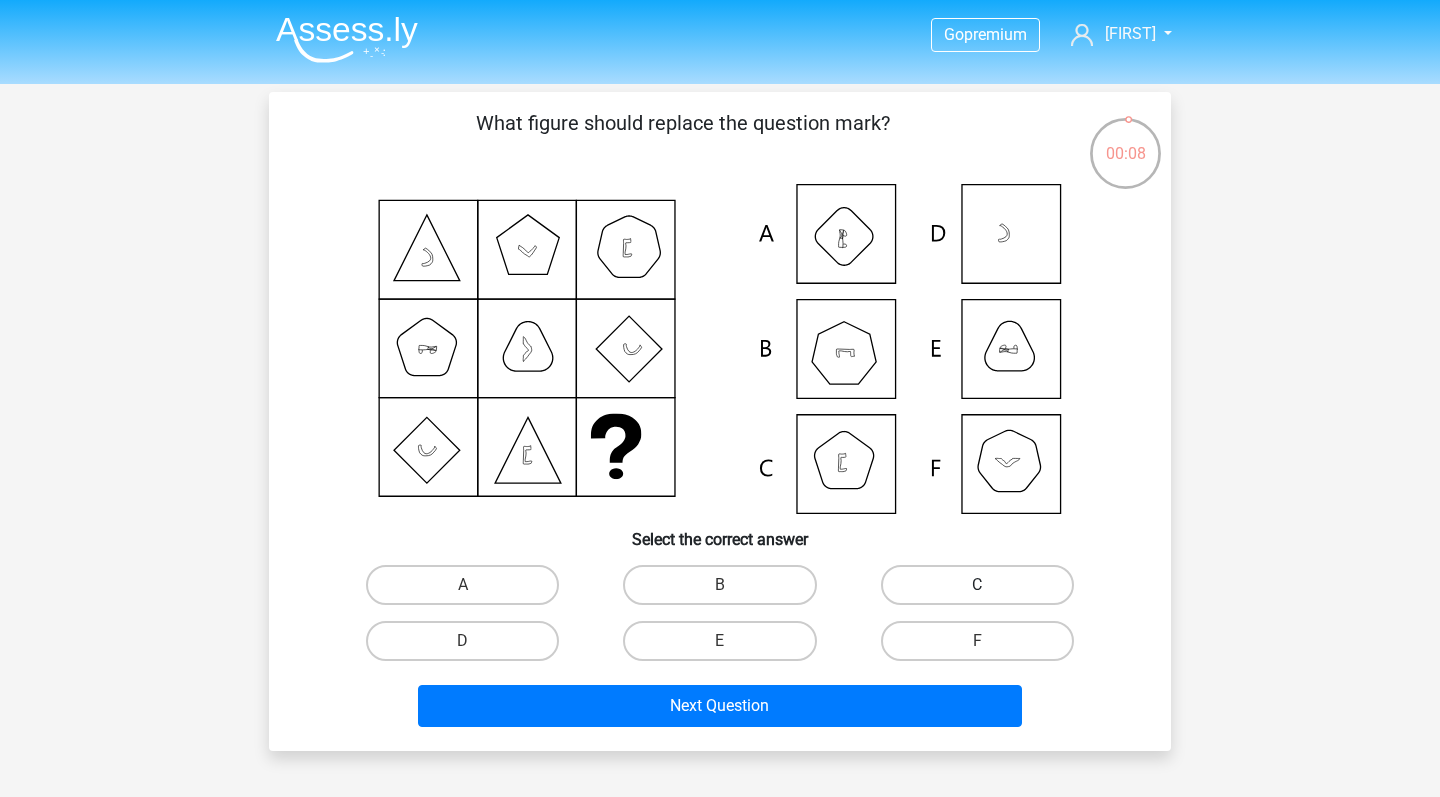 click on "C" at bounding box center [977, 585] 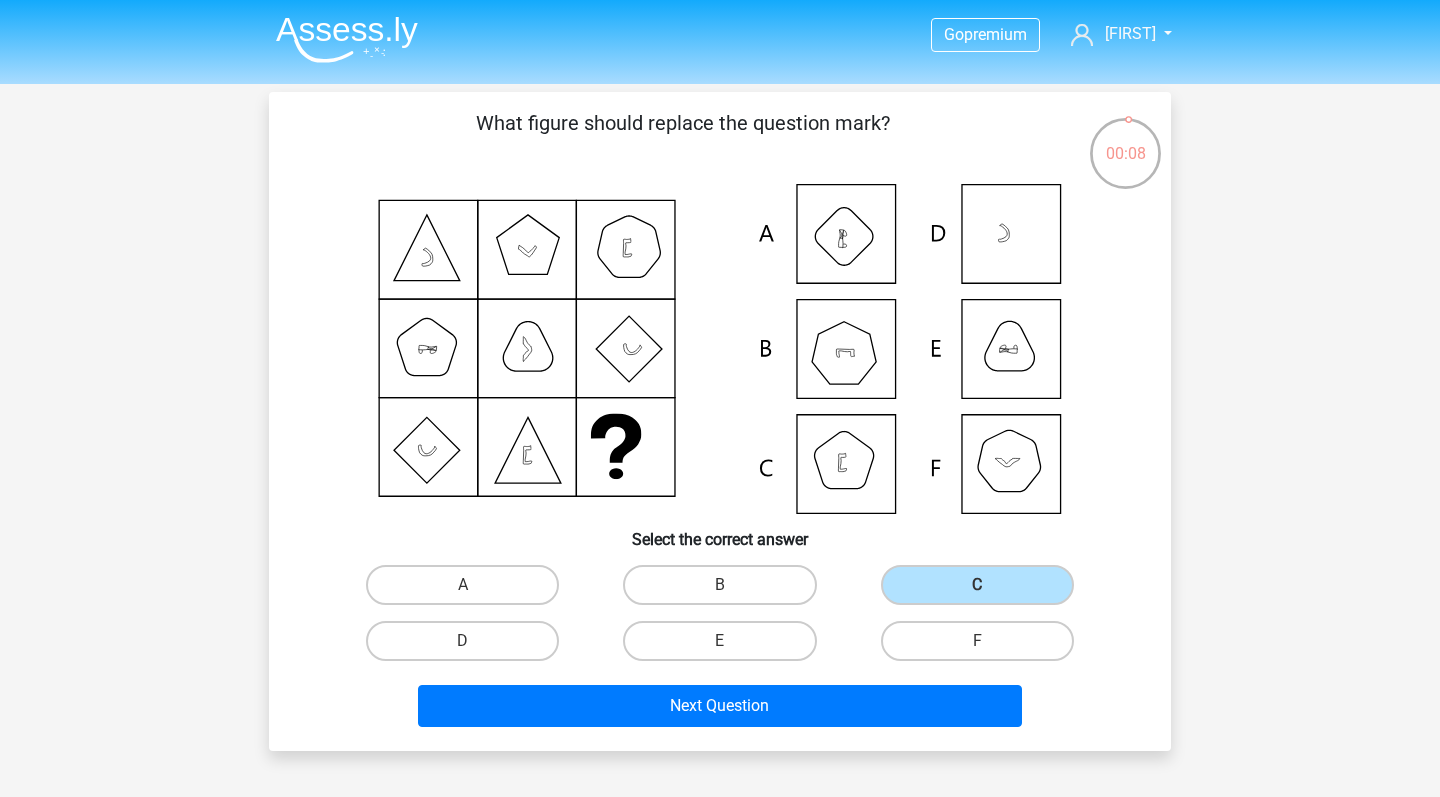 click on "Next Question" at bounding box center [720, 702] 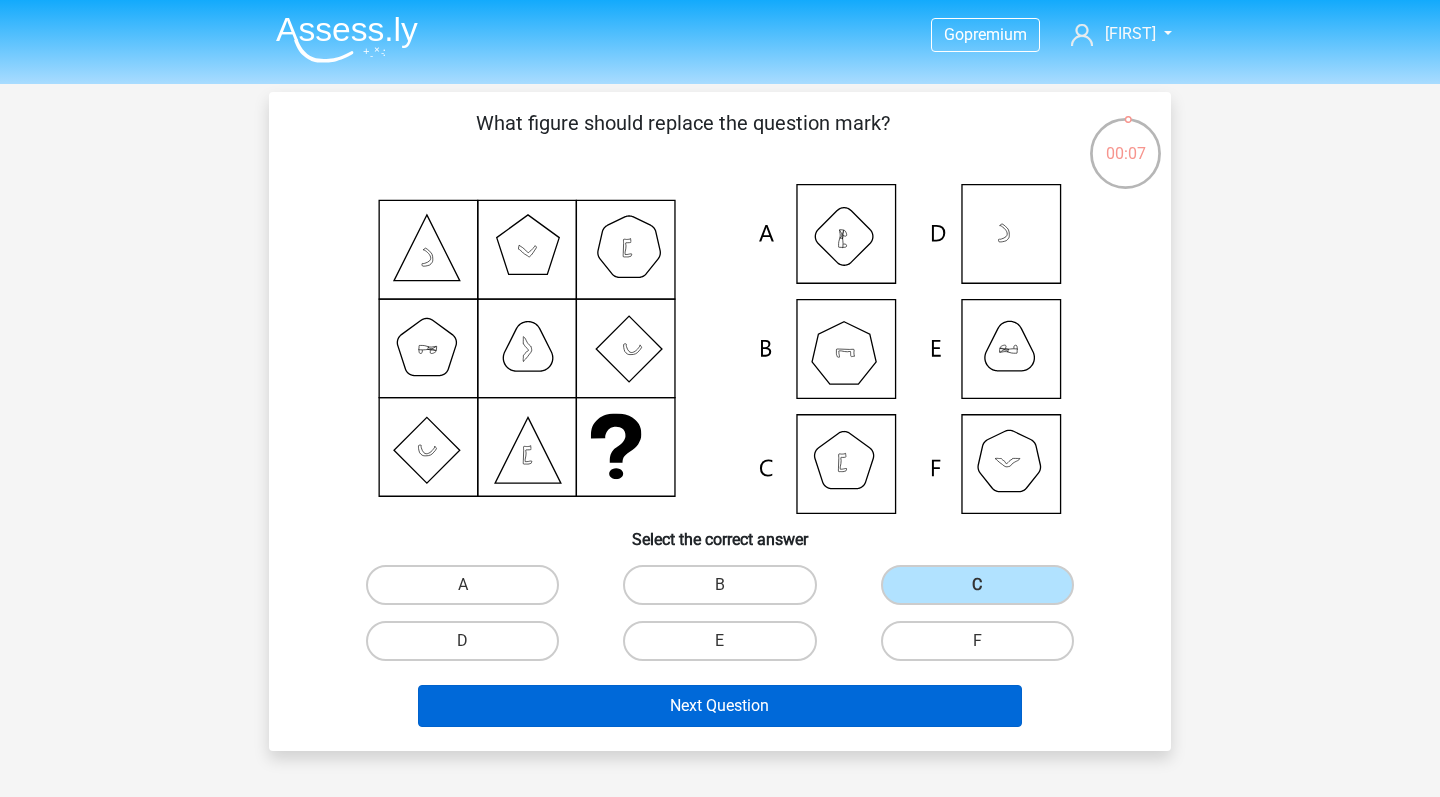 click on "Next Question" at bounding box center (720, 706) 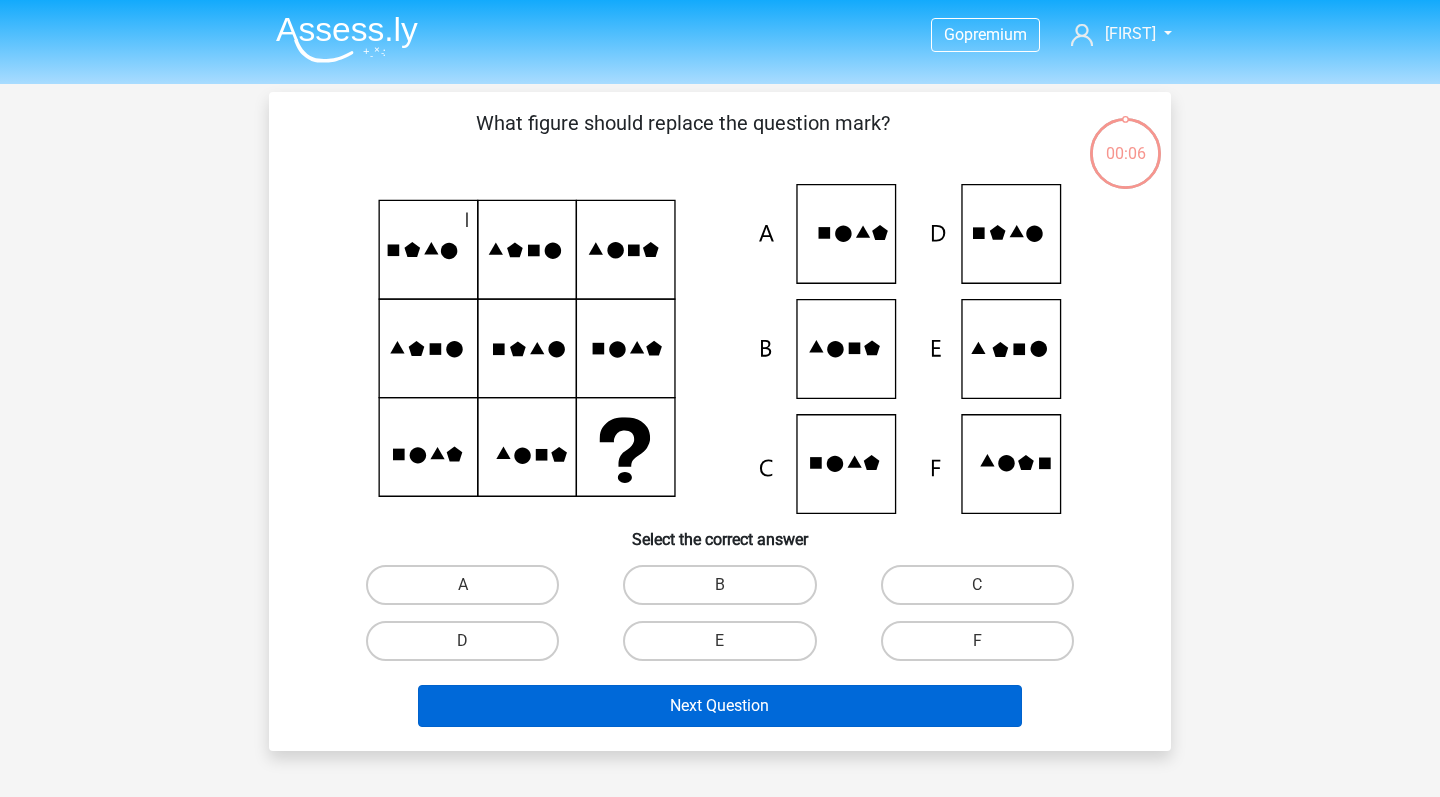 scroll, scrollTop: 92, scrollLeft: 0, axis: vertical 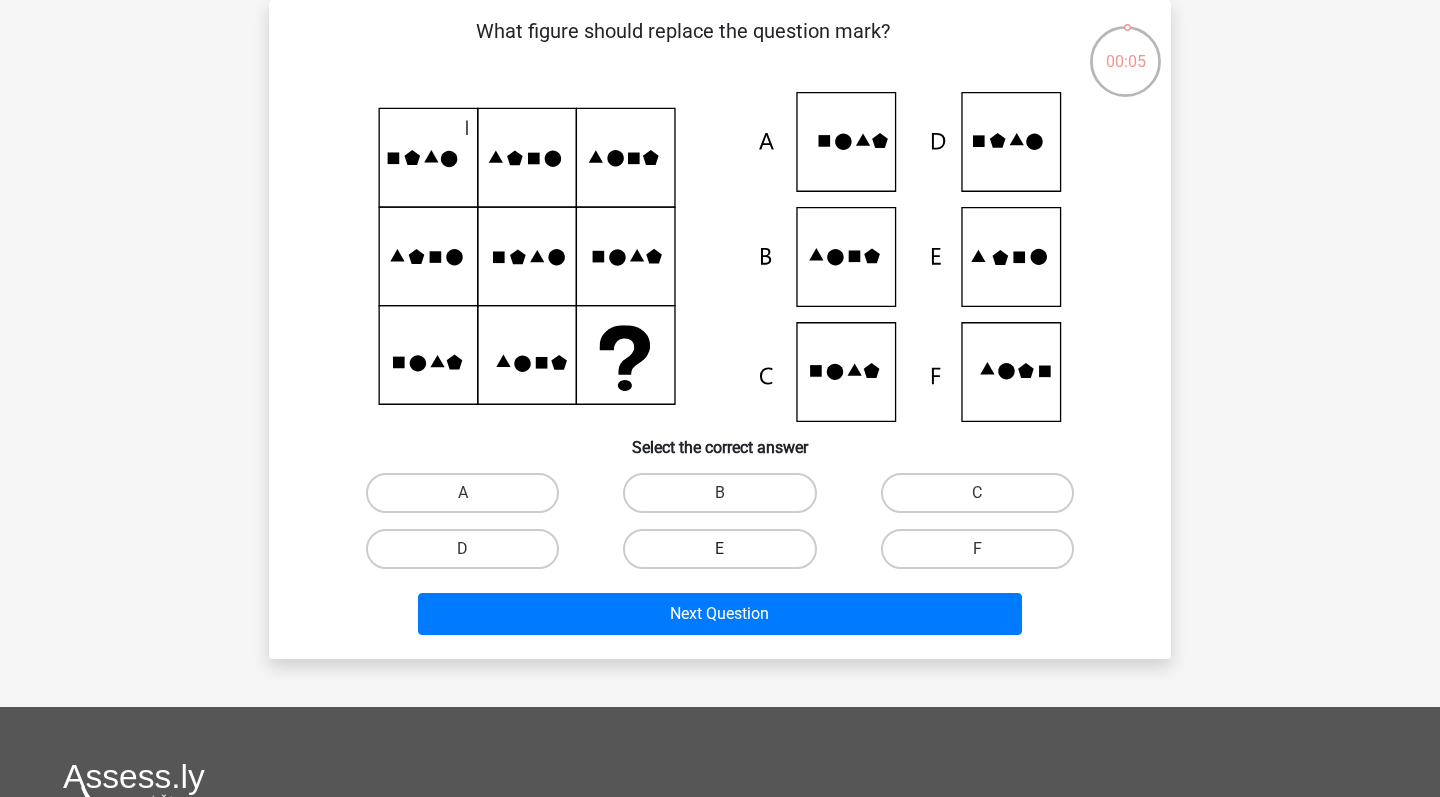 click on "E" at bounding box center [719, 549] 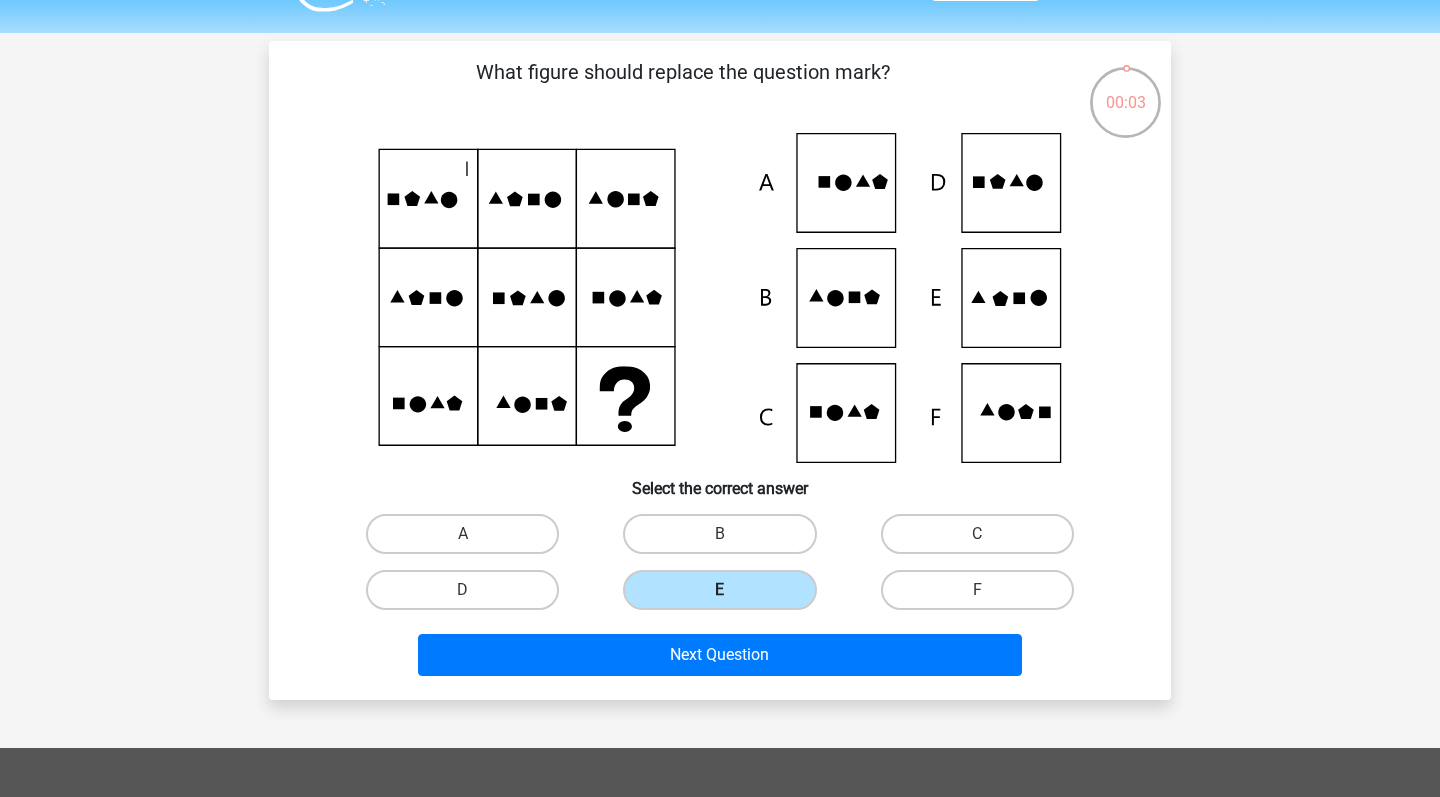 scroll, scrollTop: 41, scrollLeft: 0, axis: vertical 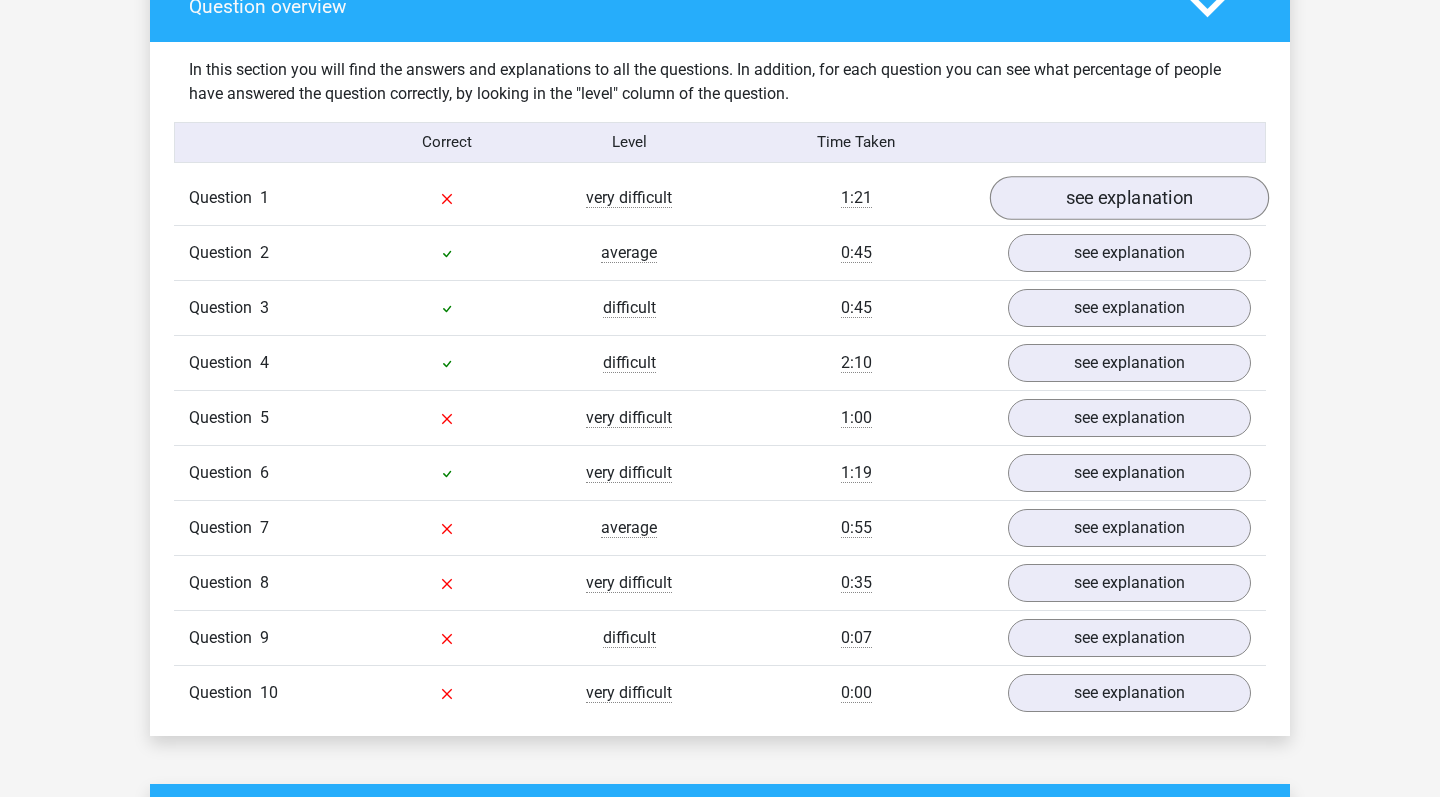 click on "see explanation" at bounding box center [1129, 198] 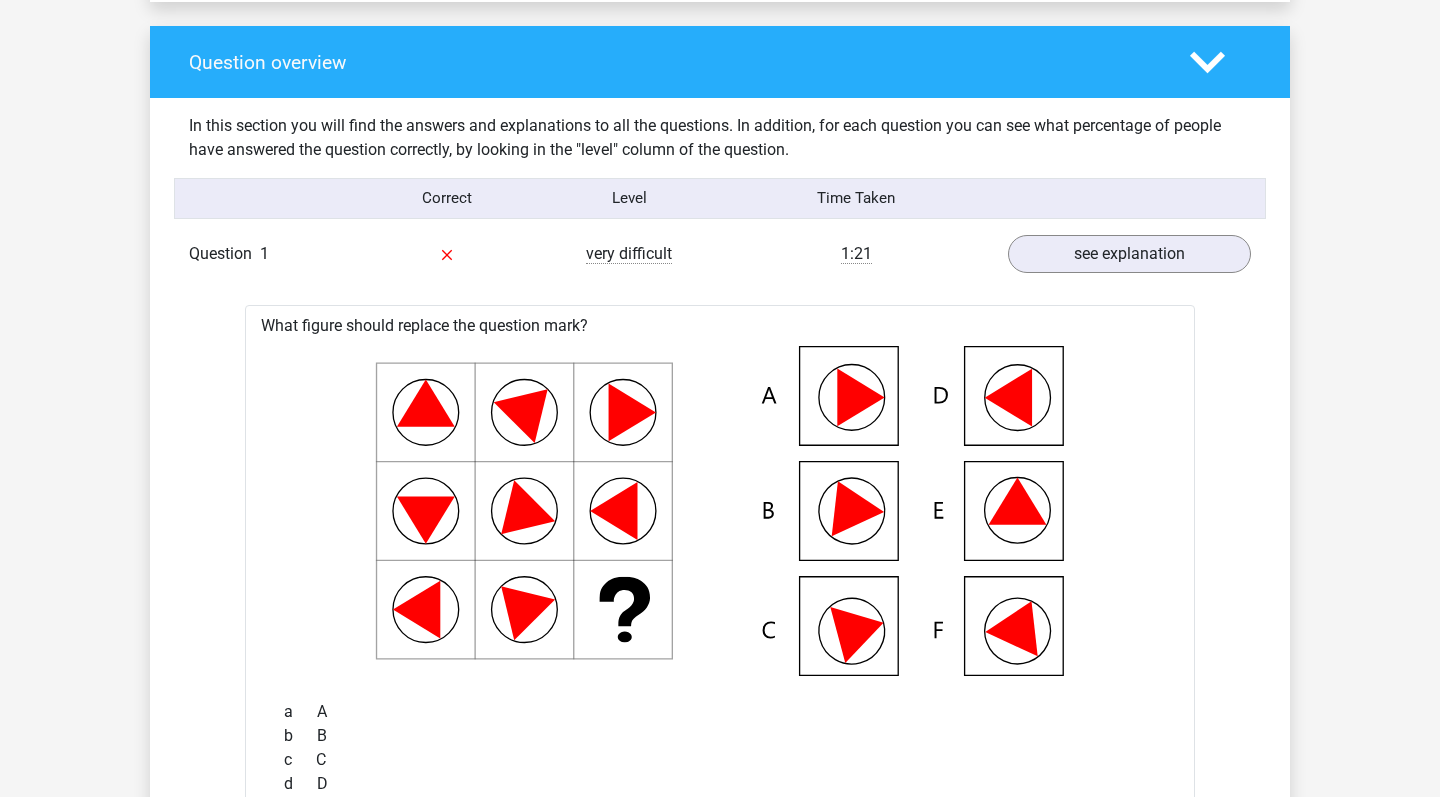 scroll, scrollTop: 1459, scrollLeft: 0, axis: vertical 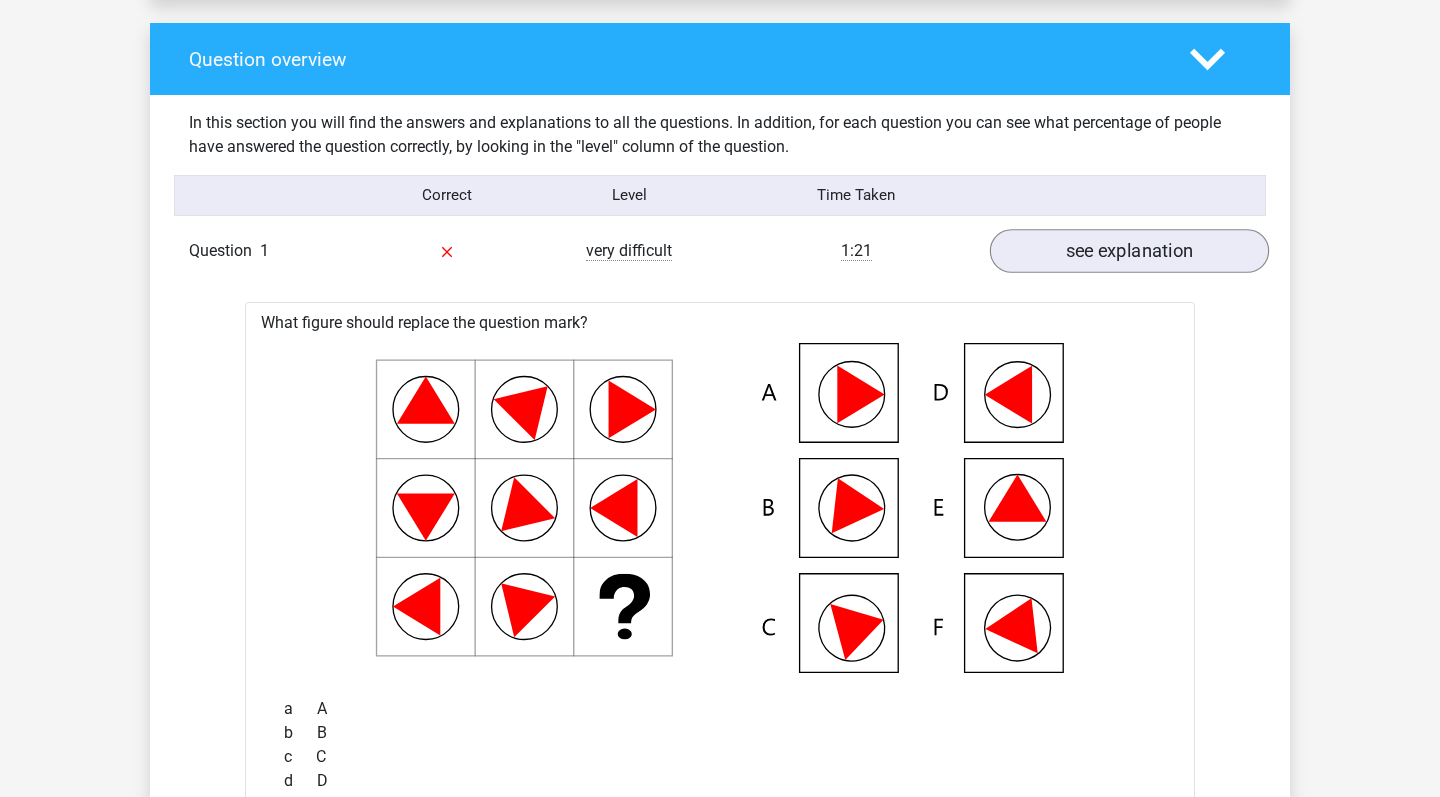 click on "see explanation" at bounding box center (1129, 251) 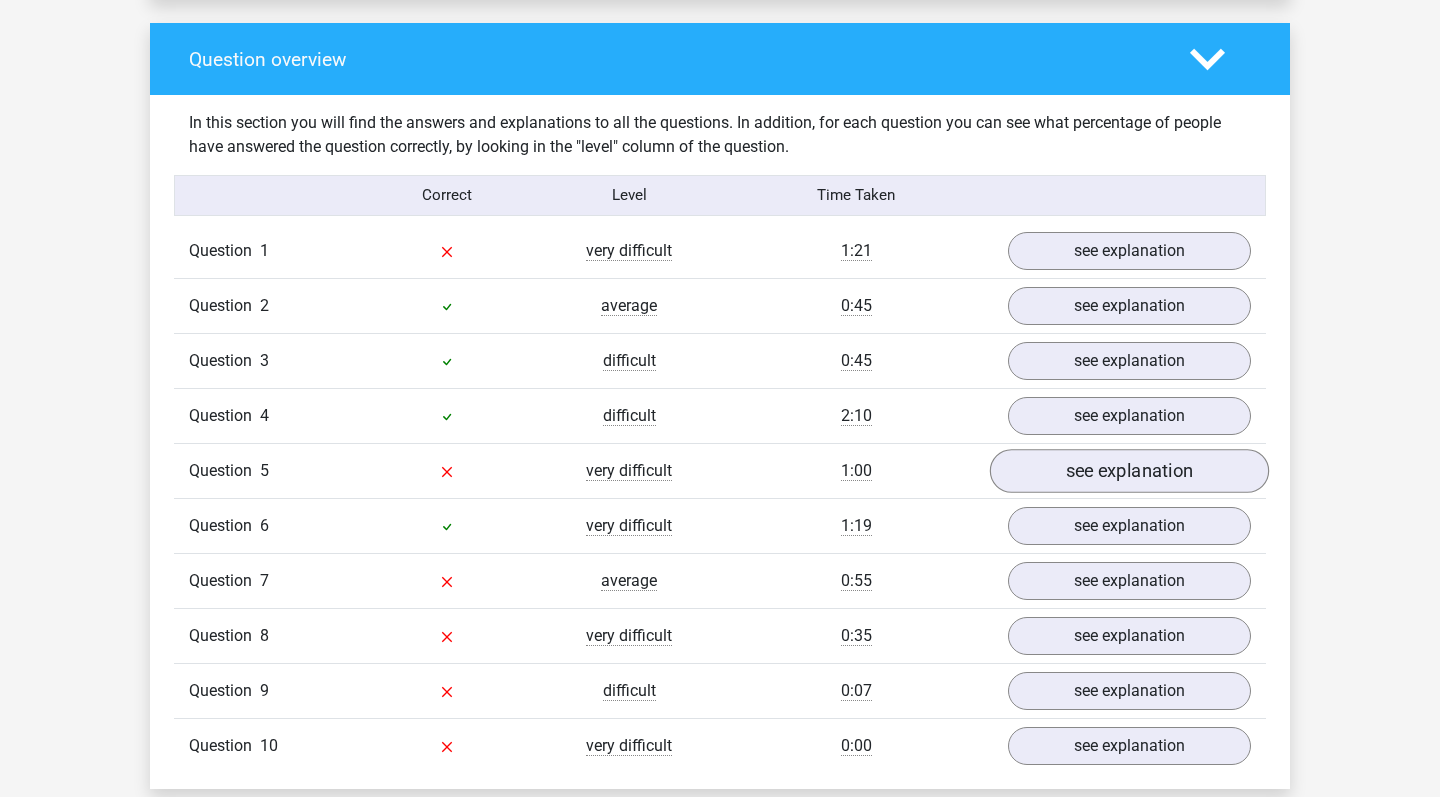 click on "see explanation" at bounding box center [1129, 471] 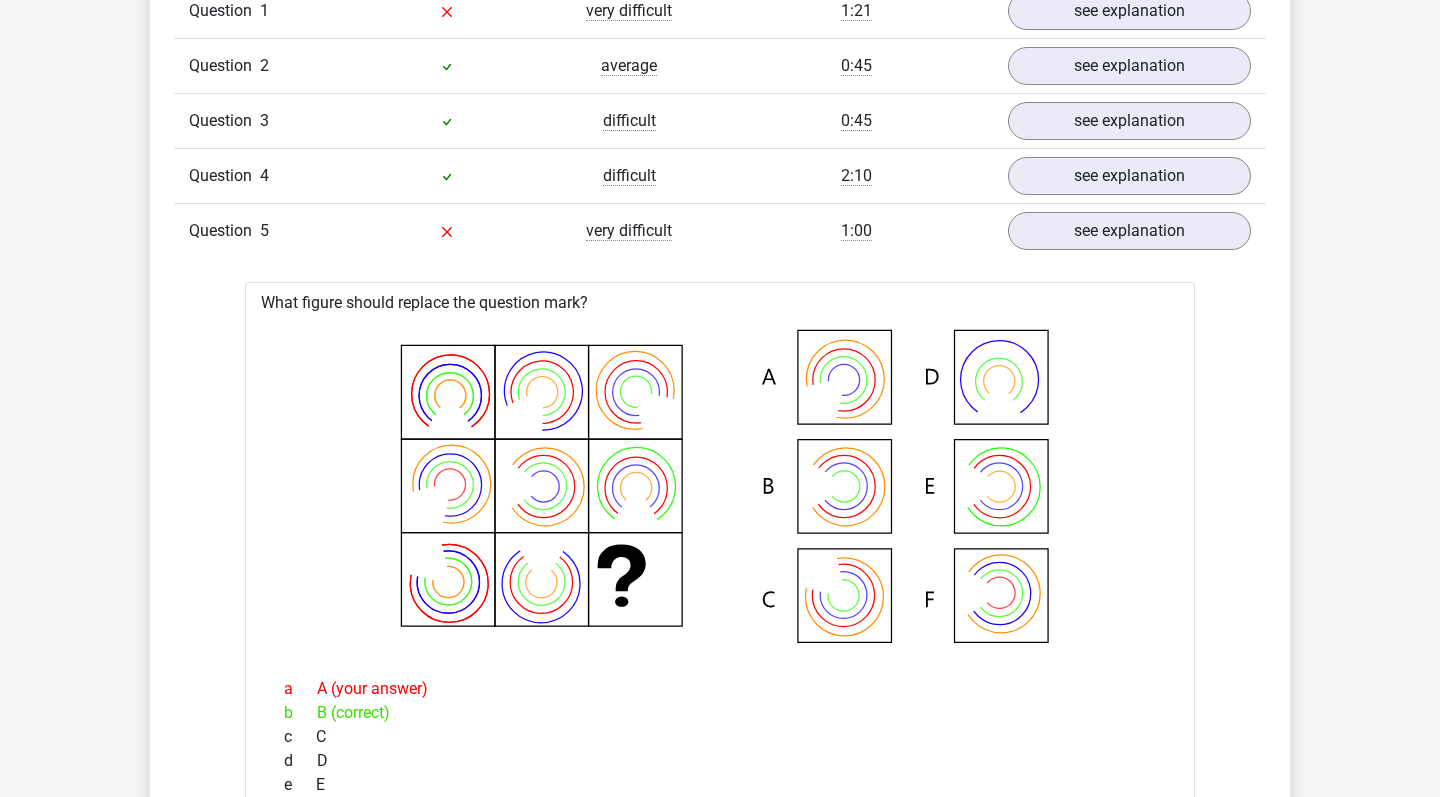 scroll, scrollTop: 1702, scrollLeft: 0, axis: vertical 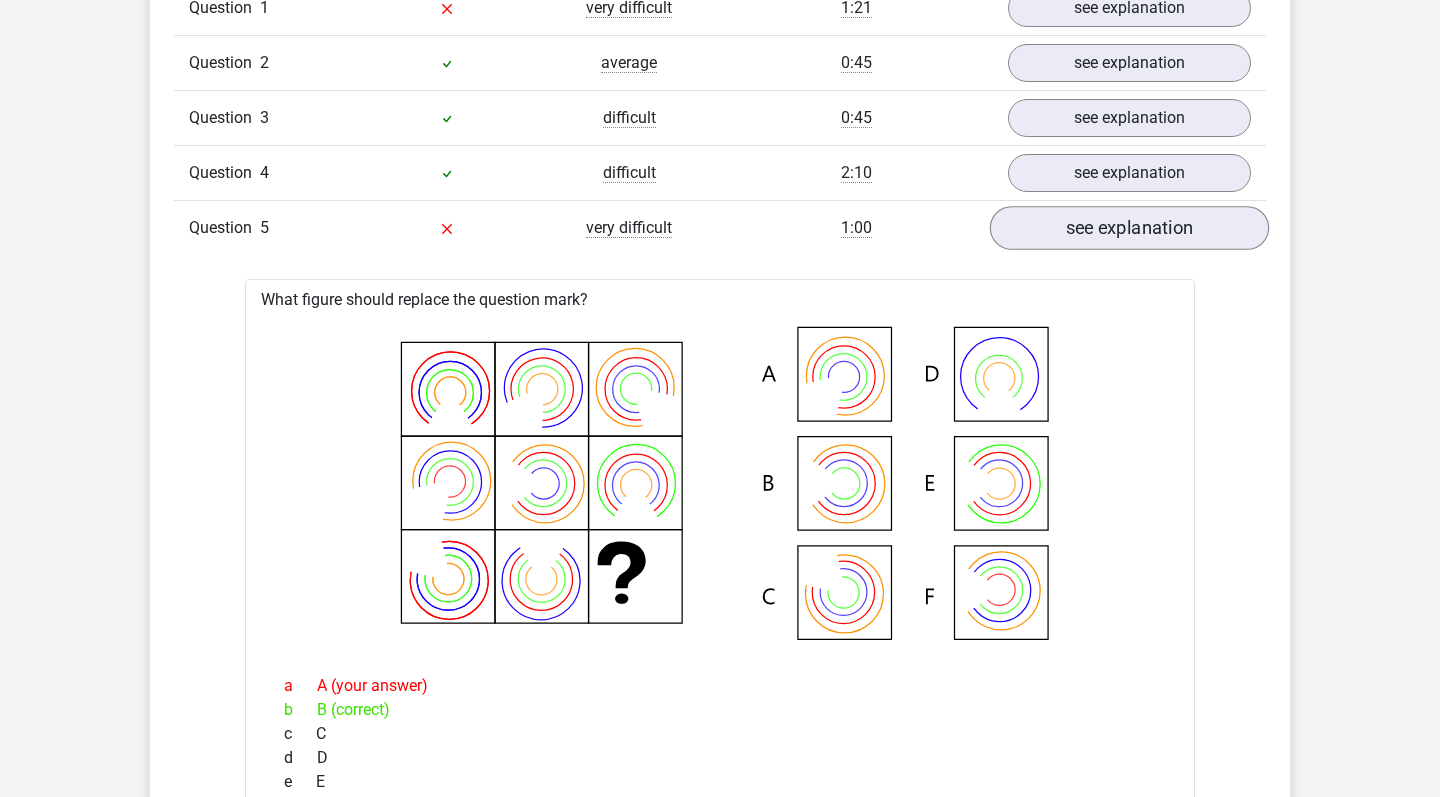 click on "see explanation" at bounding box center [1129, 228] 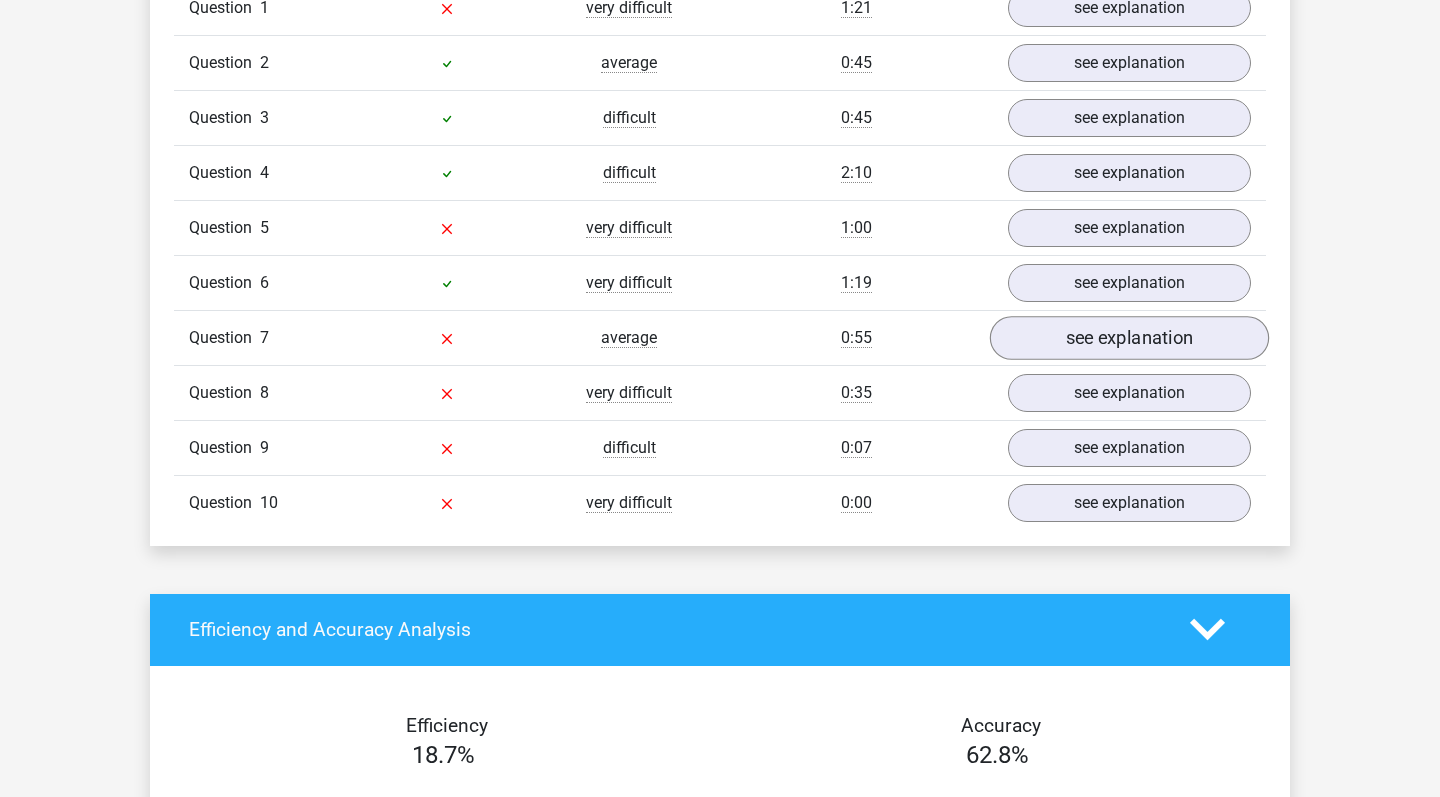 click on "see explanation" at bounding box center (1129, 338) 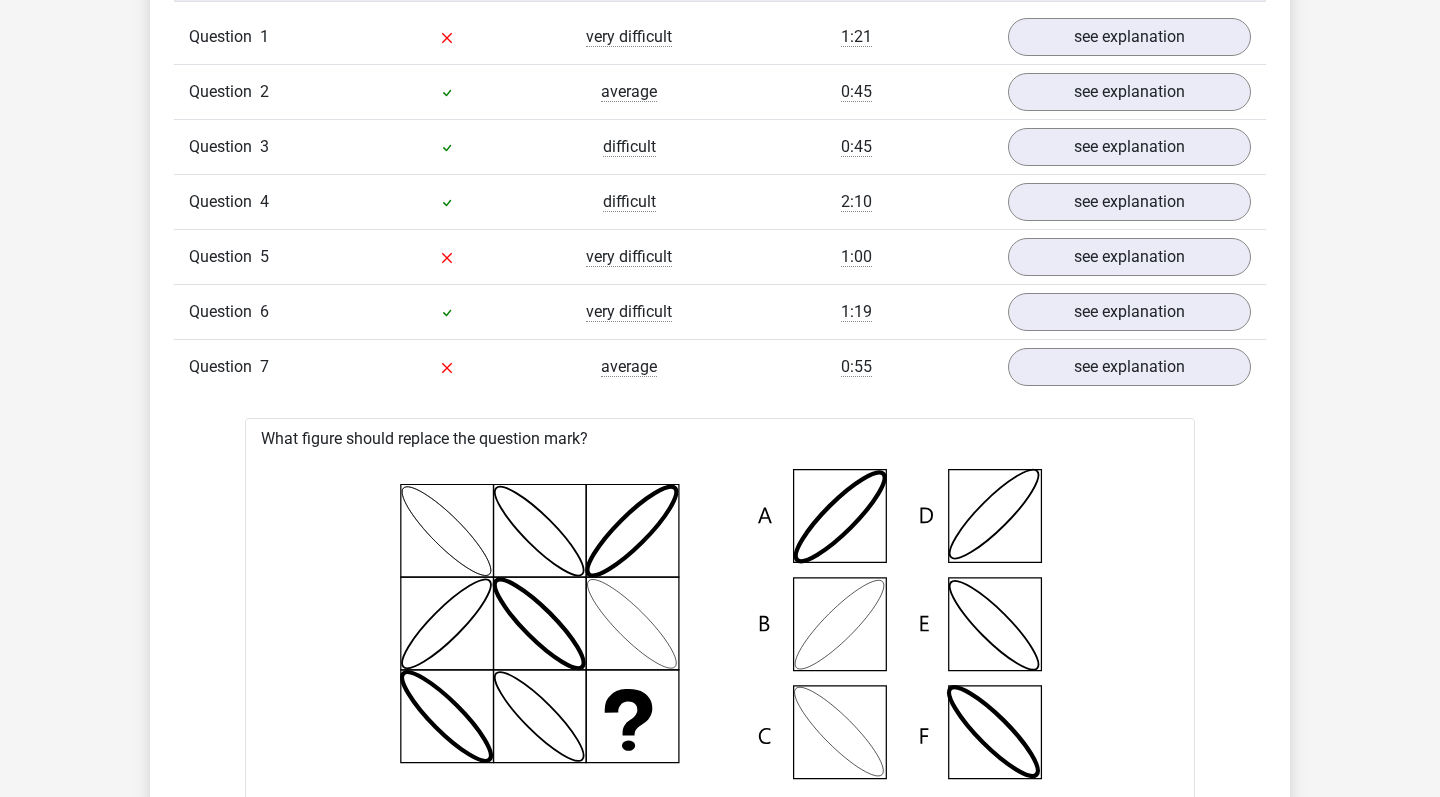 scroll, scrollTop: 1637, scrollLeft: 0, axis: vertical 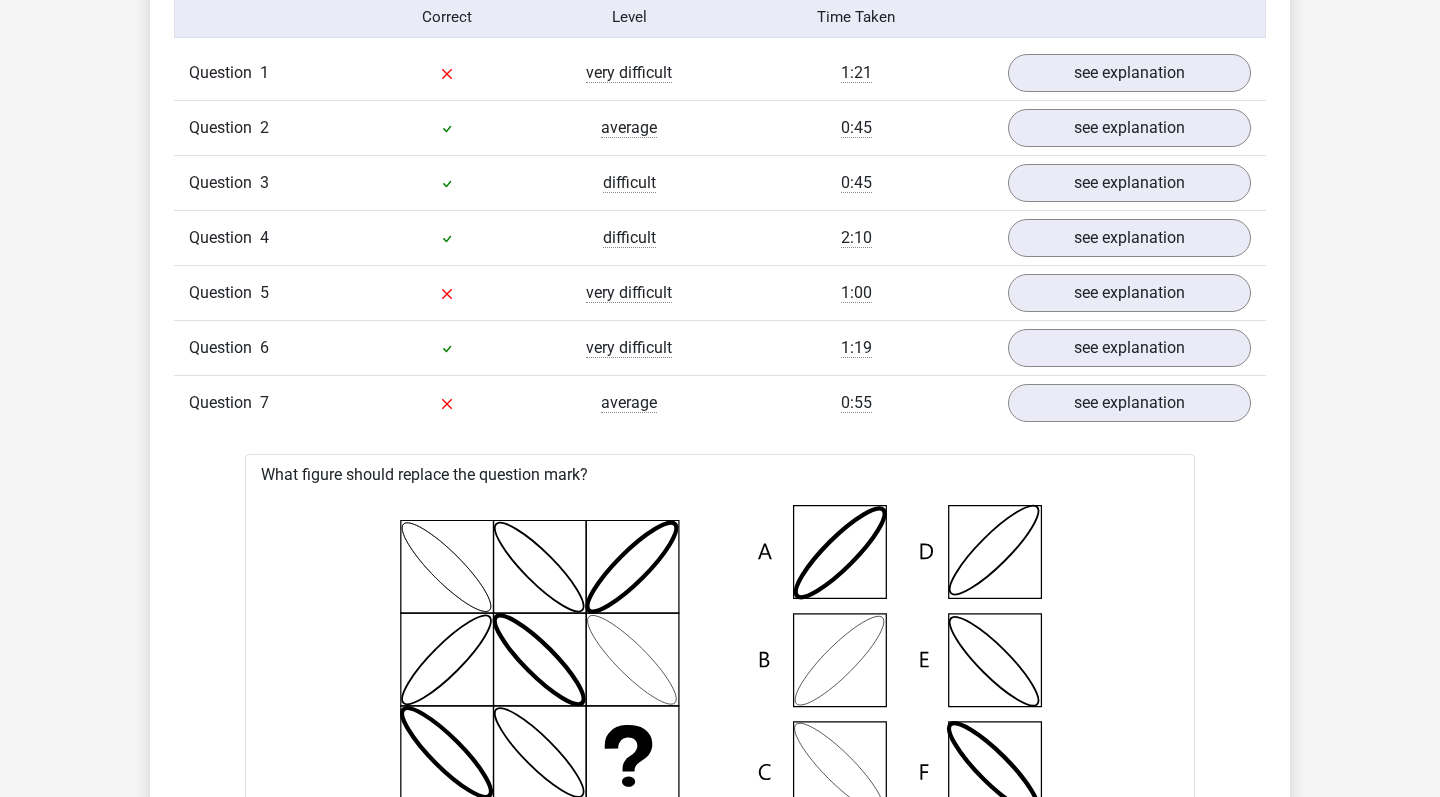 click on "0:55" at bounding box center [856, 403] 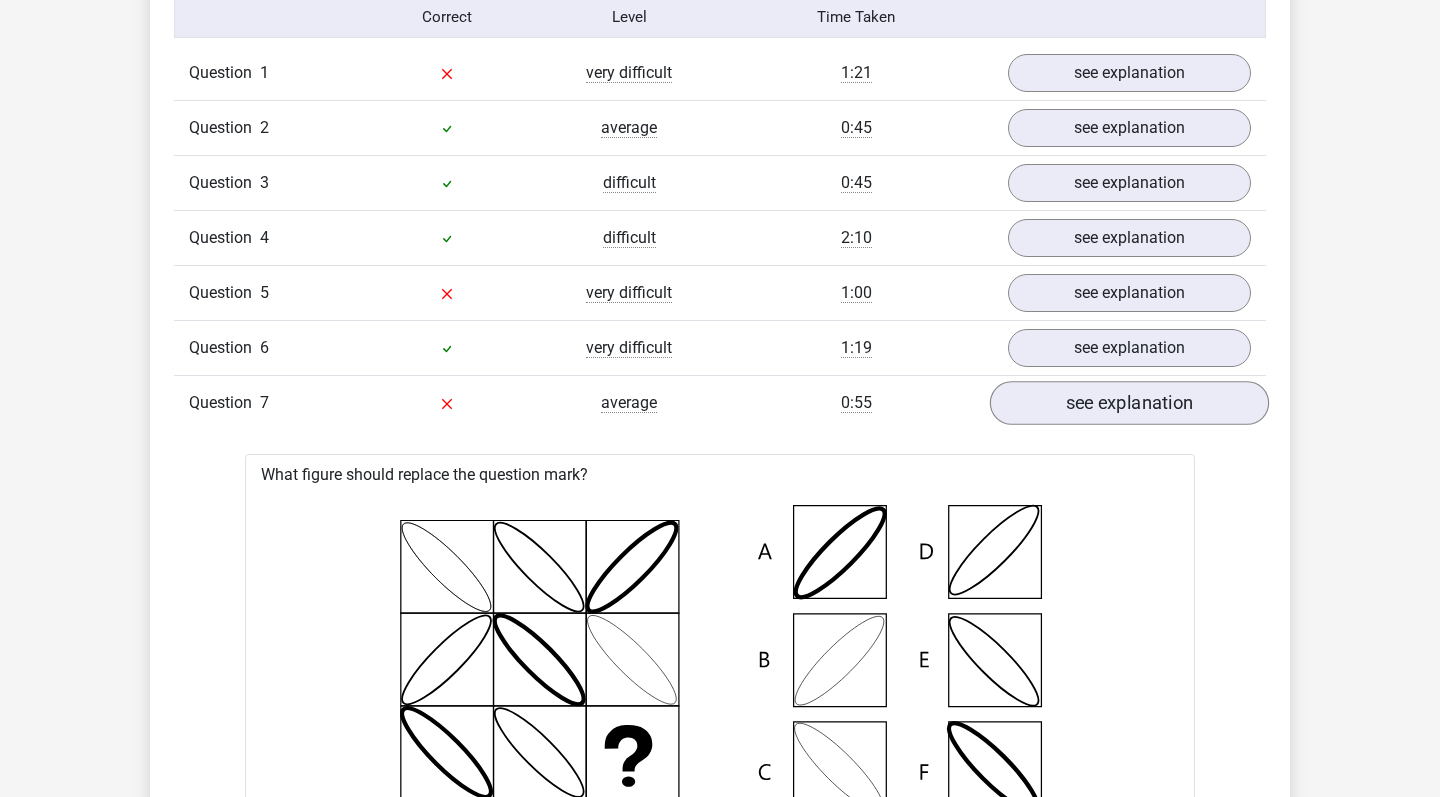 click on "see explanation" at bounding box center [1129, 403] 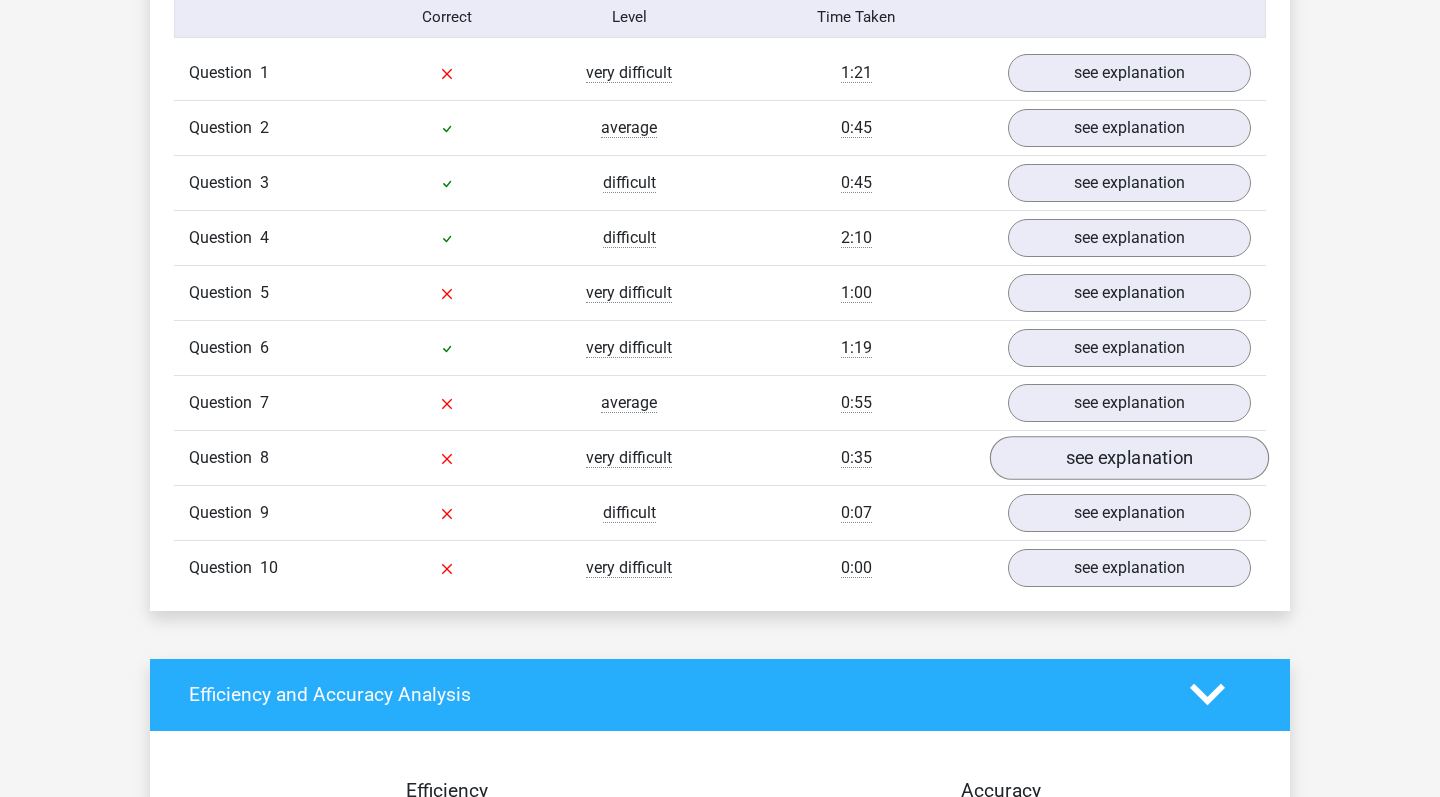 click on "see explanation" at bounding box center (1129, 458) 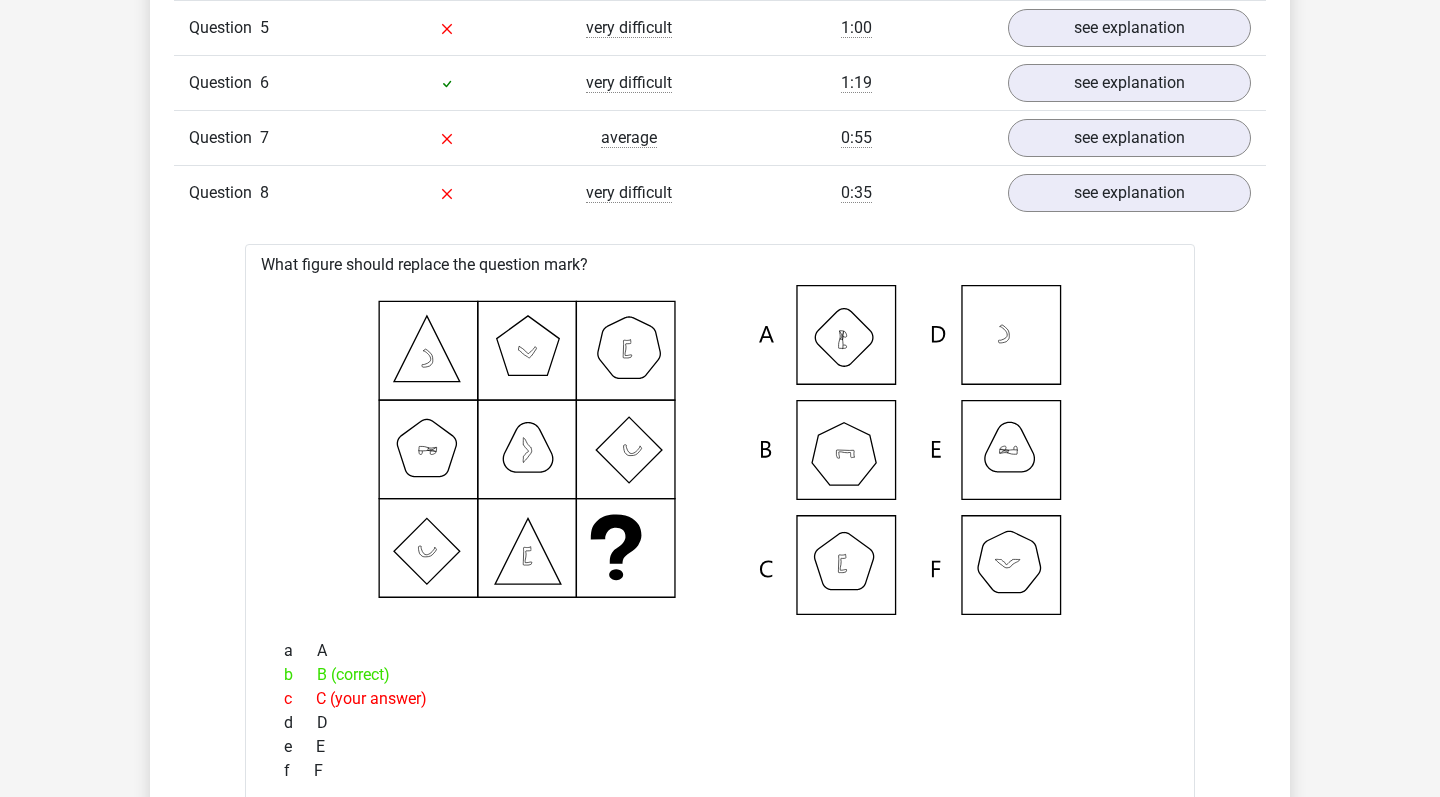 scroll, scrollTop: 1904, scrollLeft: 0, axis: vertical 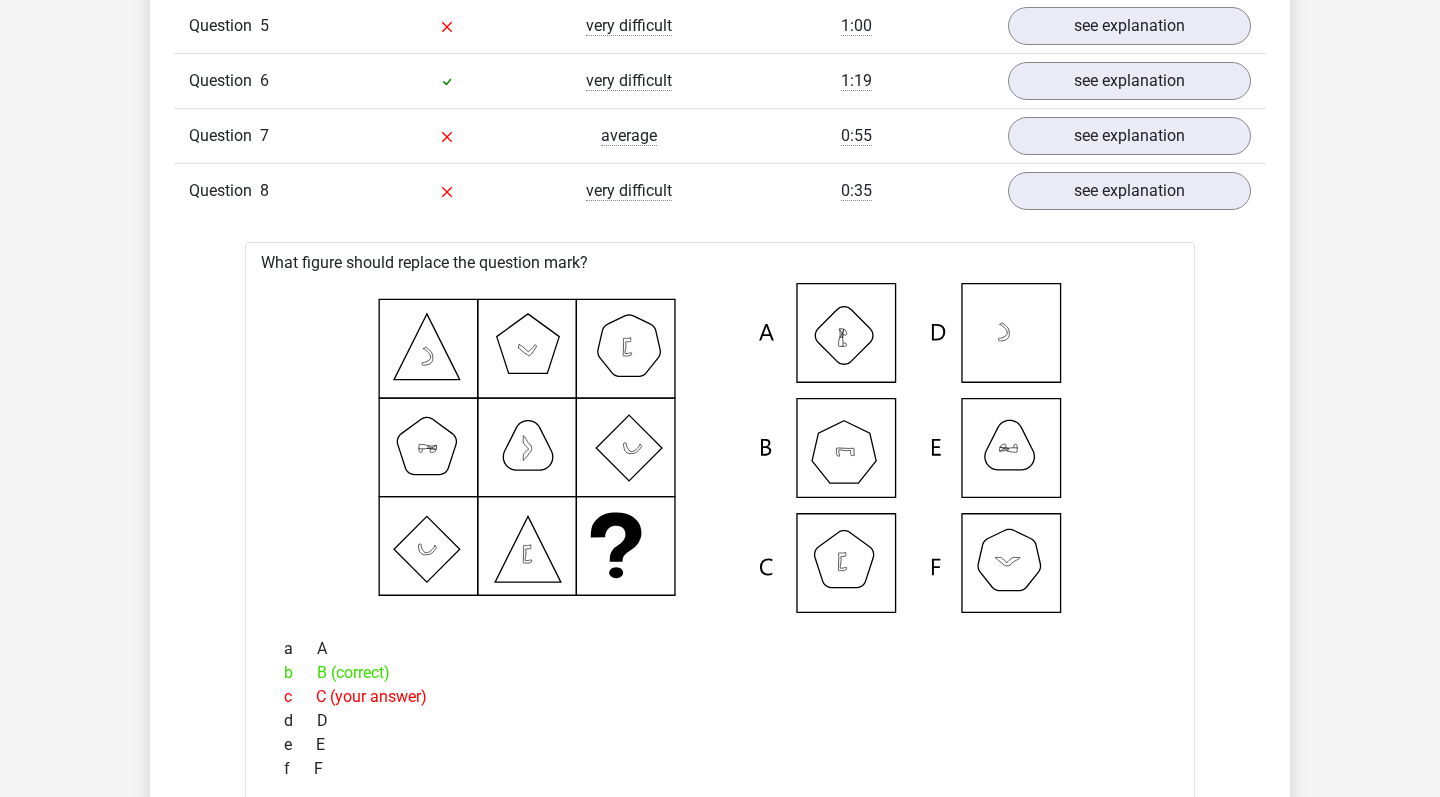 click on "Question overview
In this section you will find the answers and explanations to all the questions. In addition, for each question you can see what percentage of people have answered the question correctly, by looking in the "level" column of the question.
Correct
Level
Time Taken
Question
1
very difficult
1:21
see explanation" at bounding box center [720, 384] 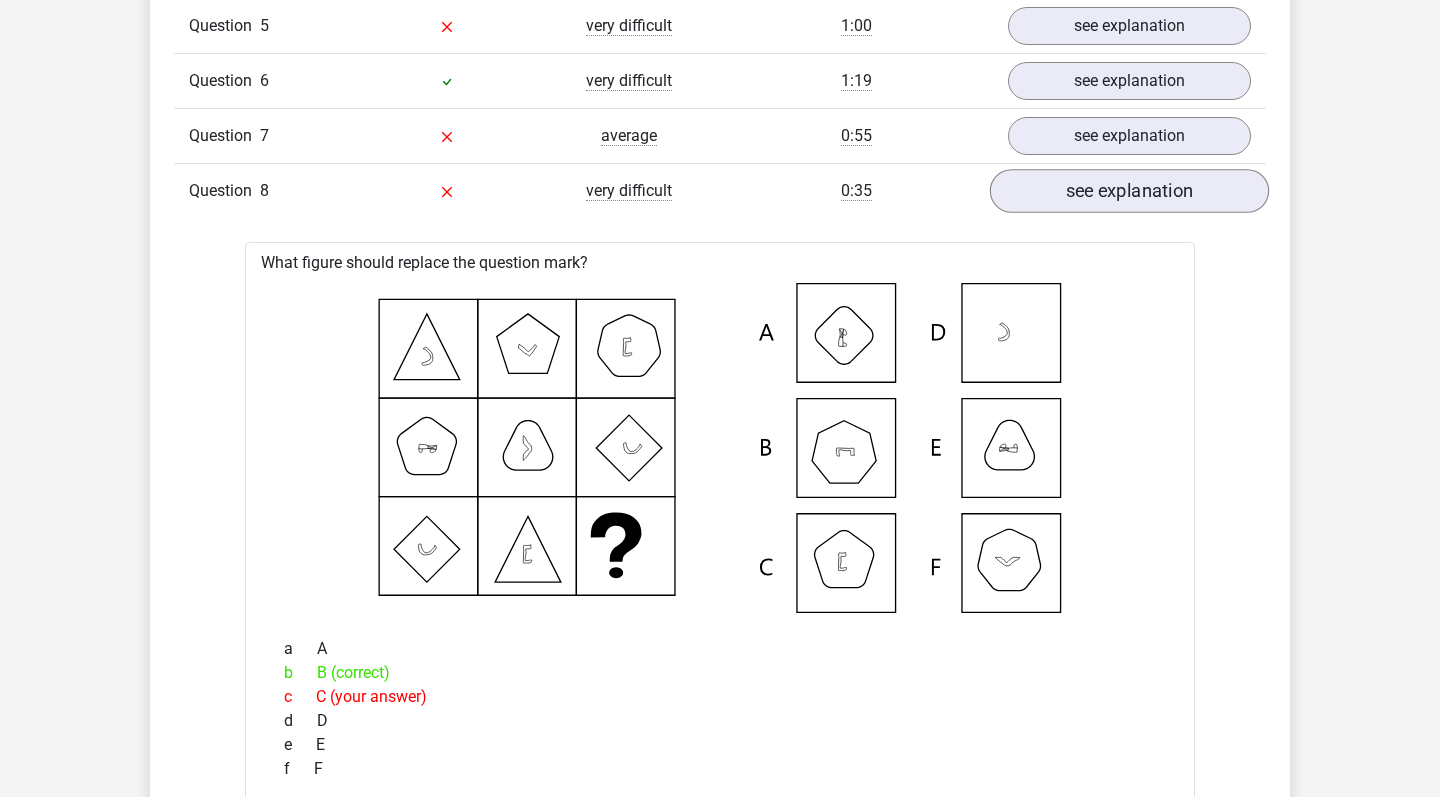 click on "see explanation" at bounding box center [1129, 191] 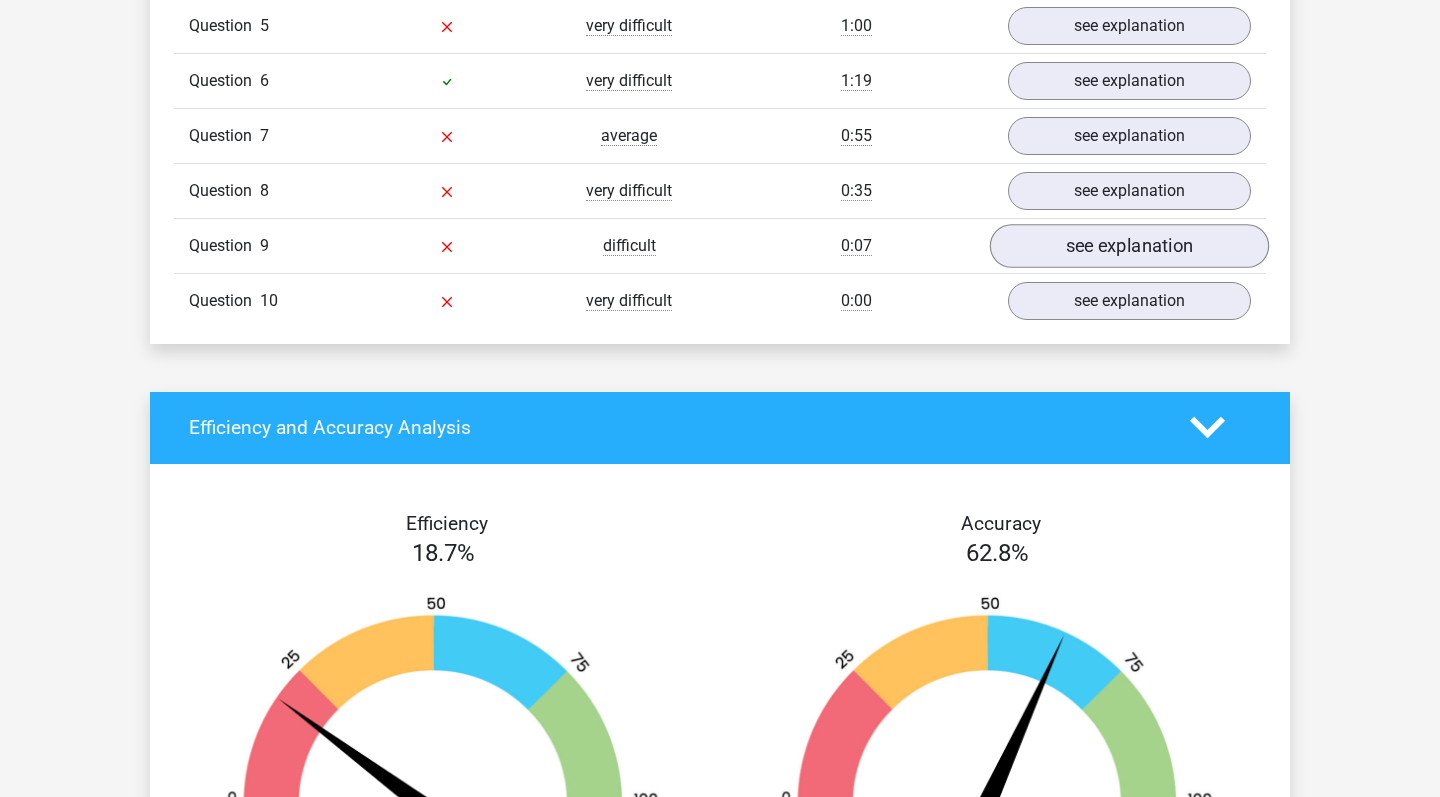 click on "see explanation" at bounding box center [1129, 246] 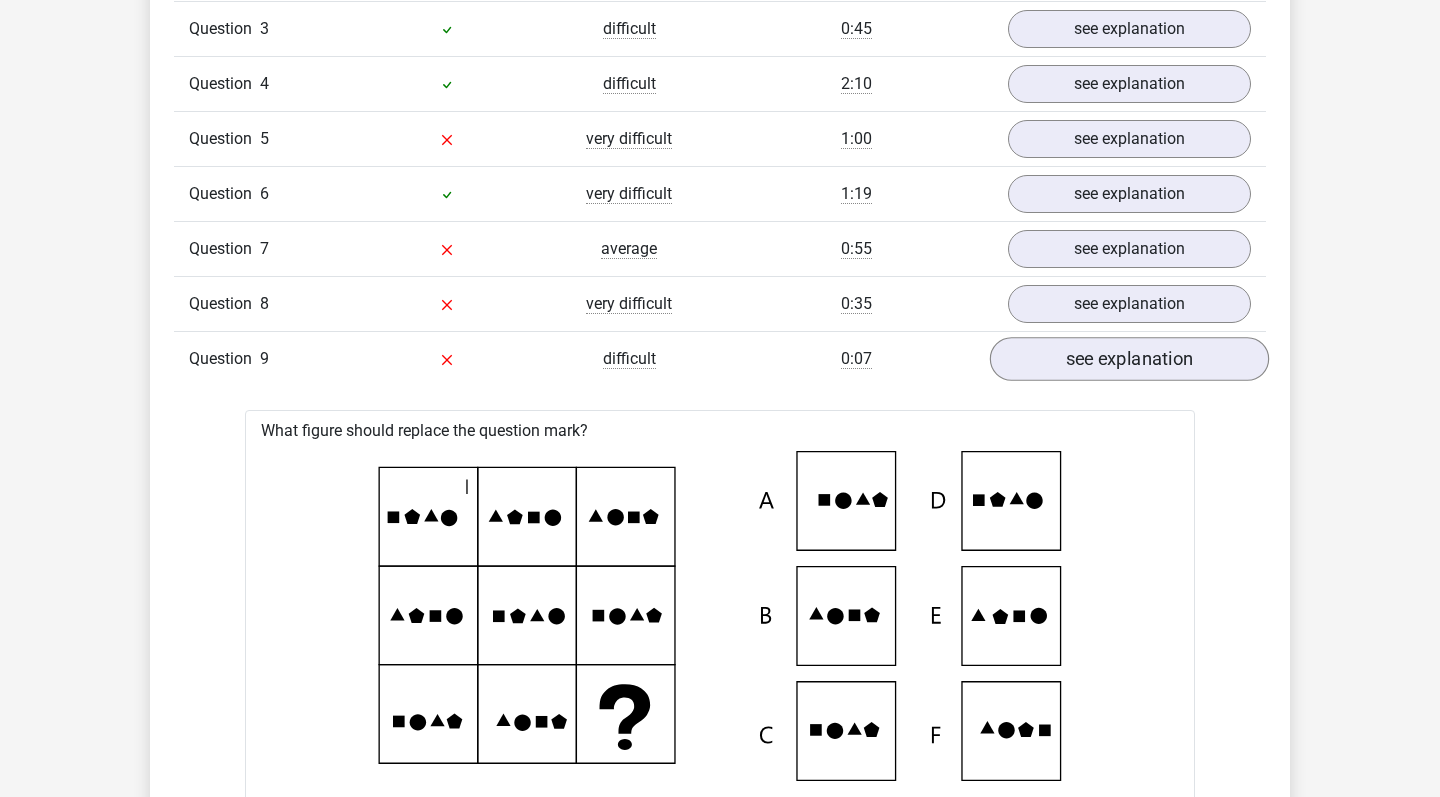 scroll, scrollTop: 1791, scrollLeft: 0, axis: vertical 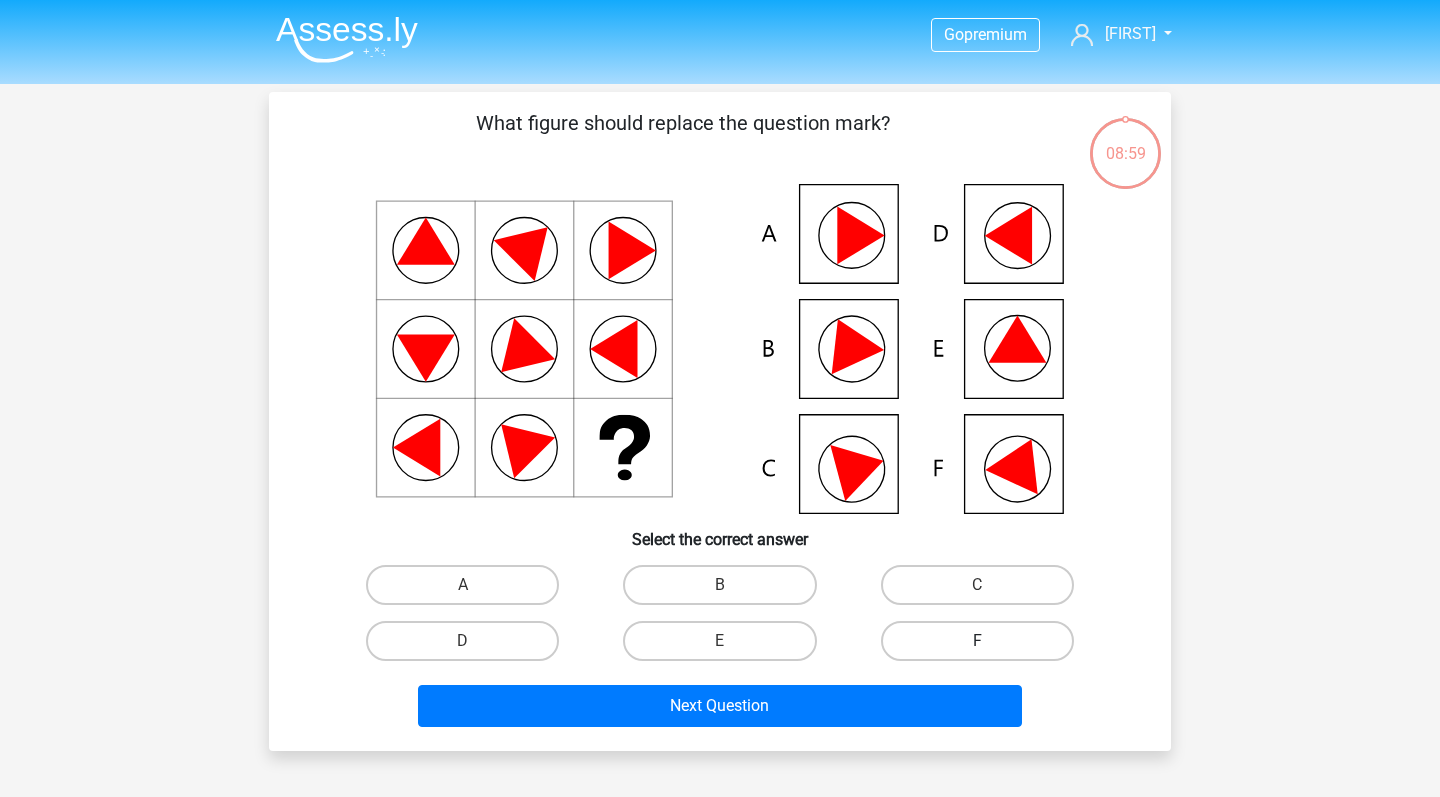 click on "F" at bounding box center (977, 641) 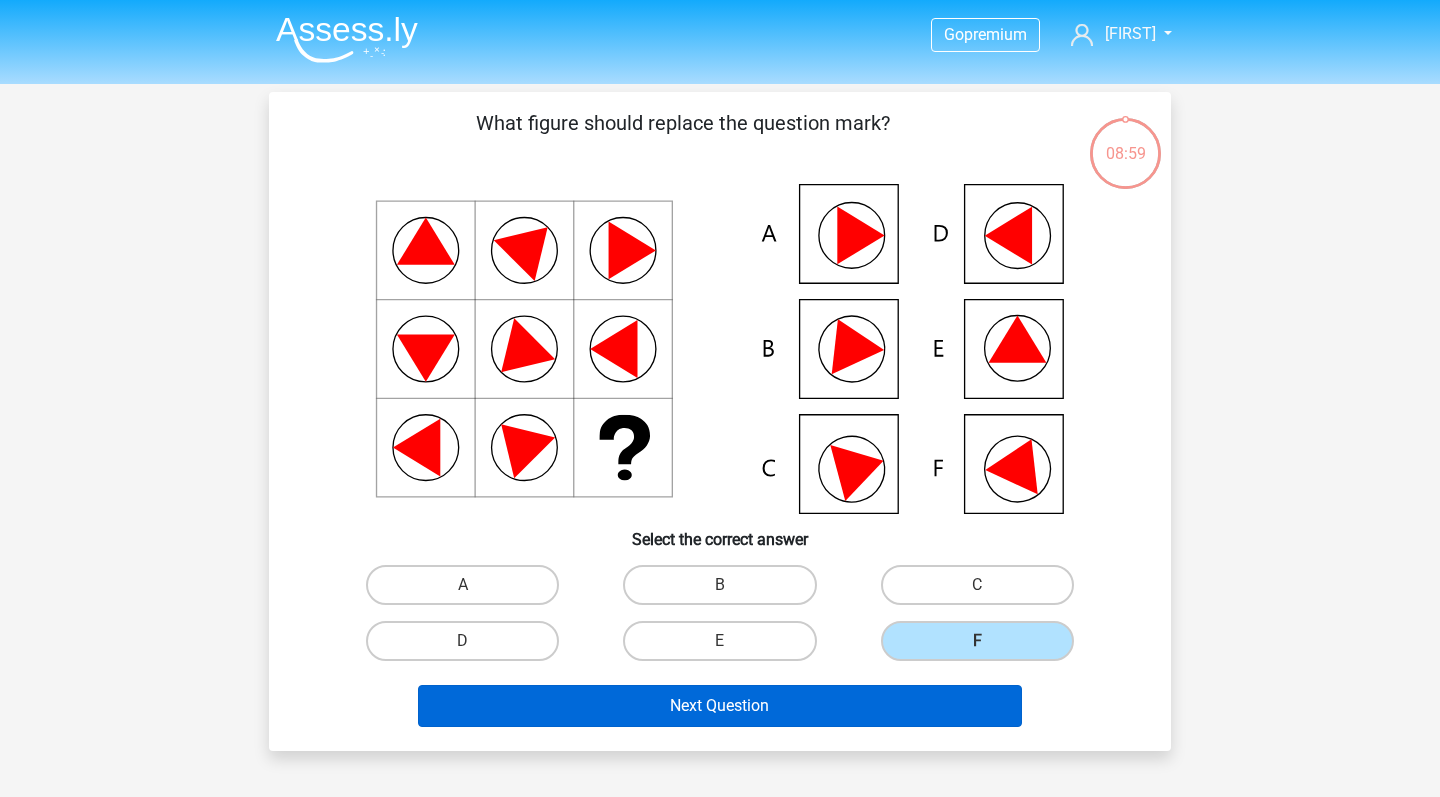 click on "Next Question" at bounding box center [720, 706] 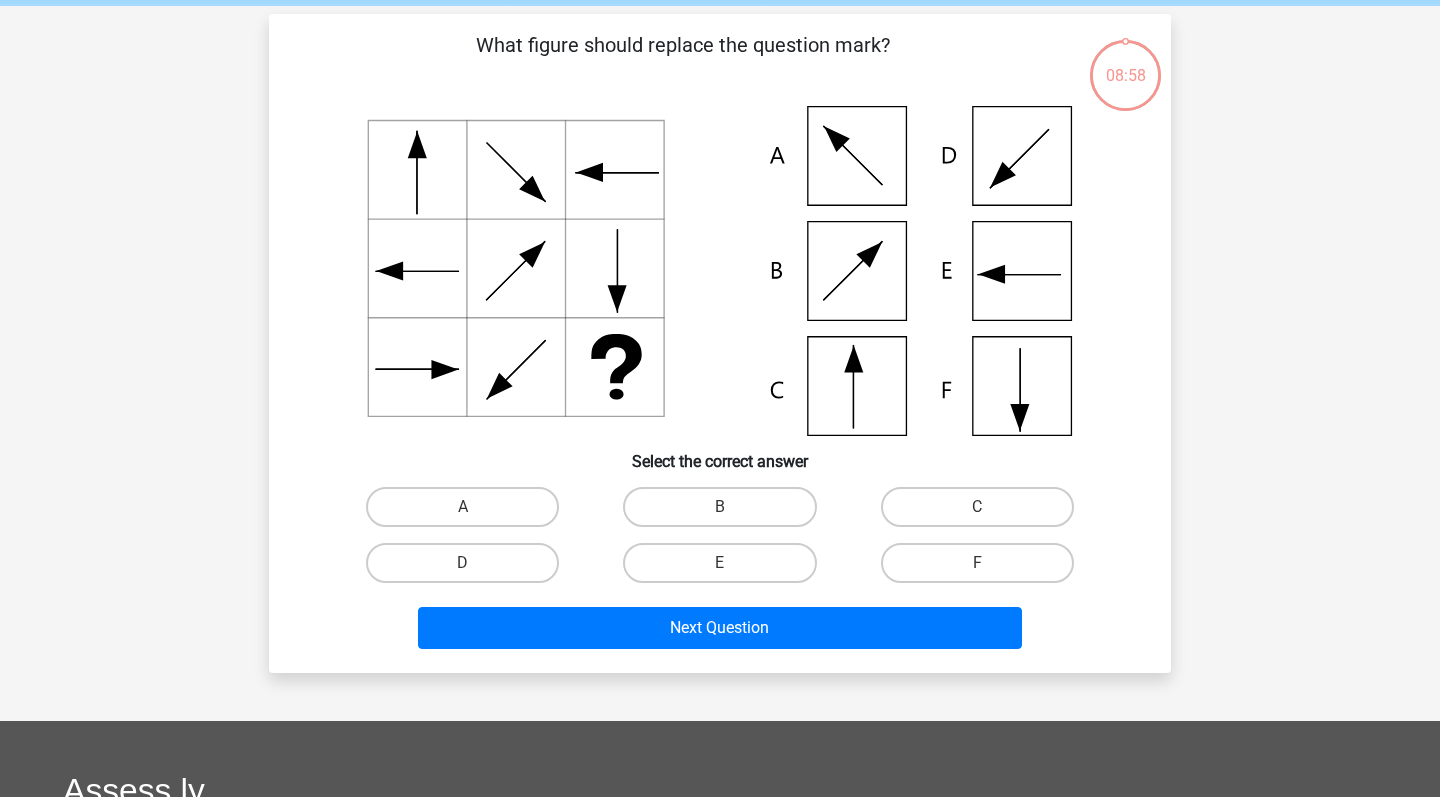 scroll, scrollTop: 92, scrollLeft: 0, axis: vertical 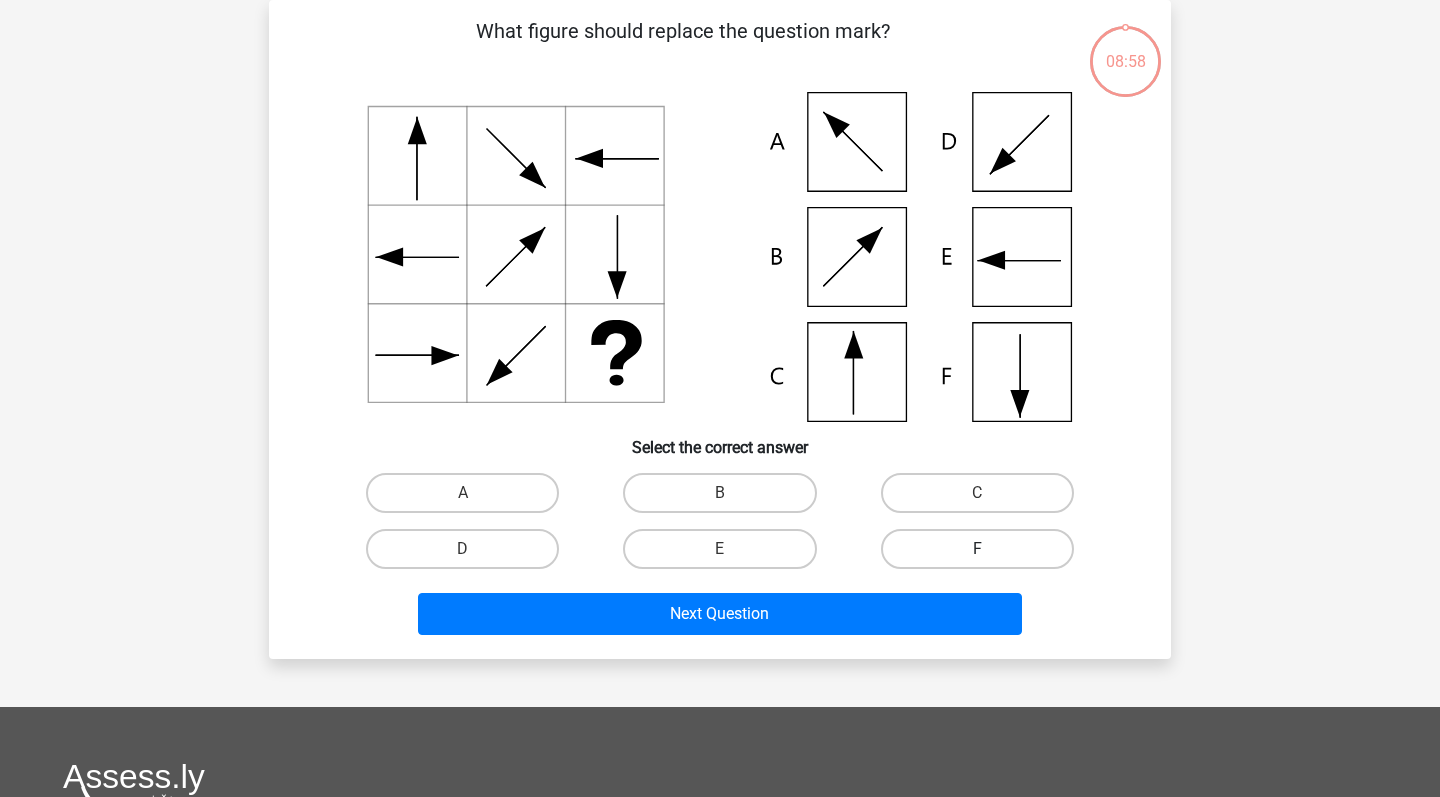 click on "F" at bounding box center [977, 549] 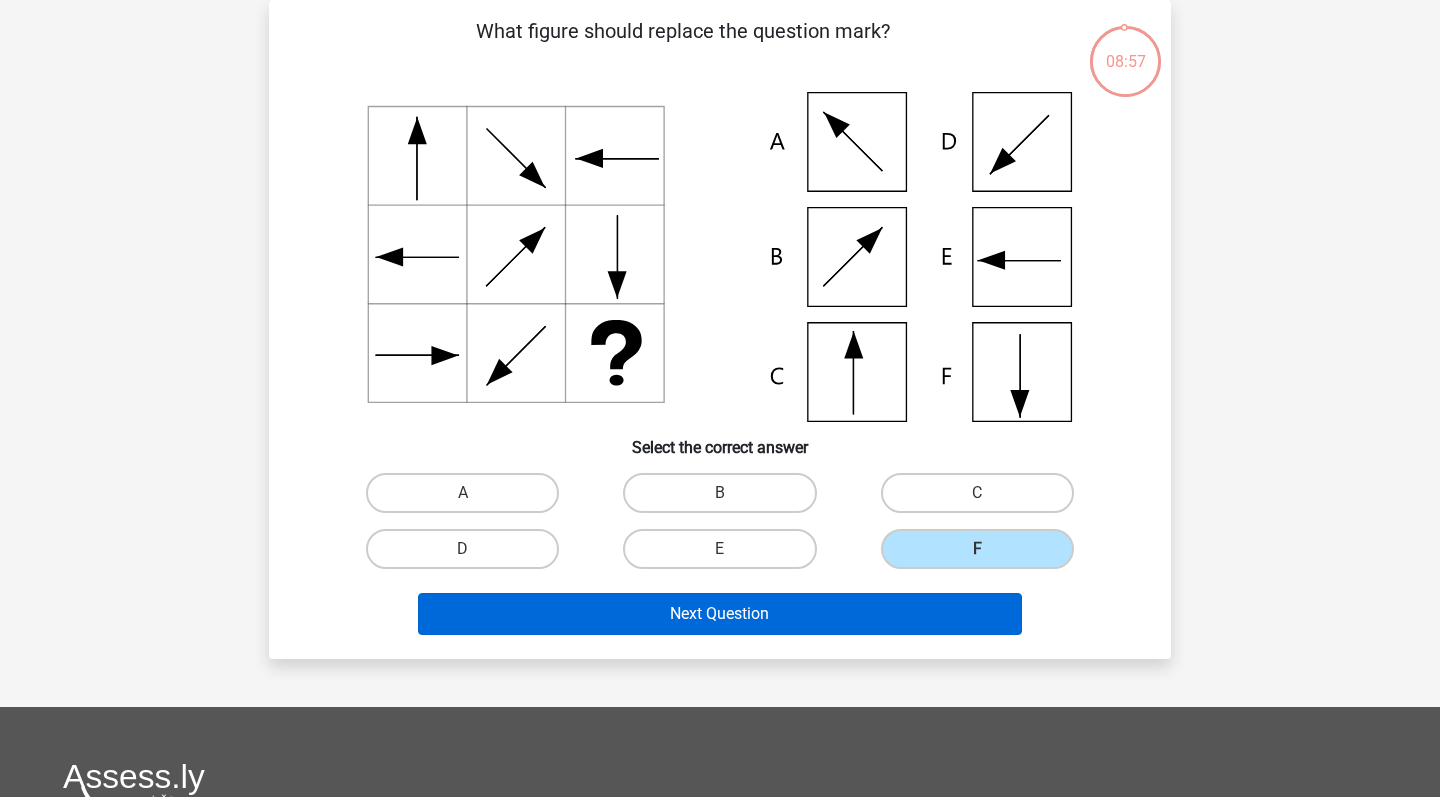 click on "Next Question" at bounding box center (720, 614) 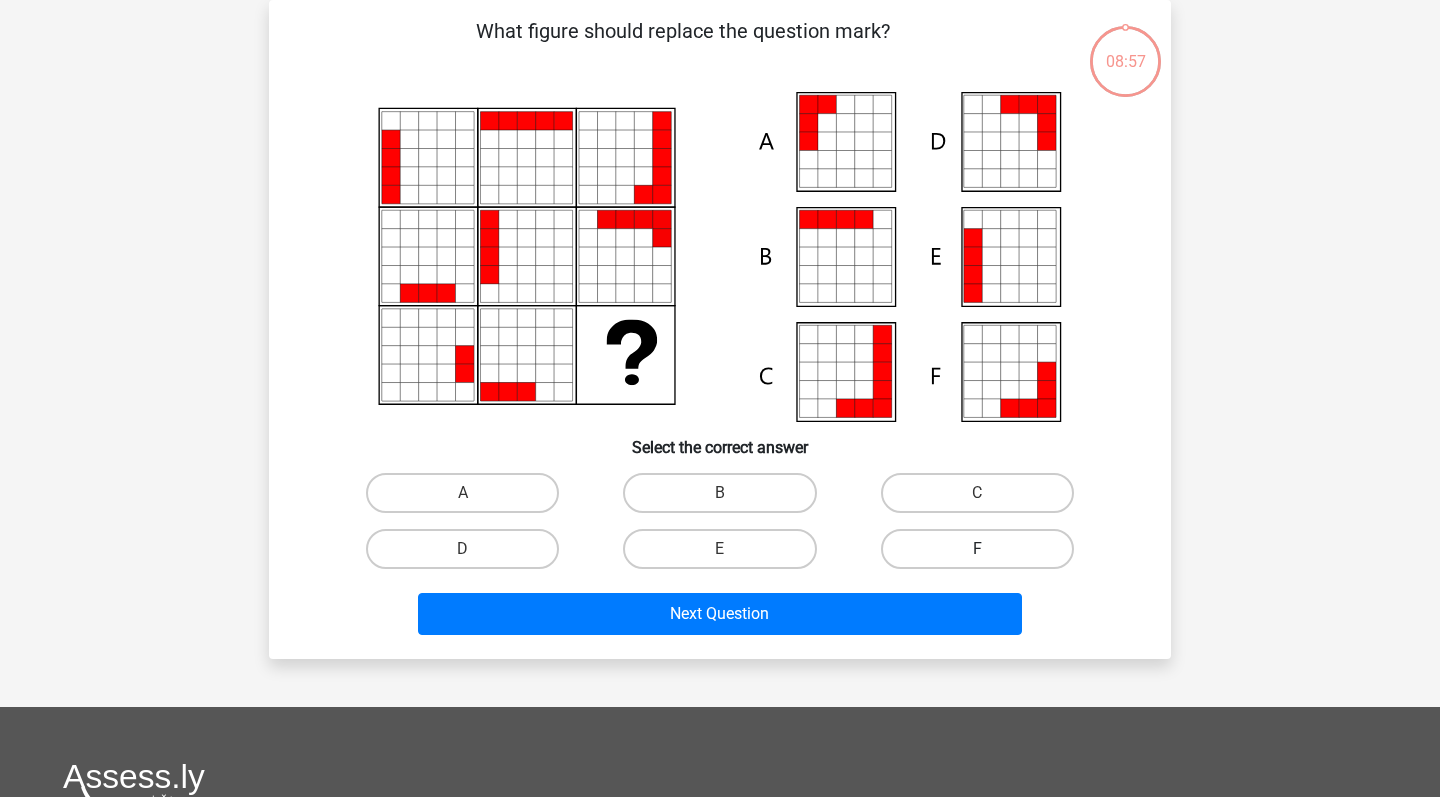 click on "F" at bounding box center [977, 549] 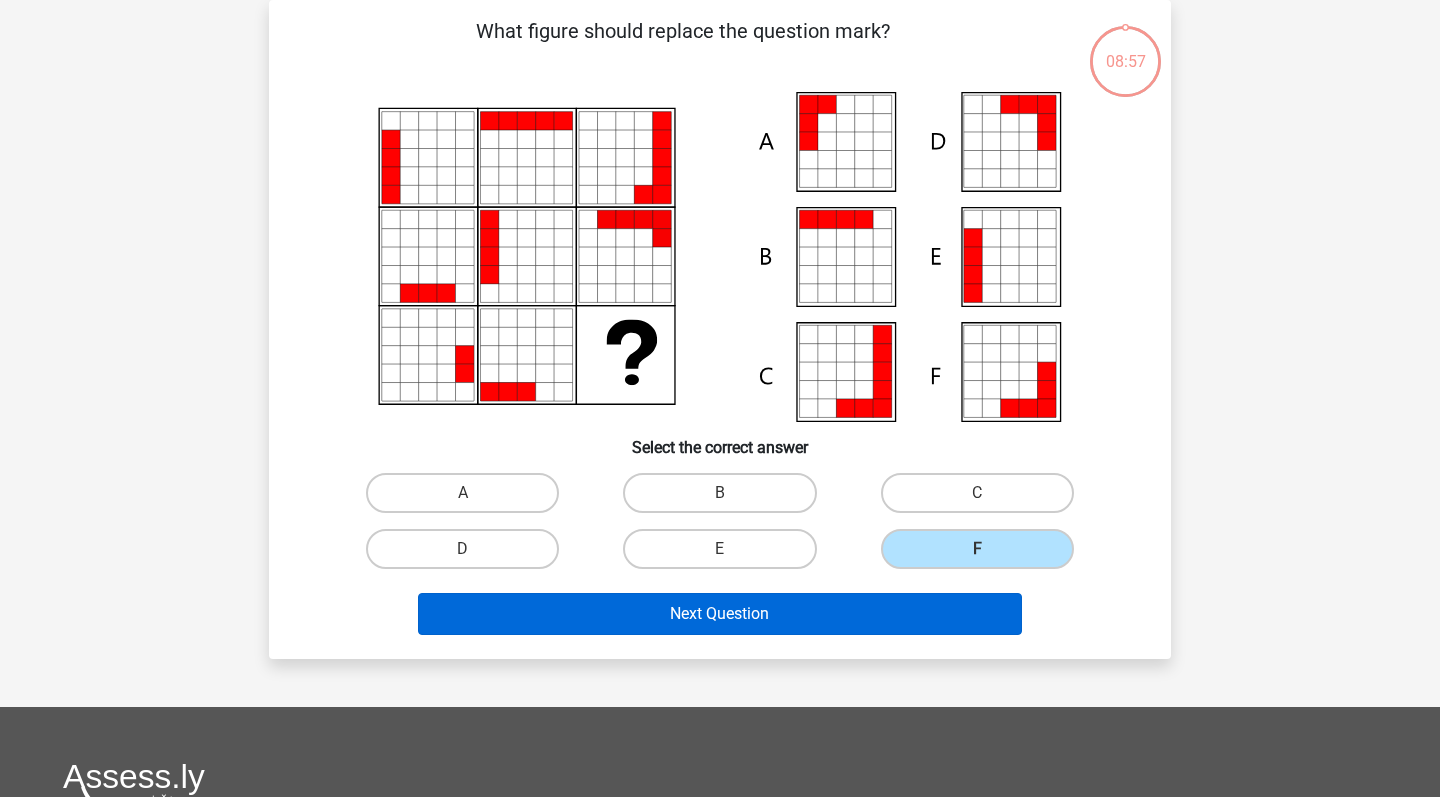 click on "Next Question" at bounding box center (720, 614) 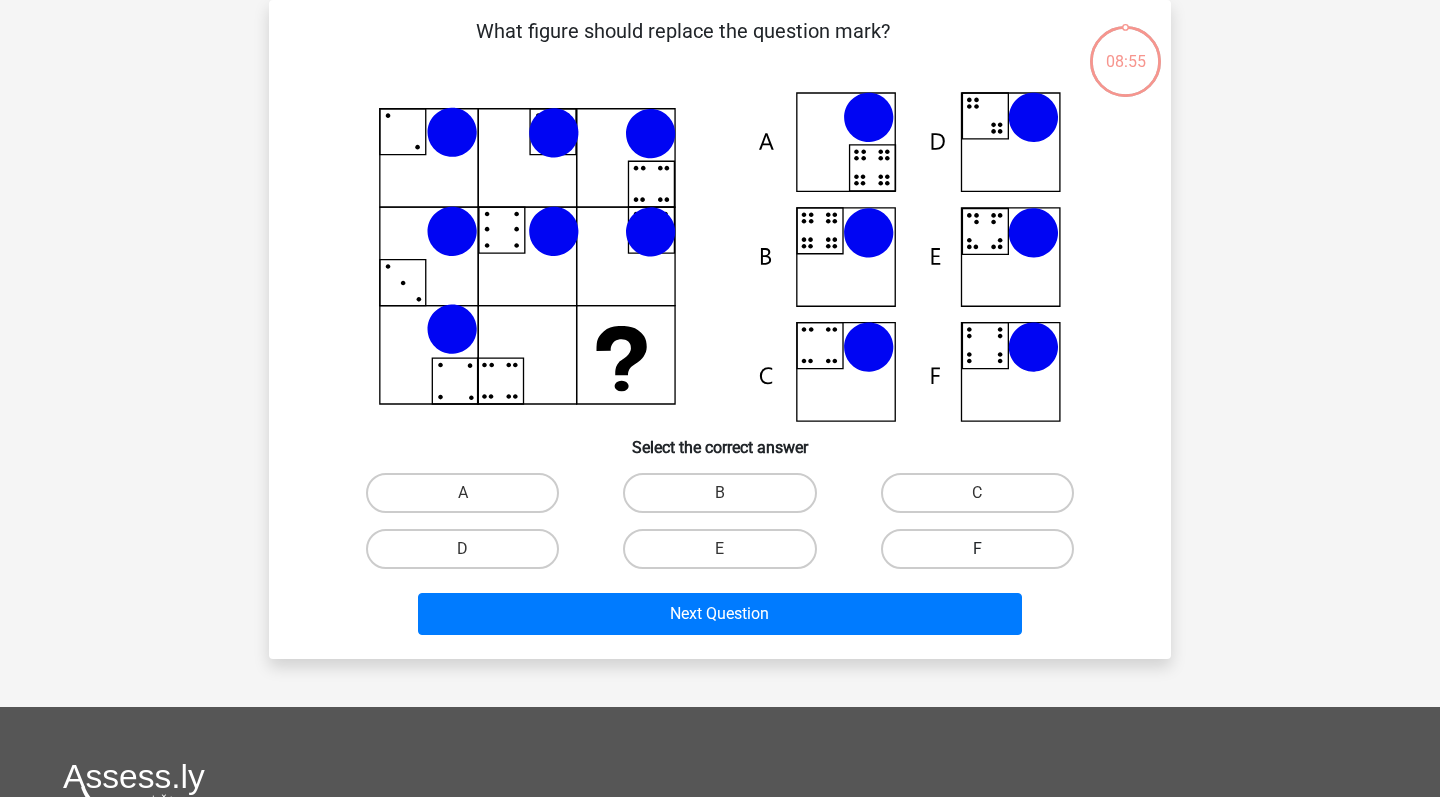 click on "F" at bounding box center [977, 549] 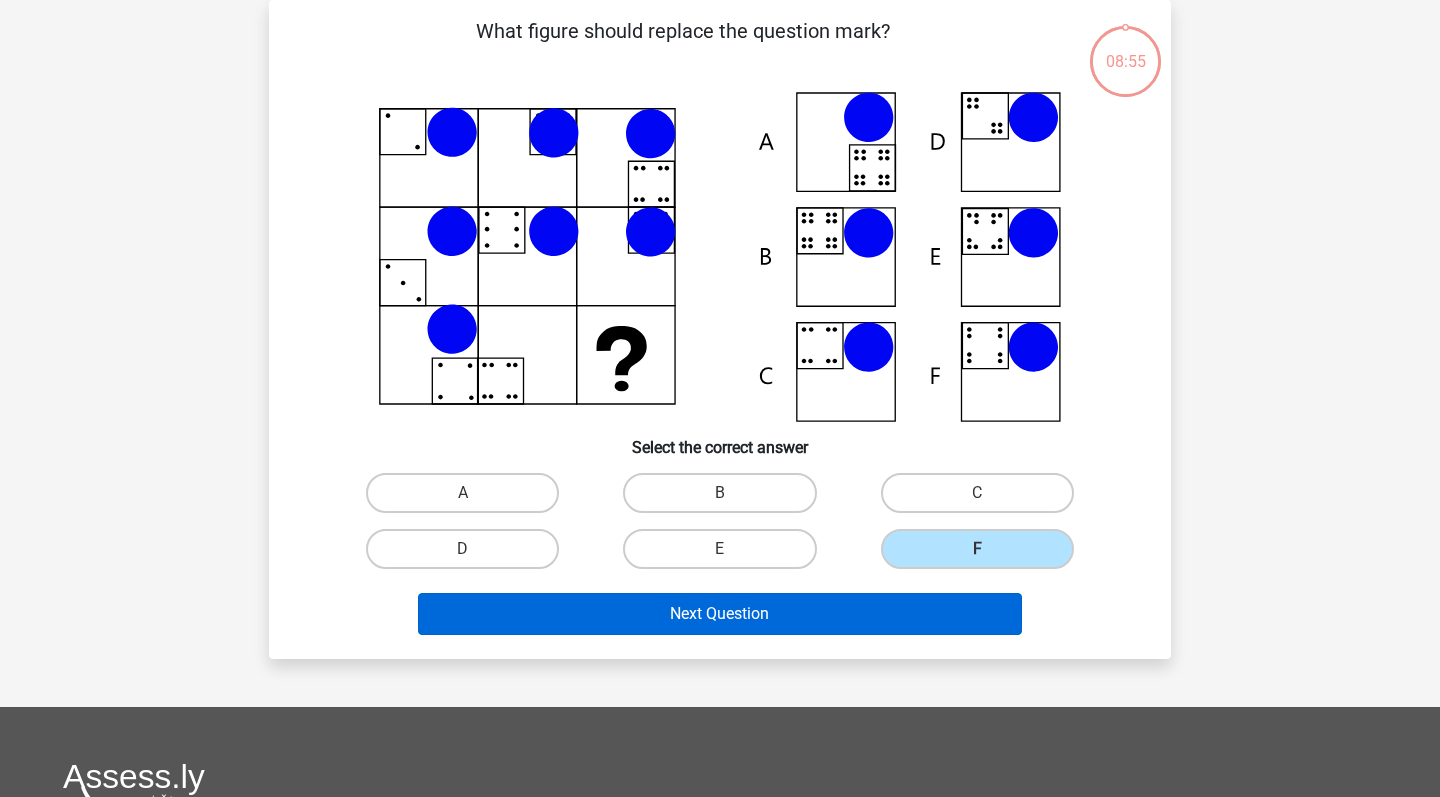 click on "Next Question" at bounding box center [720, 614] 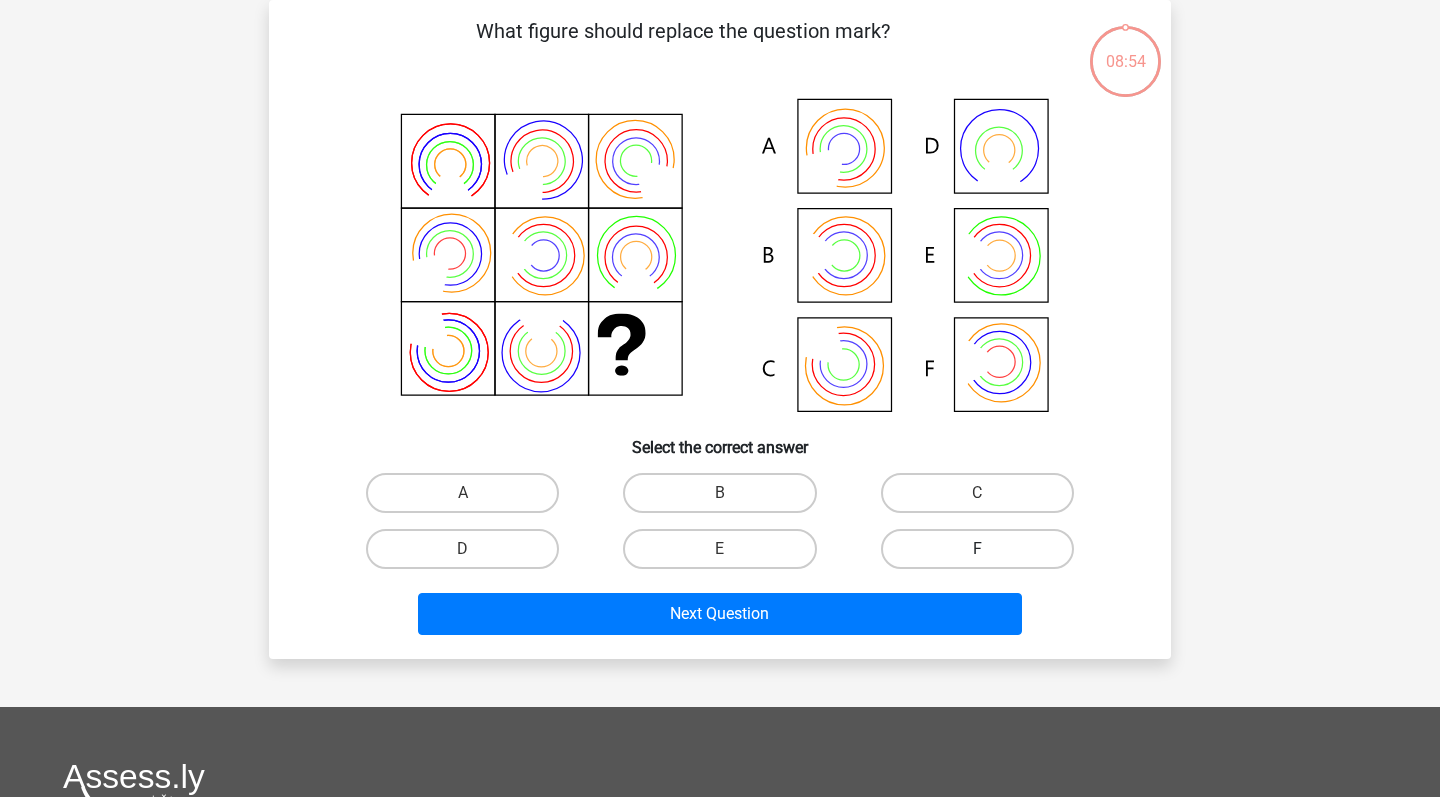 click on "F" at bounding box center [977, 549] 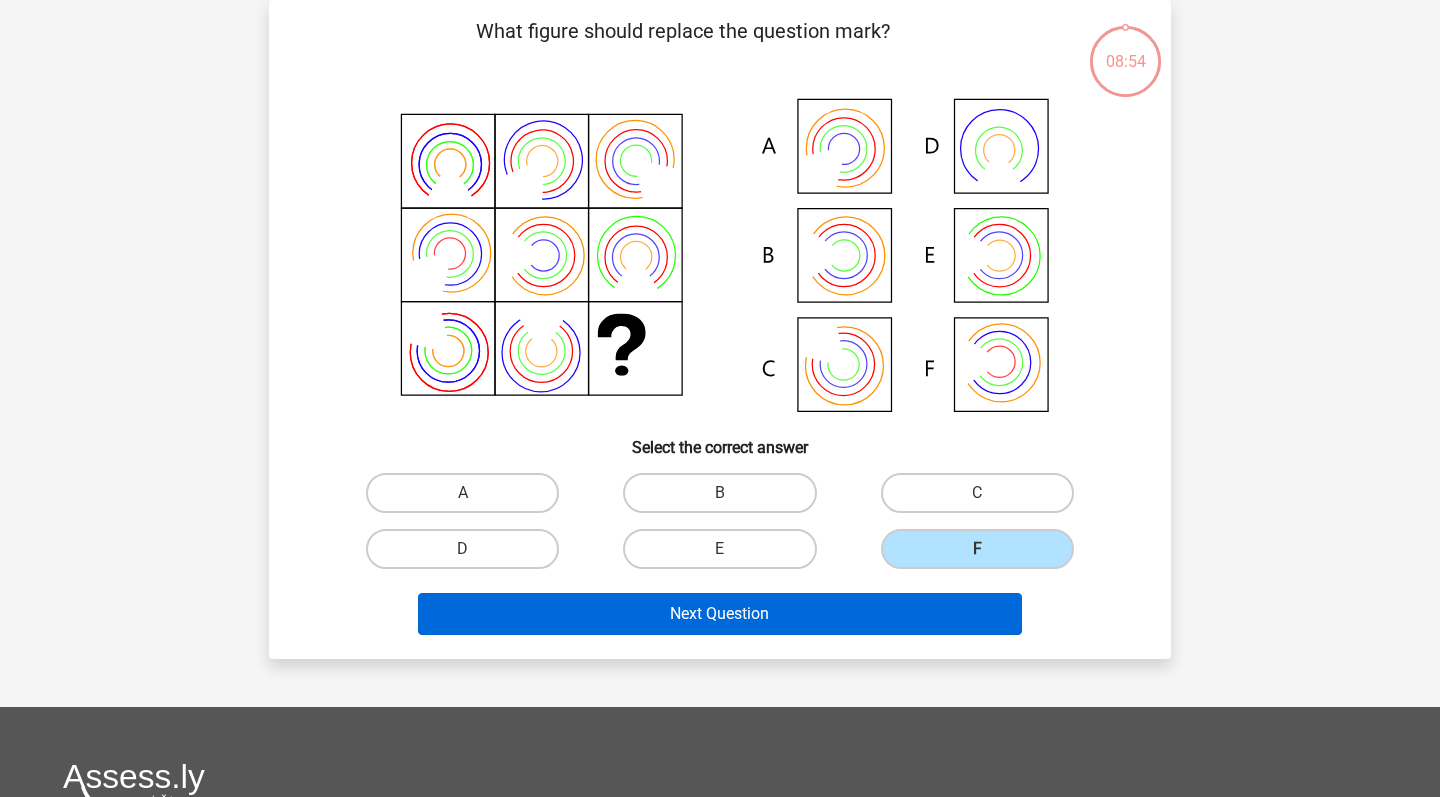 click on "Next Question" at bounding box center (720, 614) 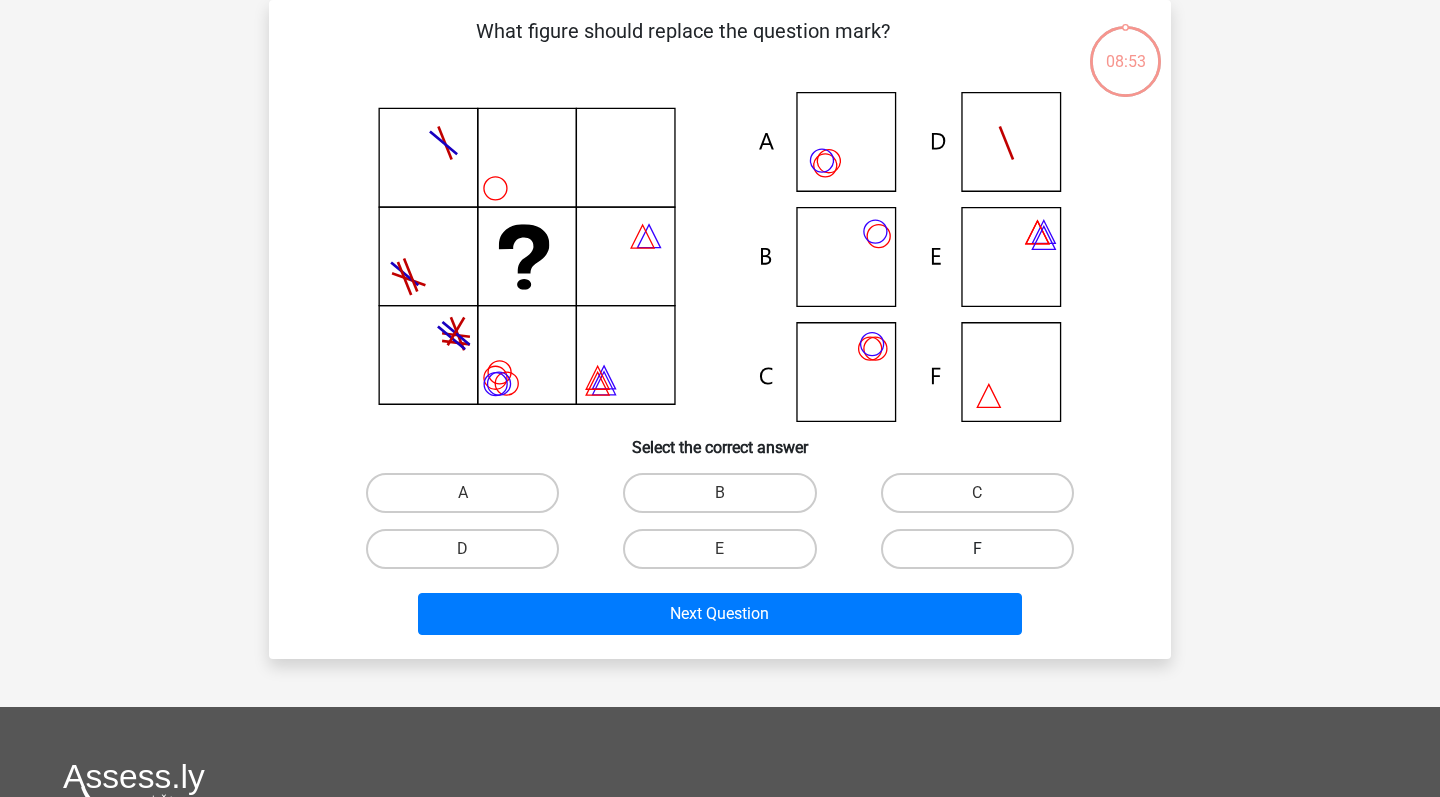 click on "F" at bounding box center (977, 549) 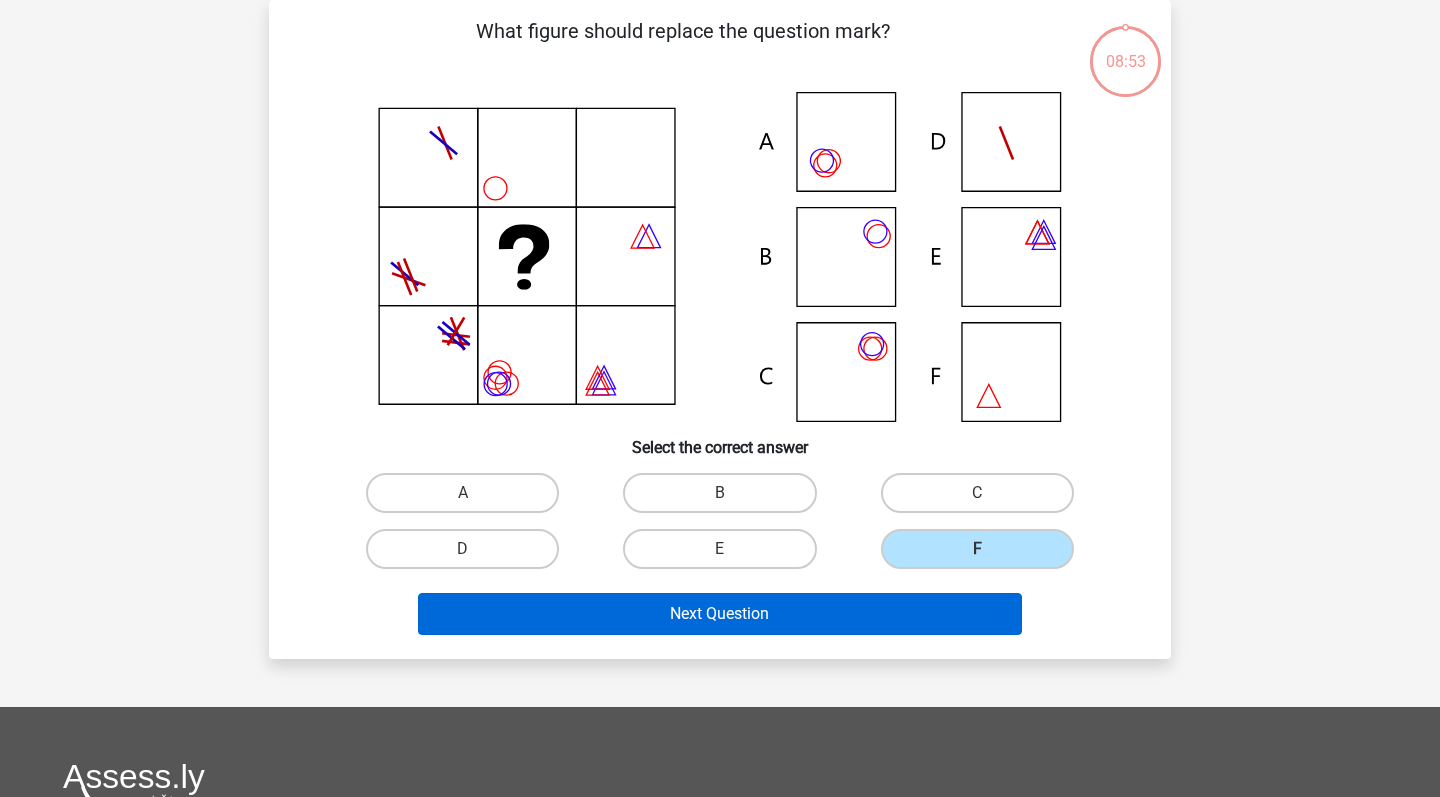 click on "Next Question" at bounding box center (720, 614) 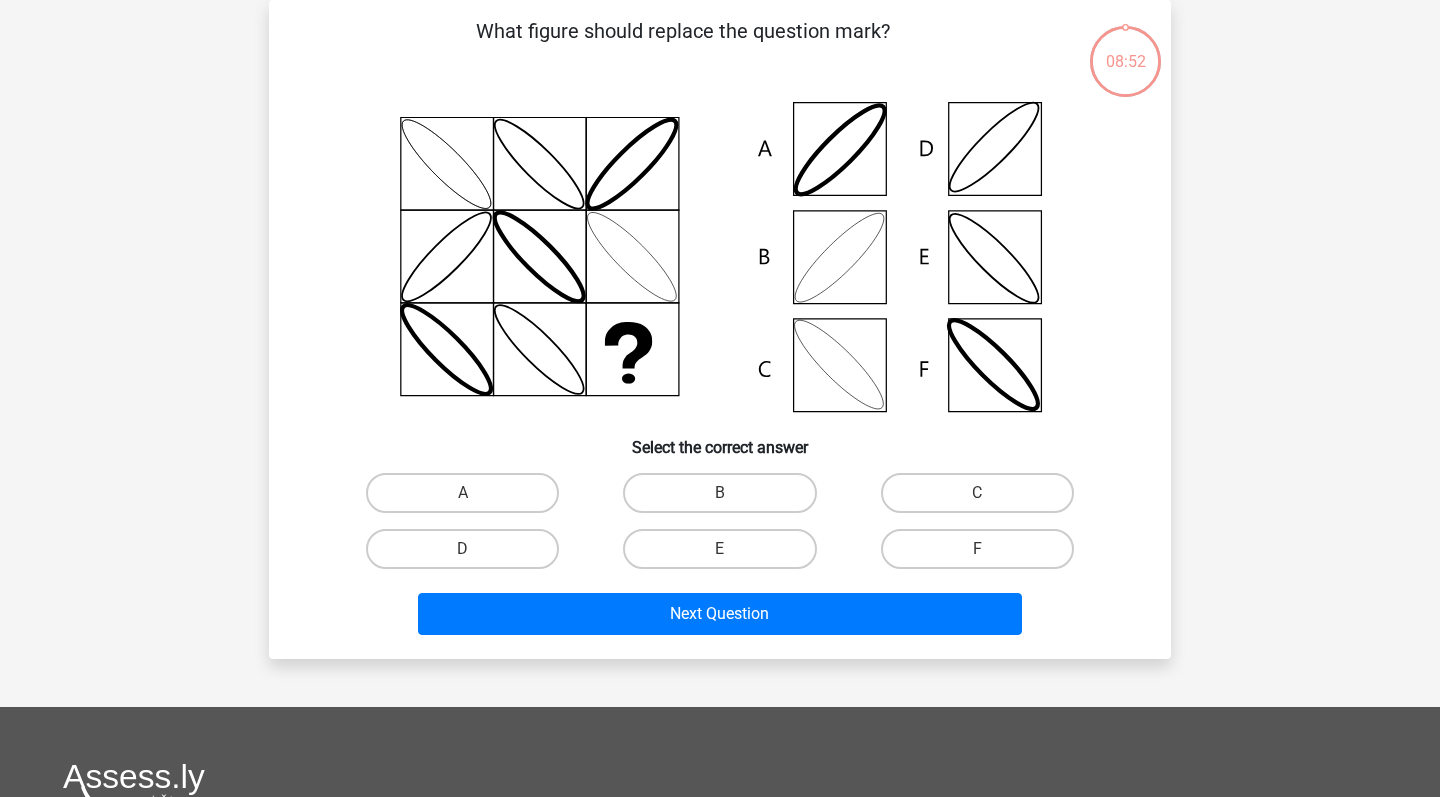 click on "F" at bounding box center (977, 549) 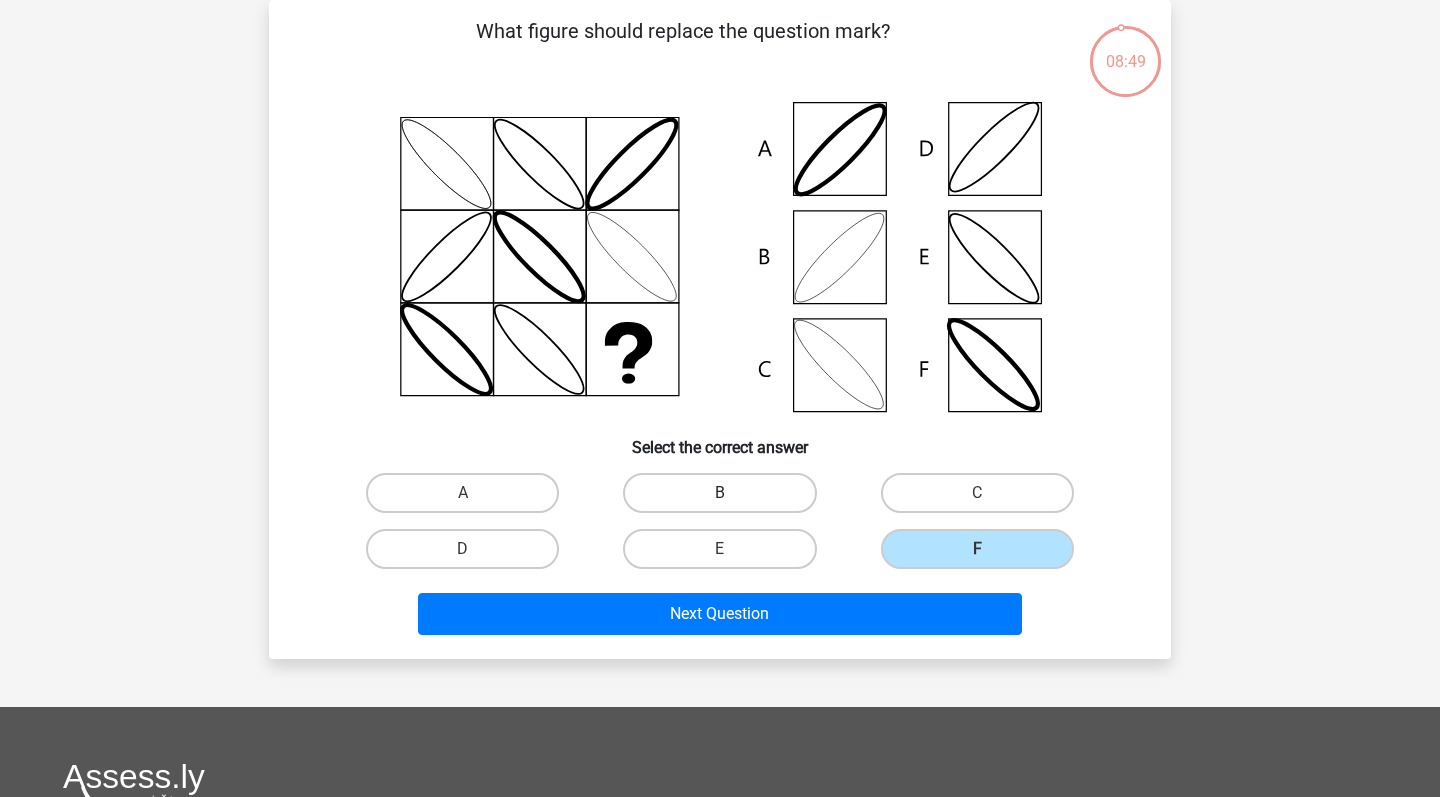 click on "B" at bounding box center [719, 493] 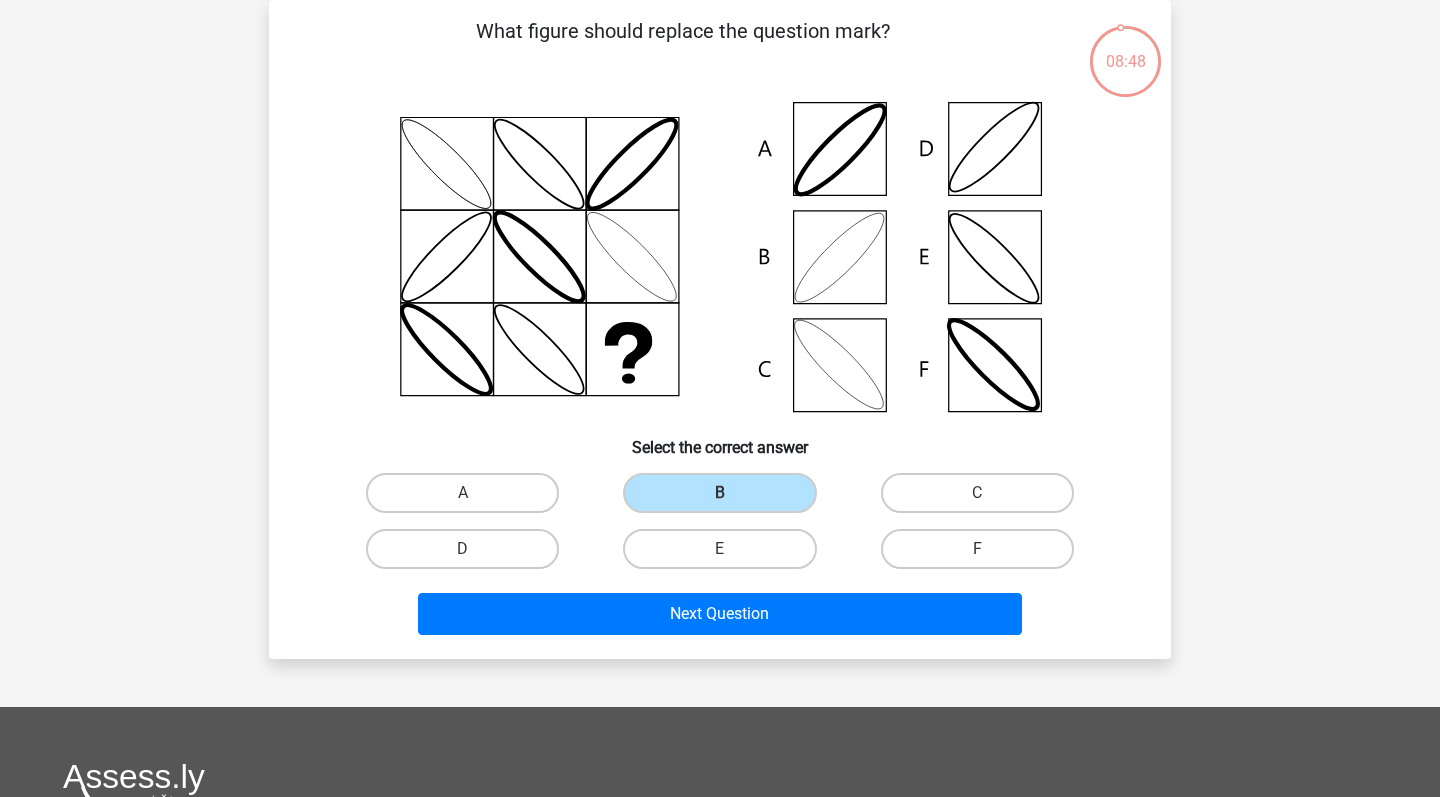 click on "Next Question" at bounding box center [720, 610] 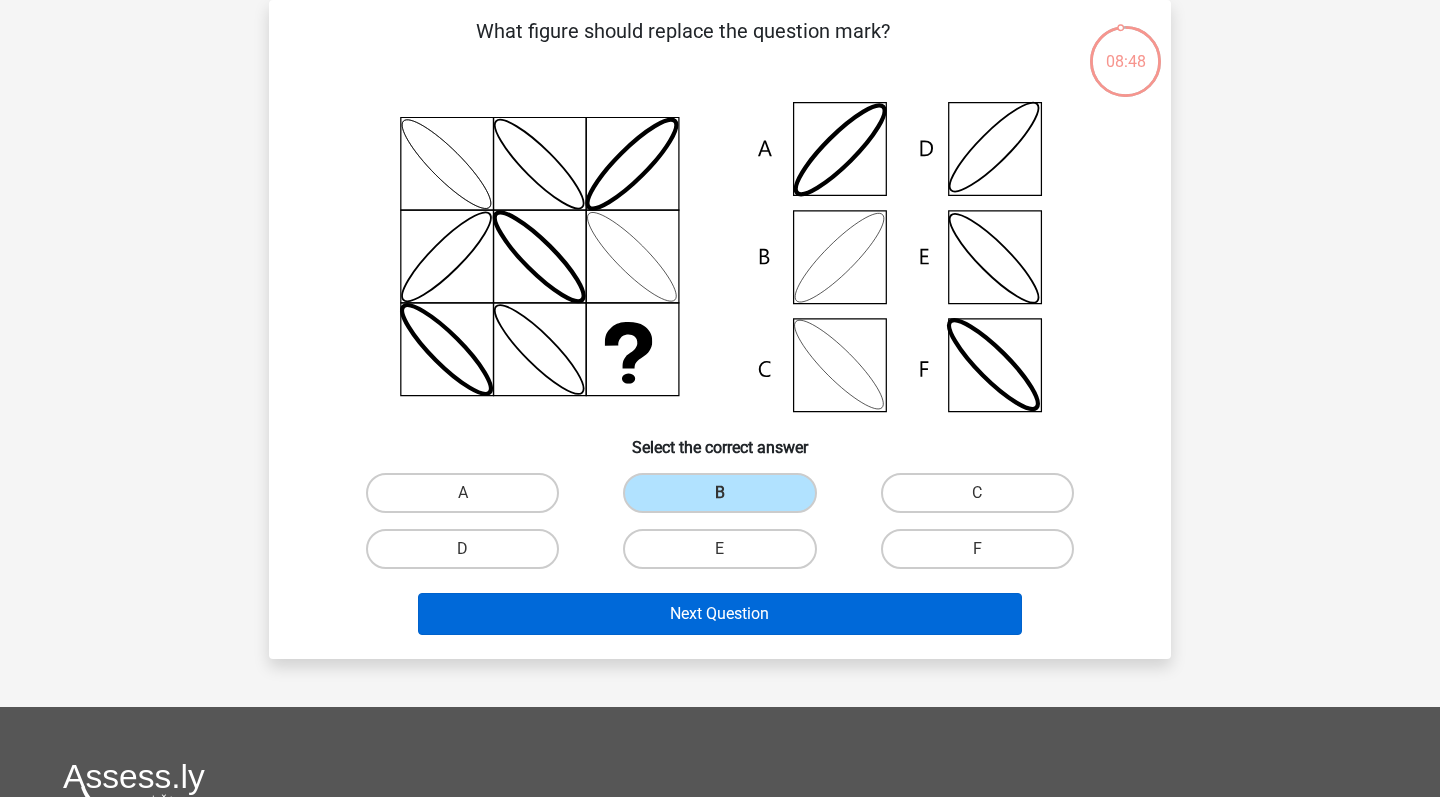 click on "Next Question" at bounding box center (720, 614) 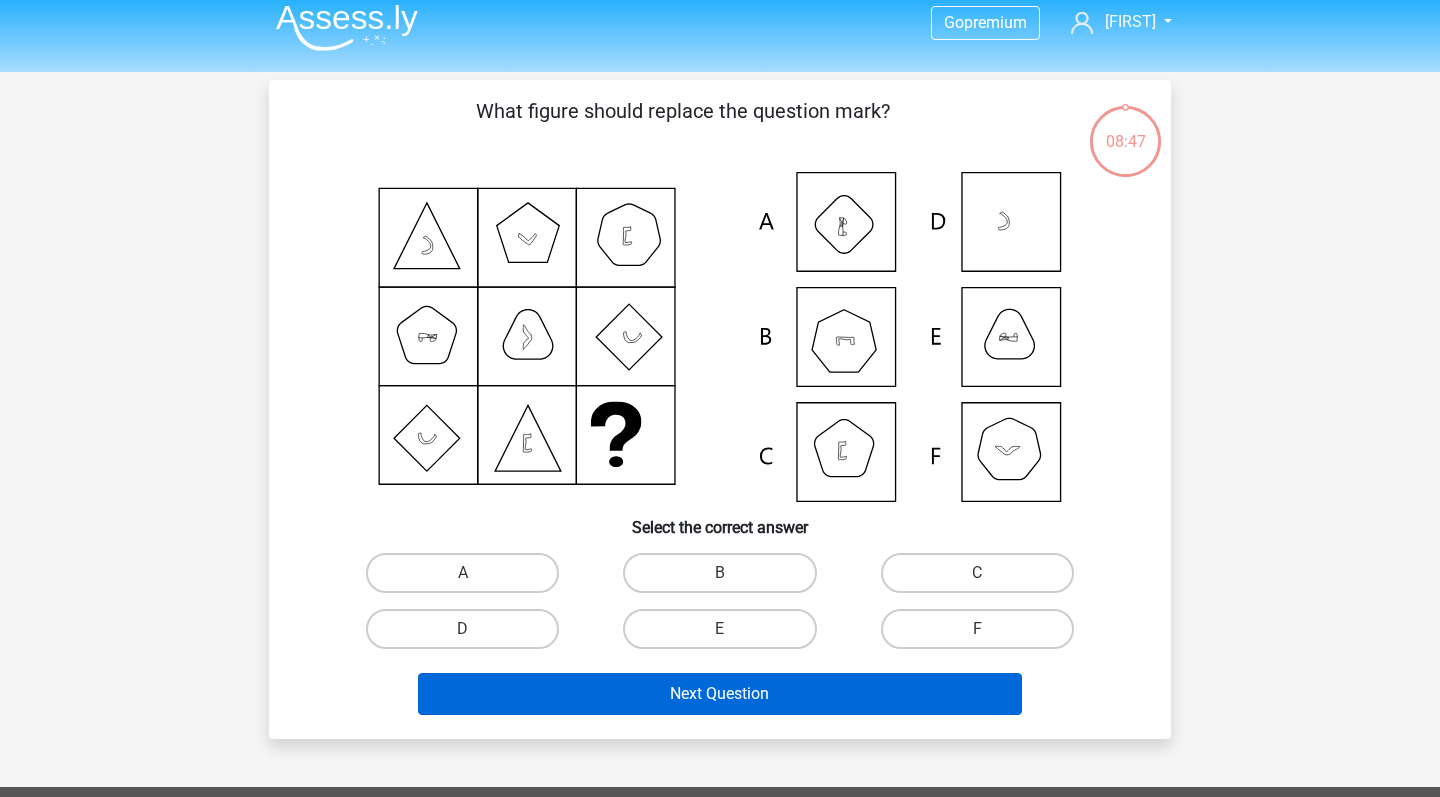 scroll, scrollTop: 11, scrollLeft: 0, axis: vertical 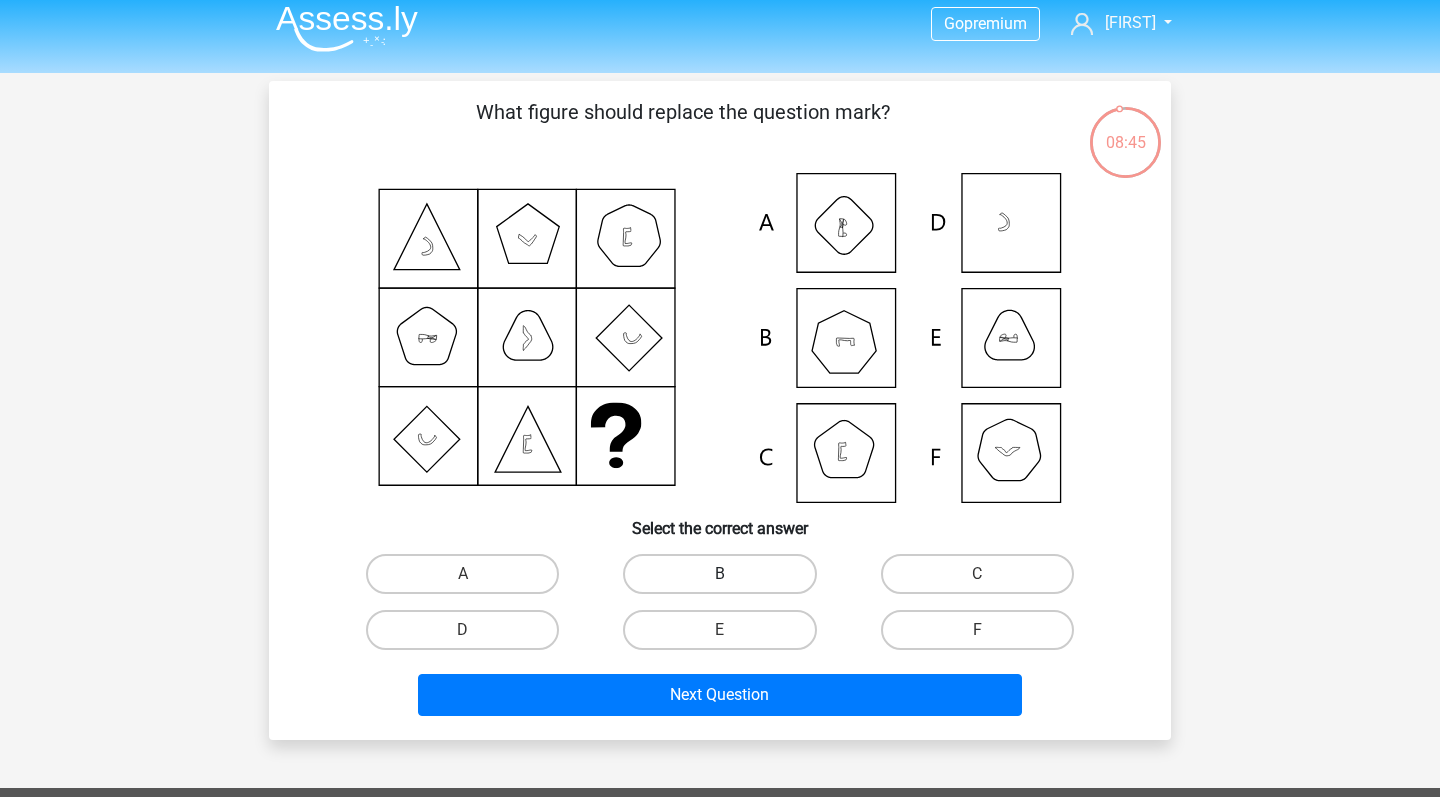 click on "B" at bounding box center [719, 574] 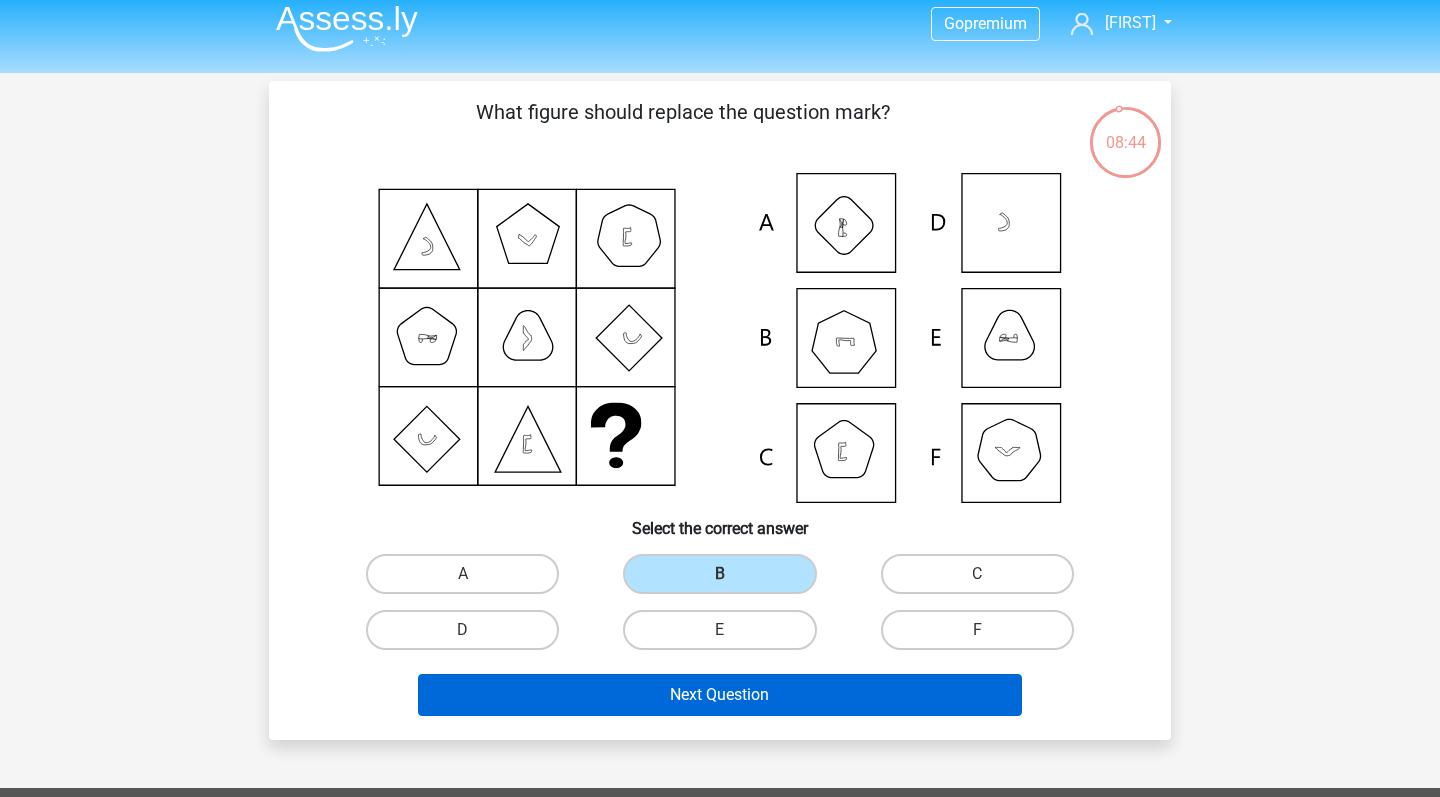 click on "Next Question" at bounding box center (720, 695) 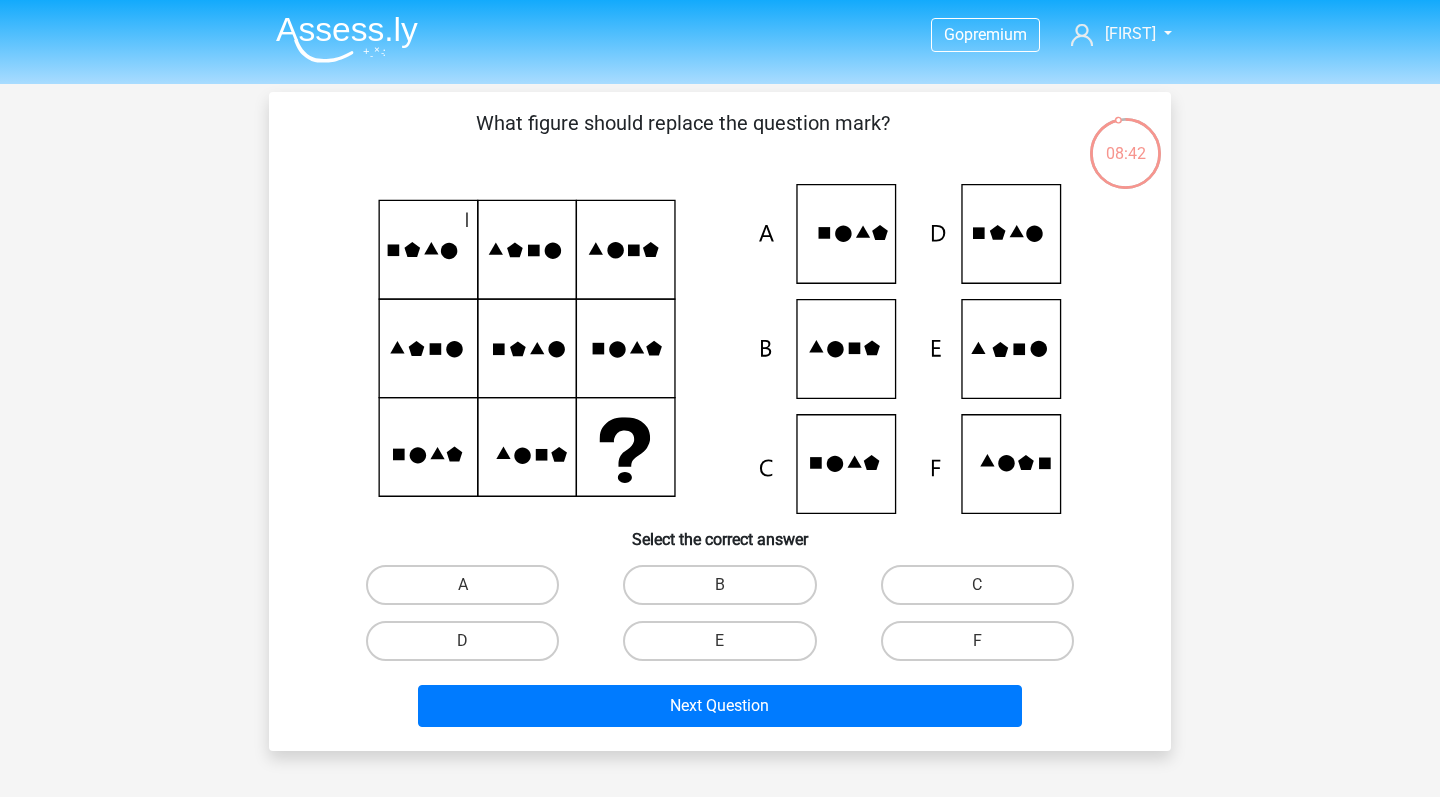 scroll, scrollTop: 0, scrollLeft: 0, axis: both 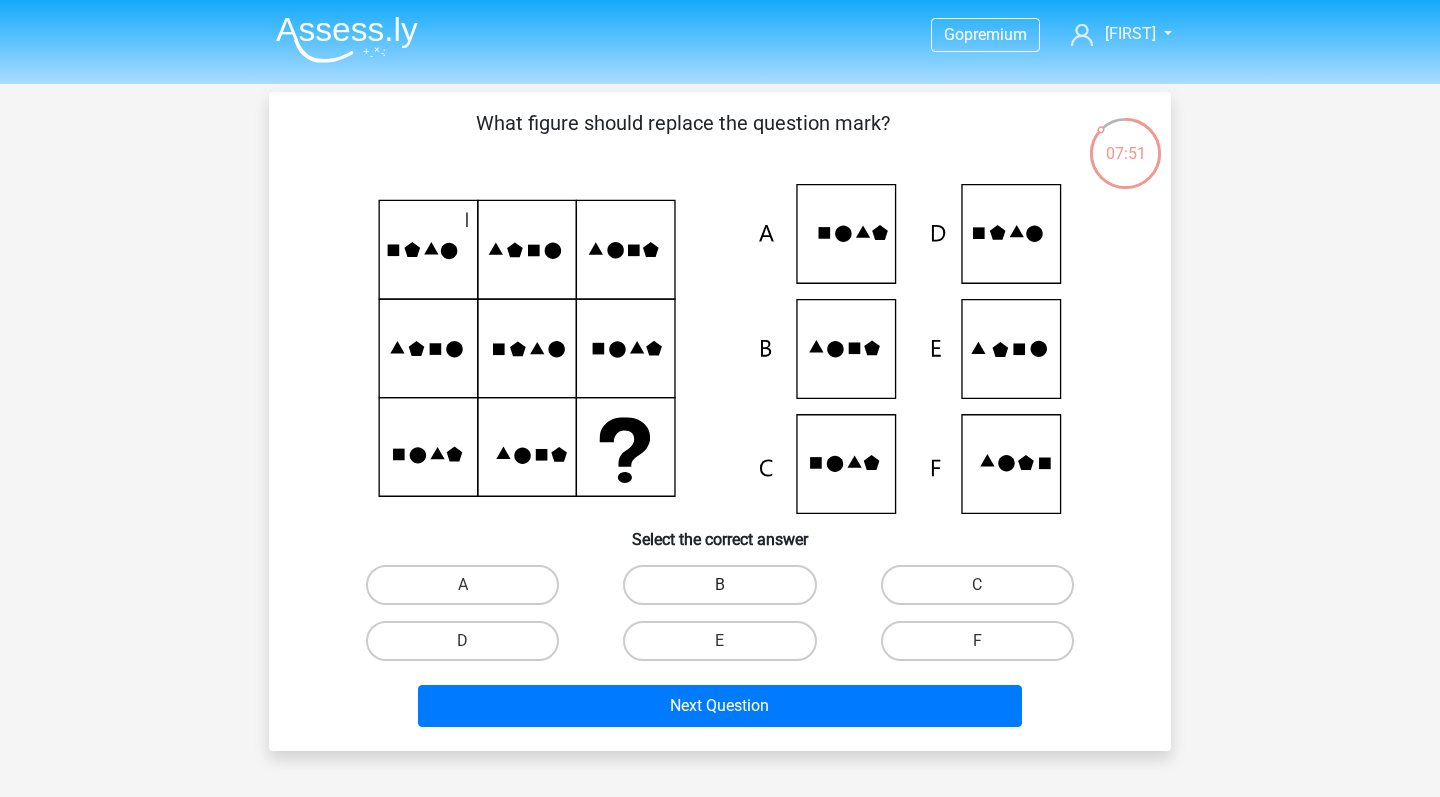 click on "B" at bounding box center [719, 585] 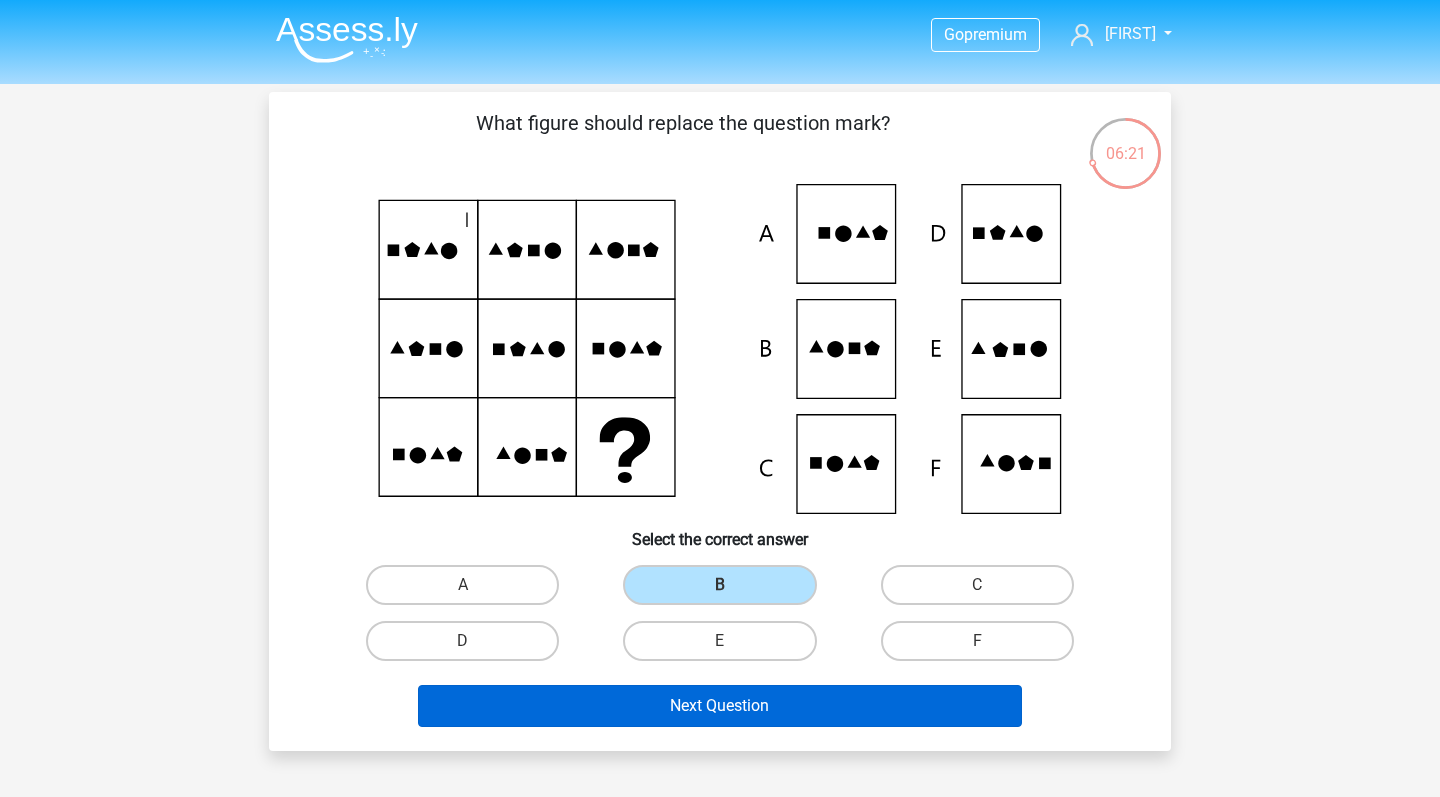 click on "Next Question" at bounding box center [720, 706] 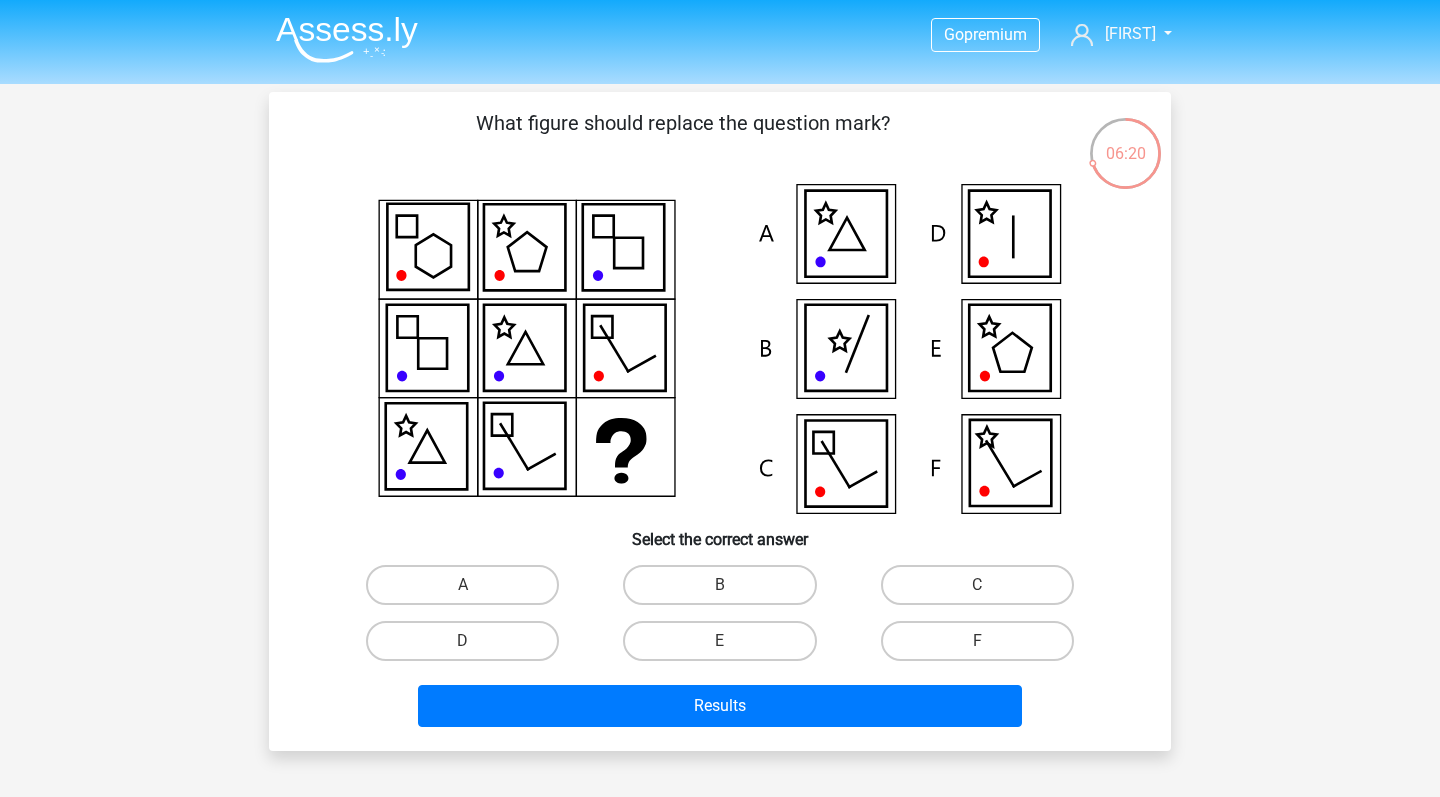 scroll, scrollTop: 0, scrollLeft: 0, axis: both 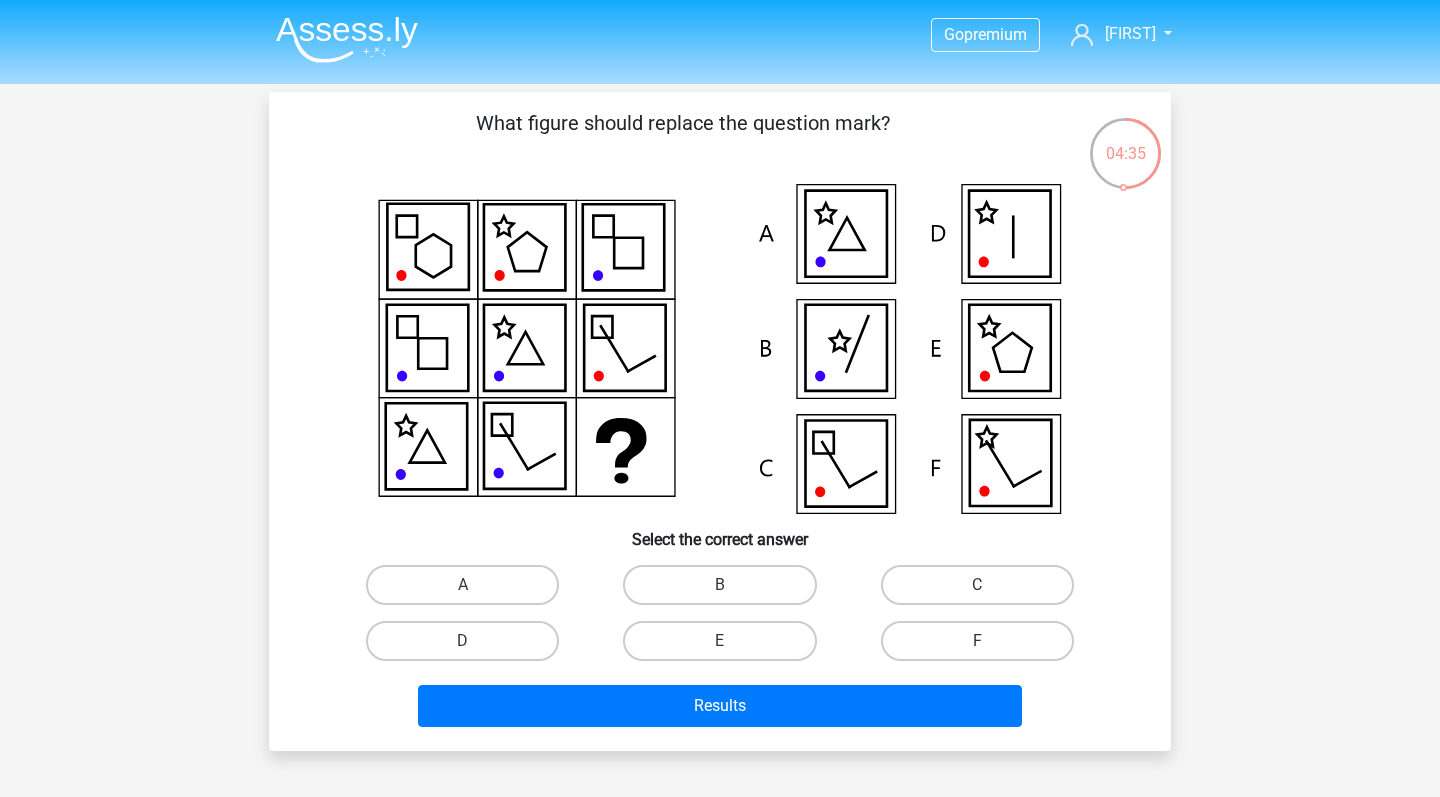 click 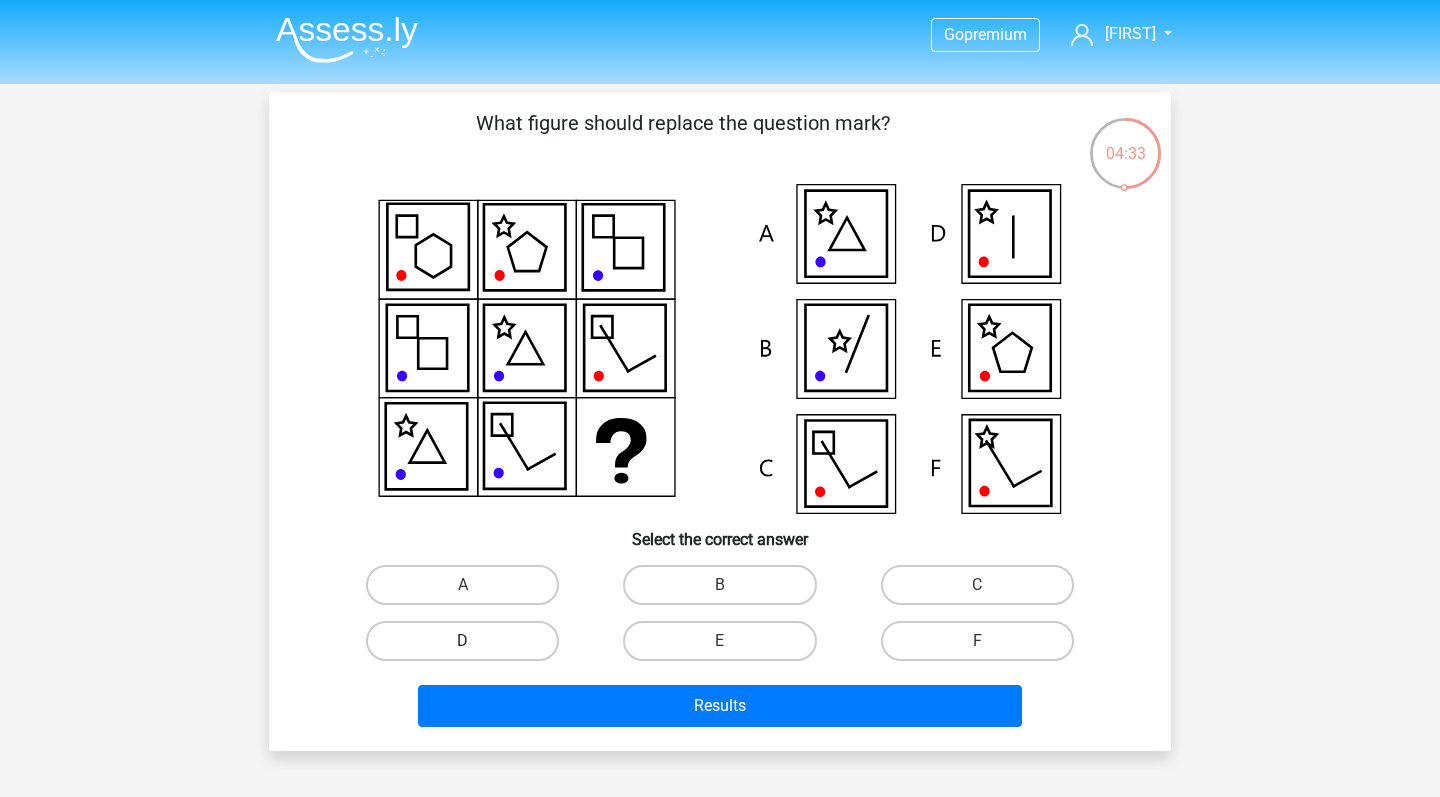 click on "D" at bounding box center [462, 641] 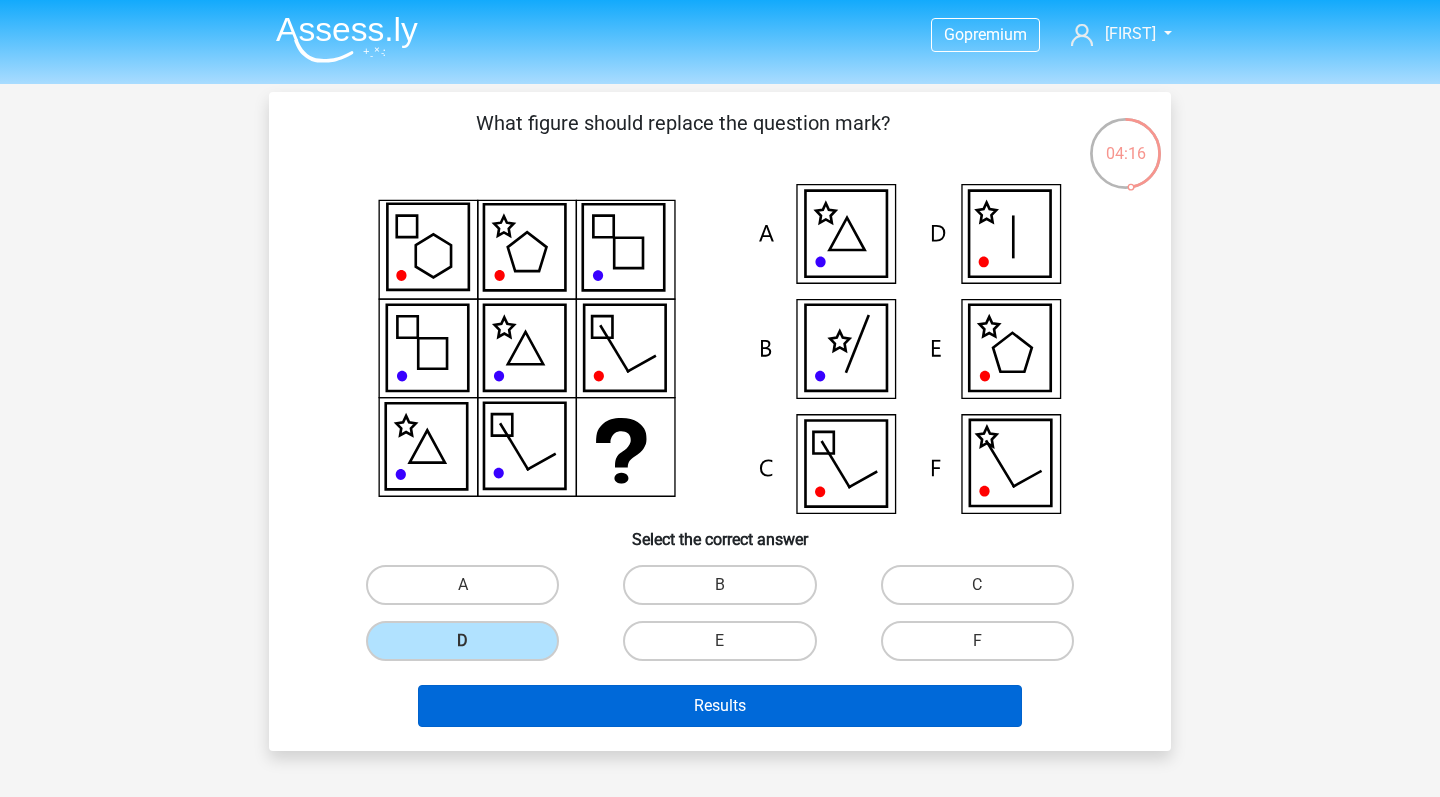 click on "Results" at bounding box center (720, 706) 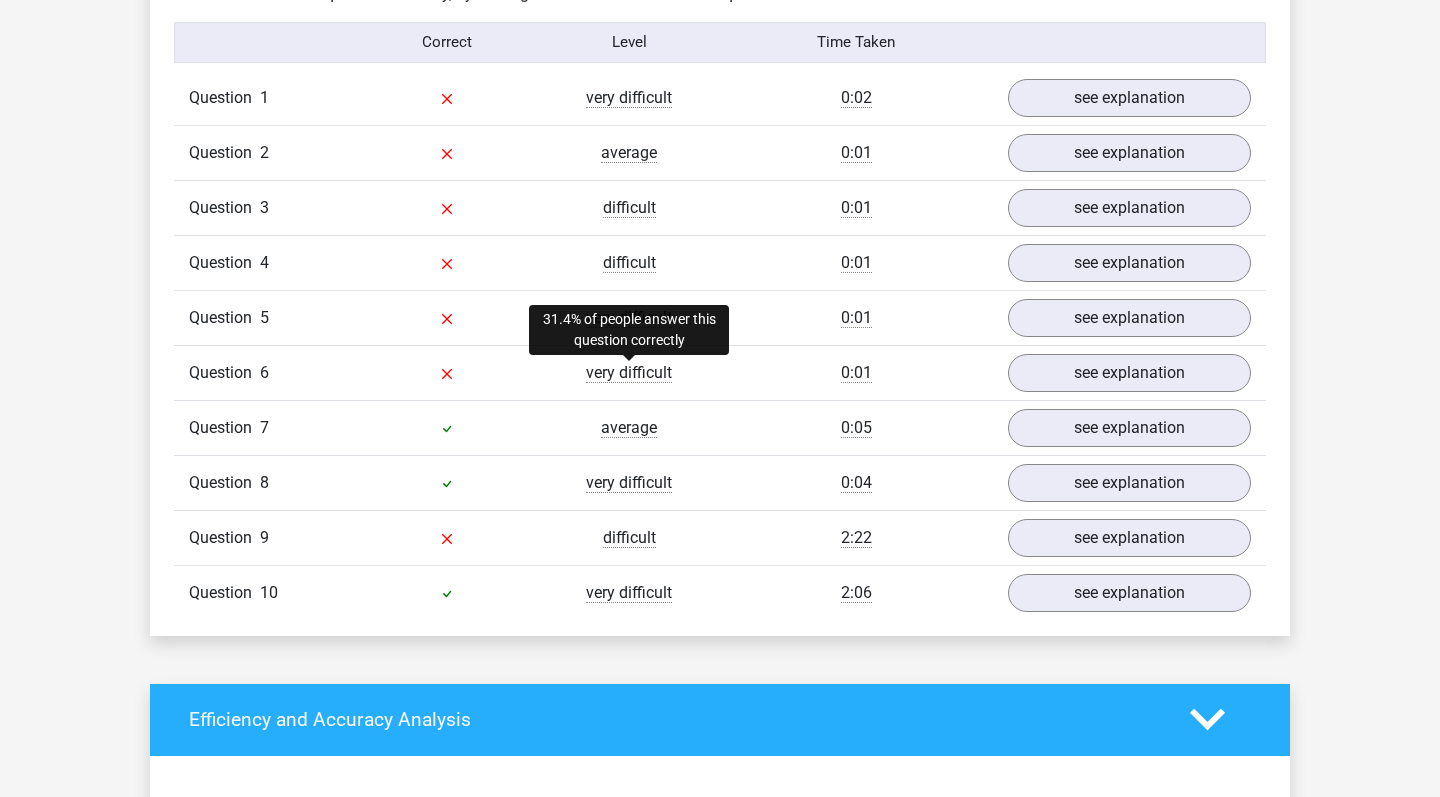 scroll, scrollTop: 1614, scrollLeft: 0, axis: vertical 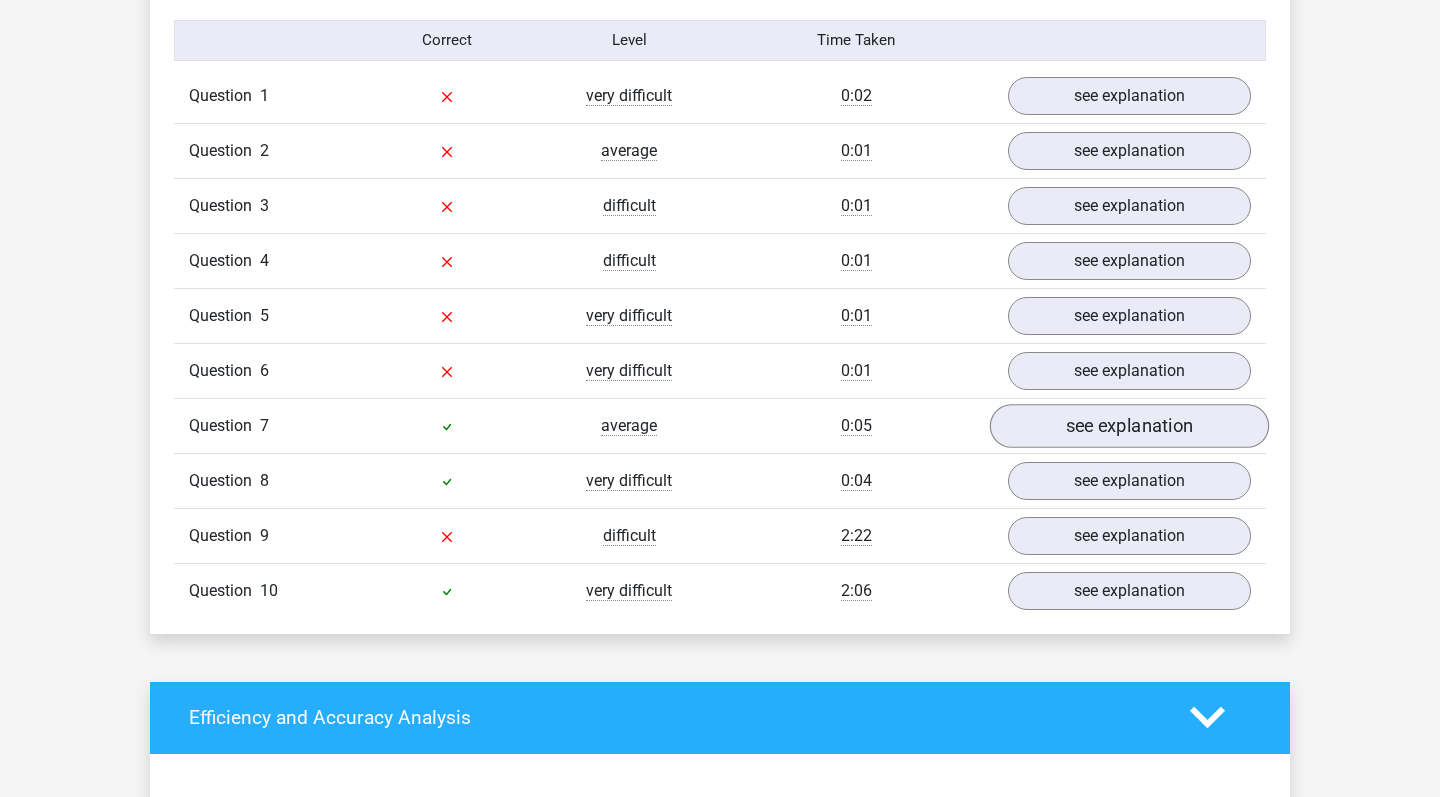 click on "see explanation" at bounding box center [1129, 426] 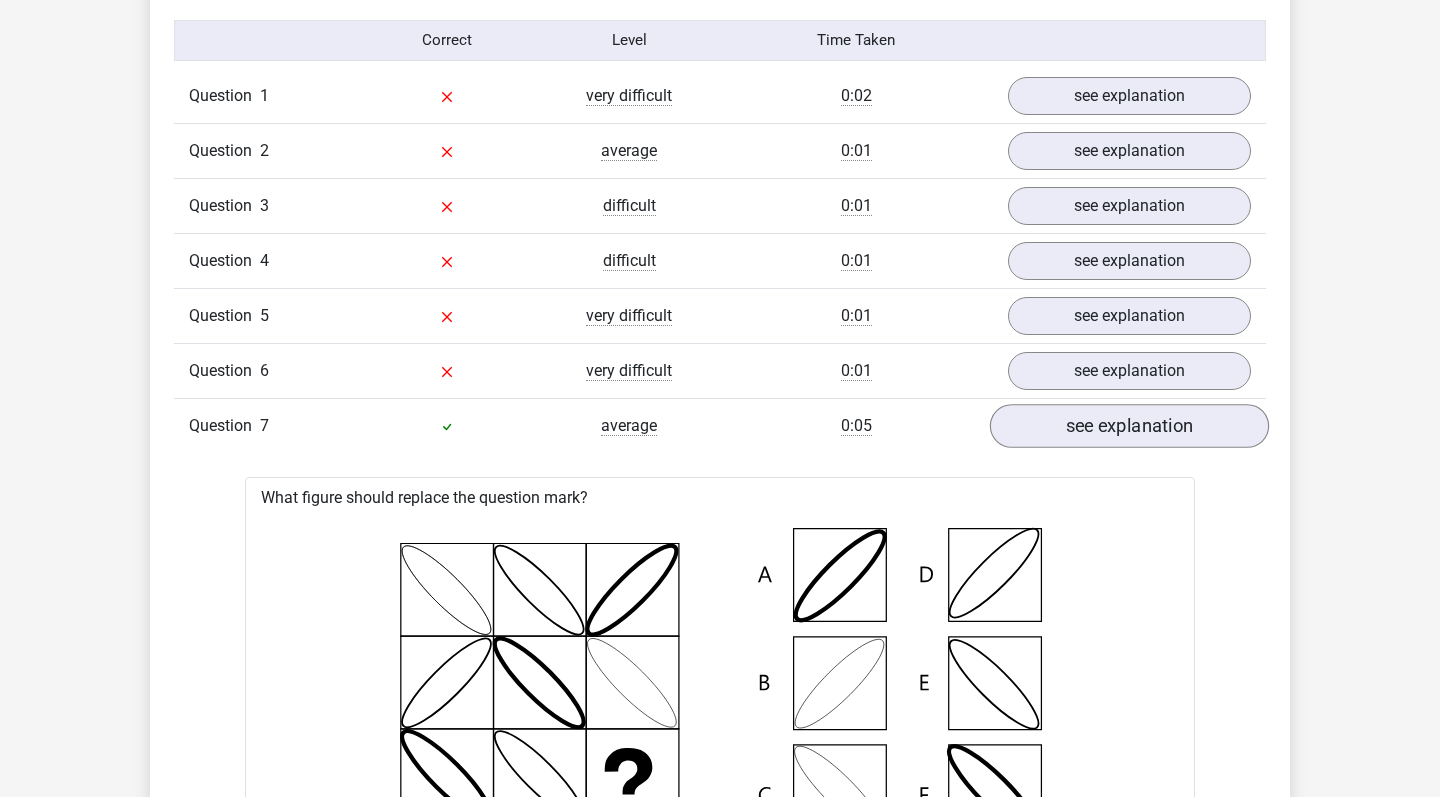 click on "see explanation" at bounding box center [1129, 426] 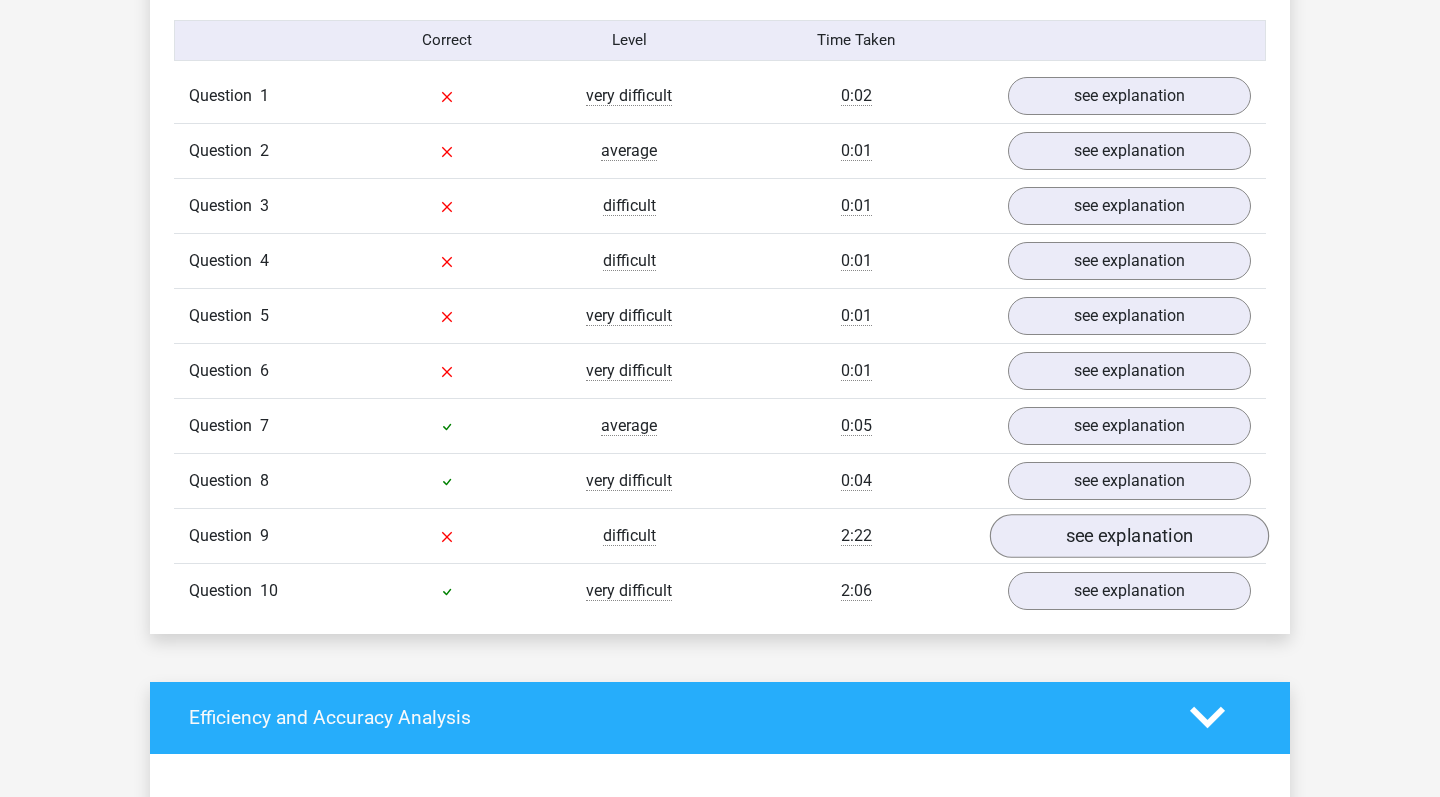 click on "see explanation" at bounding box center (1129, 536) 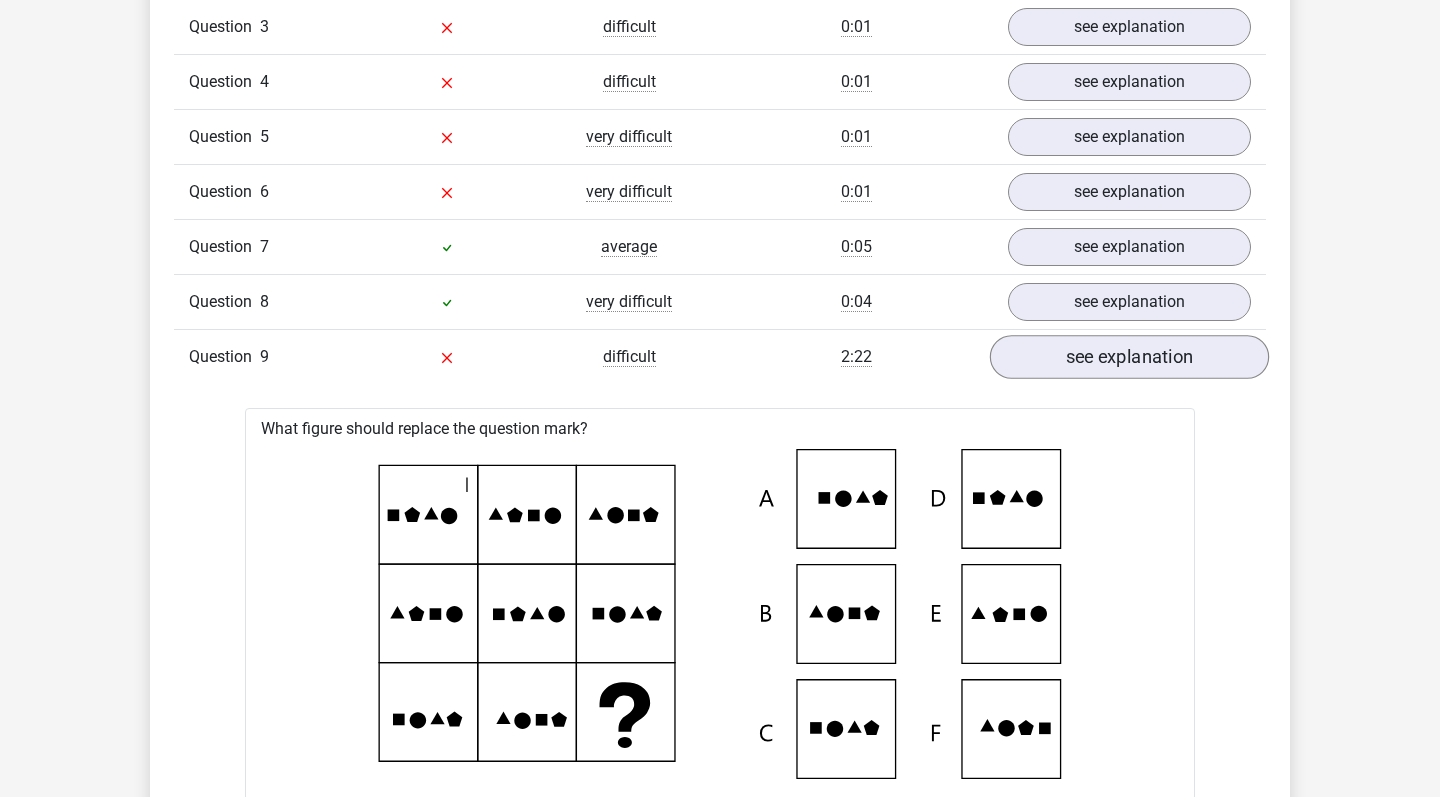 scroll, scrollTop: 1782, scrollLeft: 0, axis: vertical 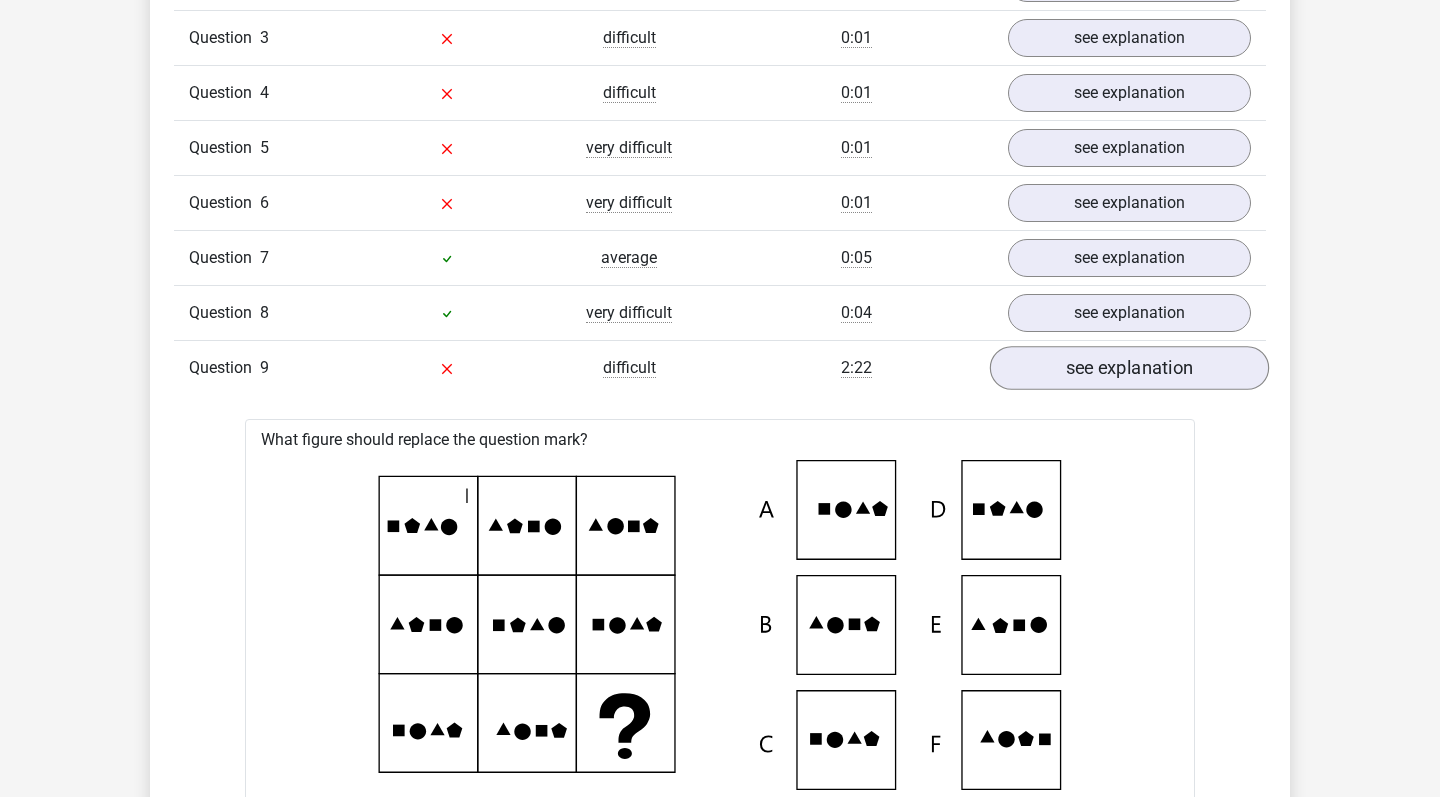 click on "see explanation" at bounding box center [1129, 368] 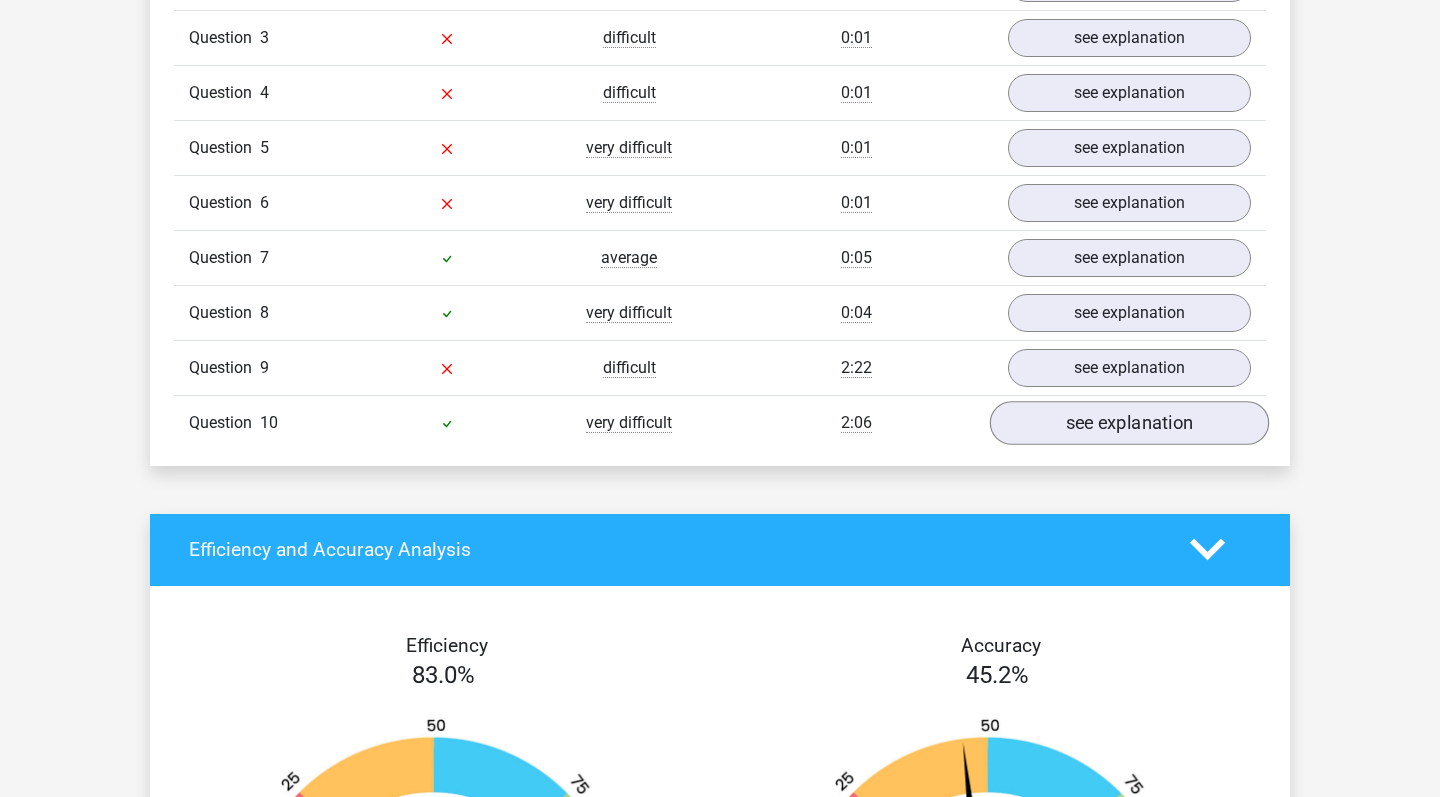 click on "see explanation" at bounding box center (1129, 423) 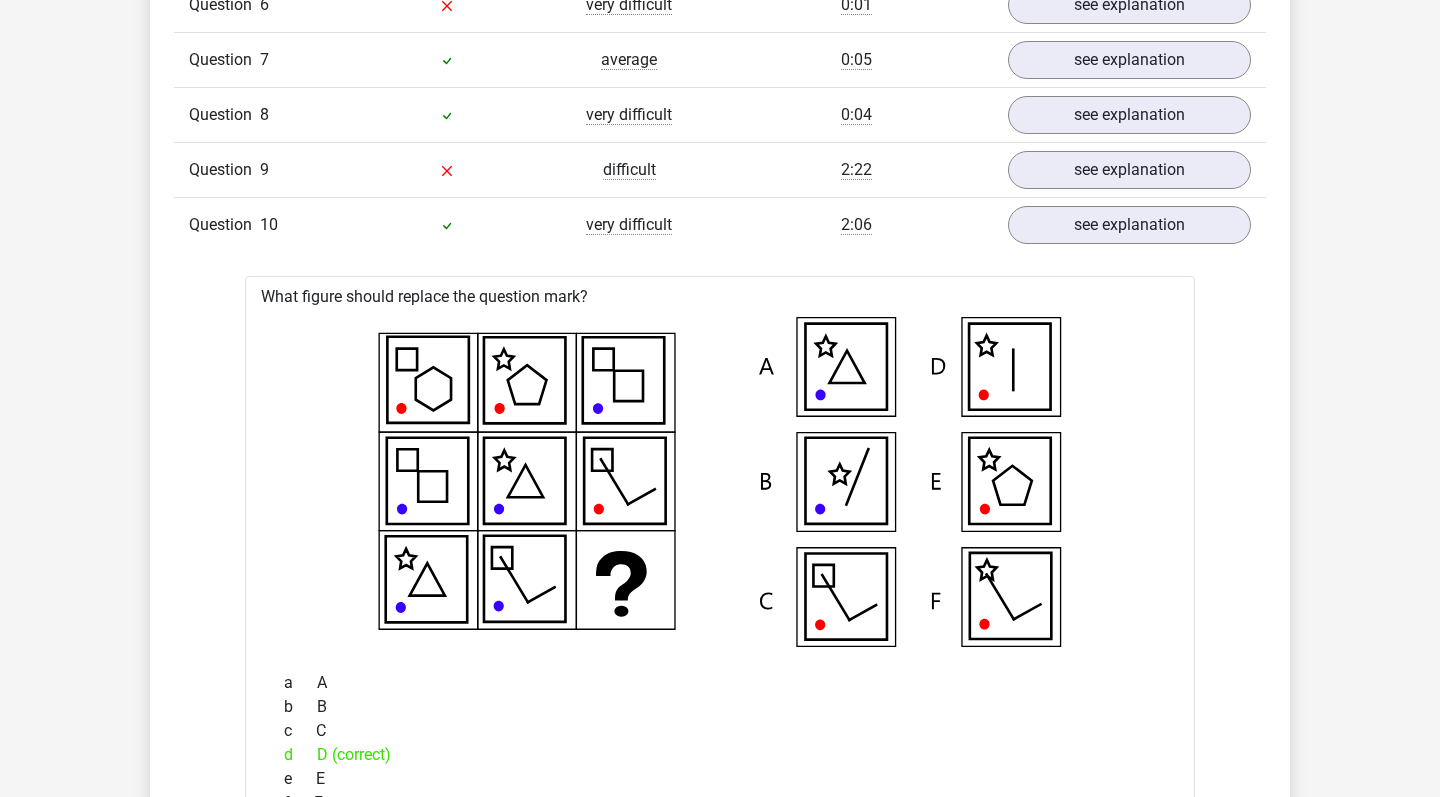 scroll, scrollTop: 1971, scrollLeft: 0, axis: vertical 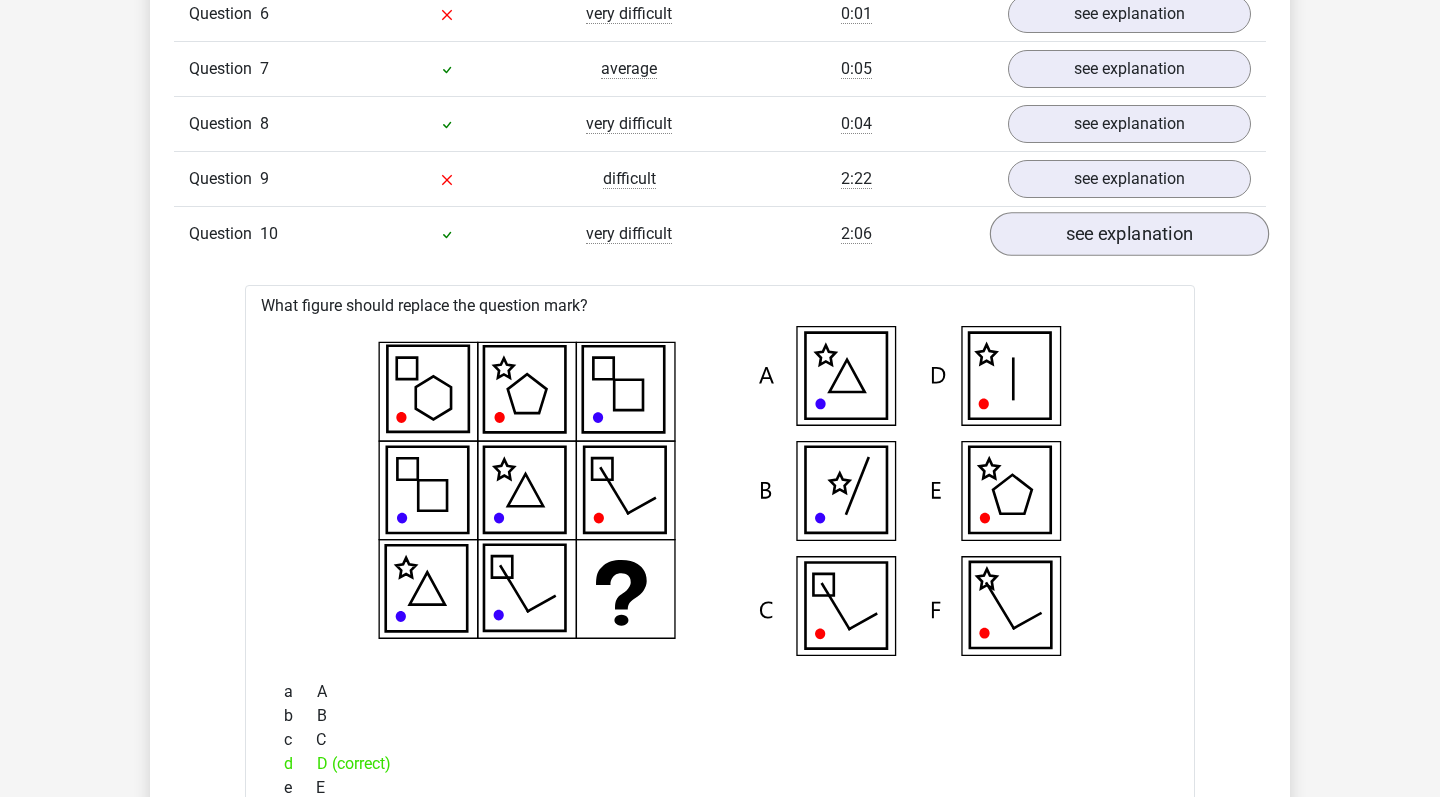 click on "see explanation" at bounding box center (1129, 234) 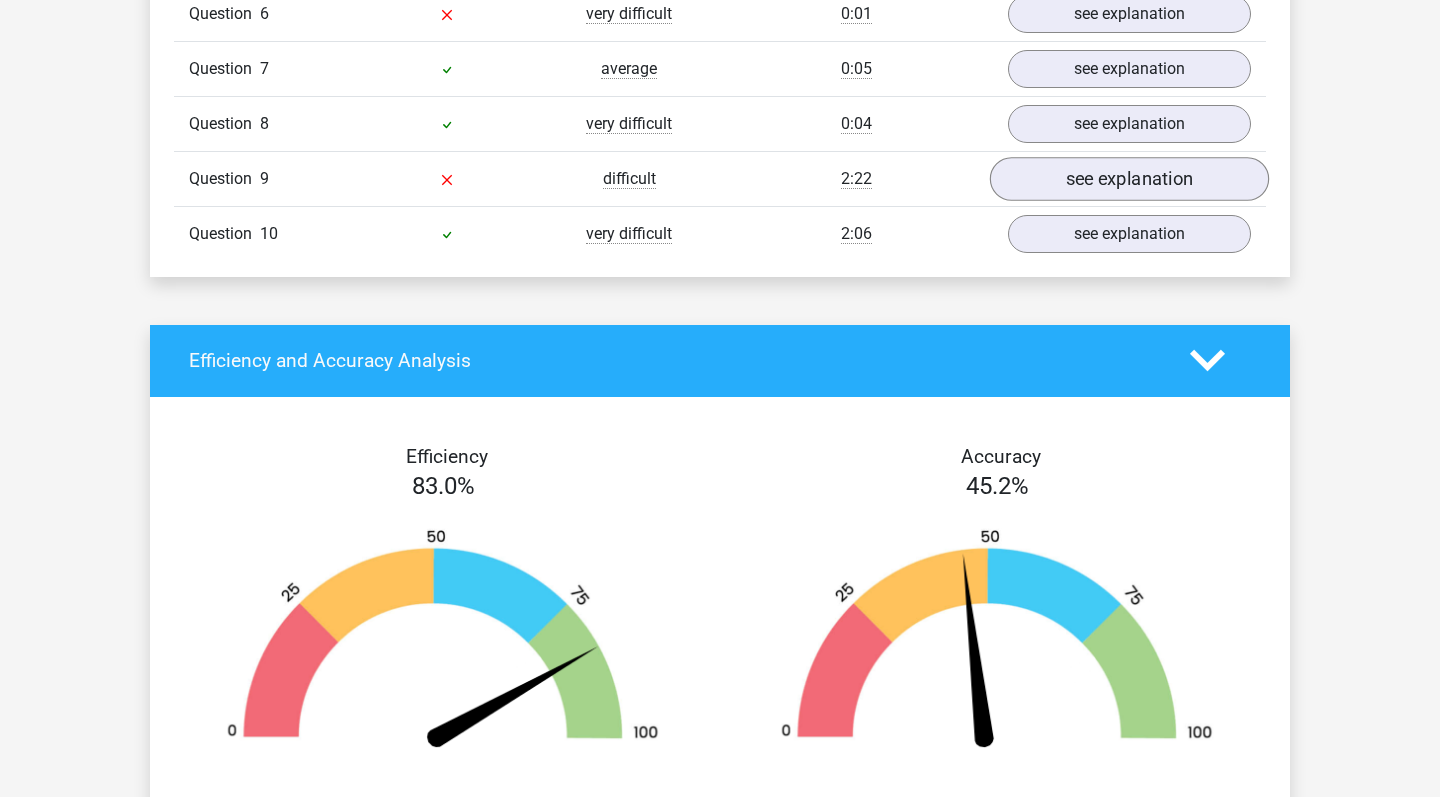 click on "see explanation" at bounding box center (1129, 179) 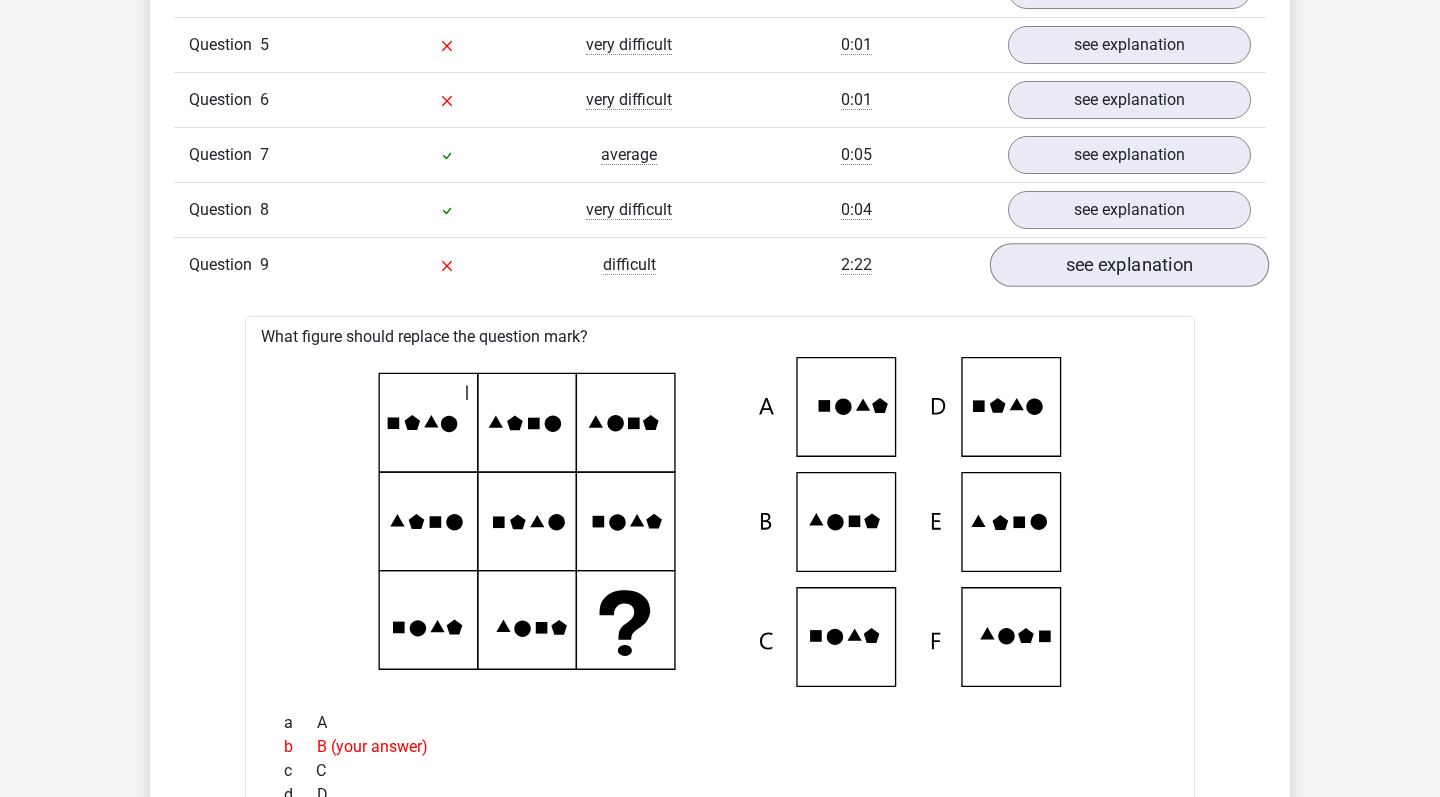scroll, scrollTop: 1876, scrollLeft: 0, axis: vertical 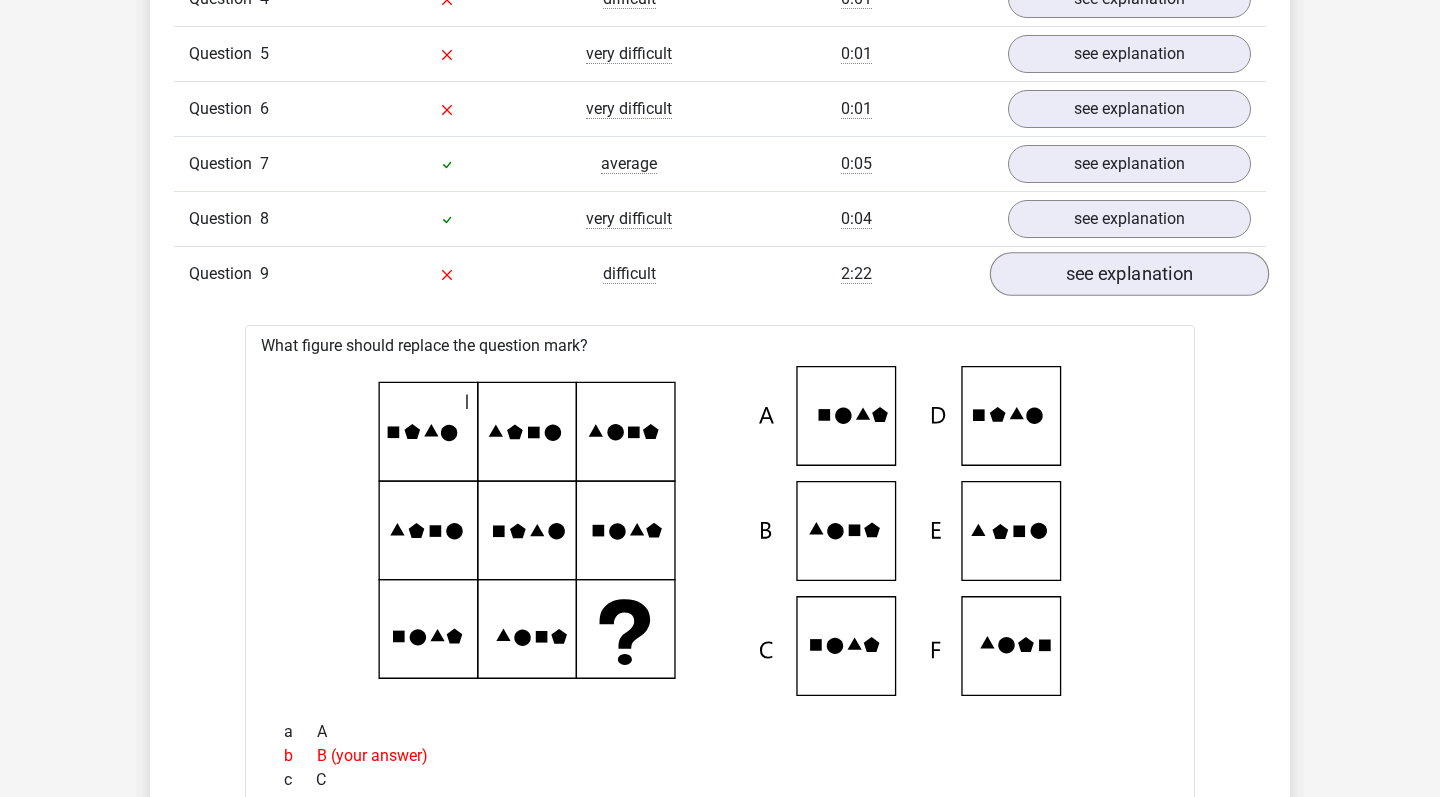 click on "see explanation" at bounding box center (1129, 274) 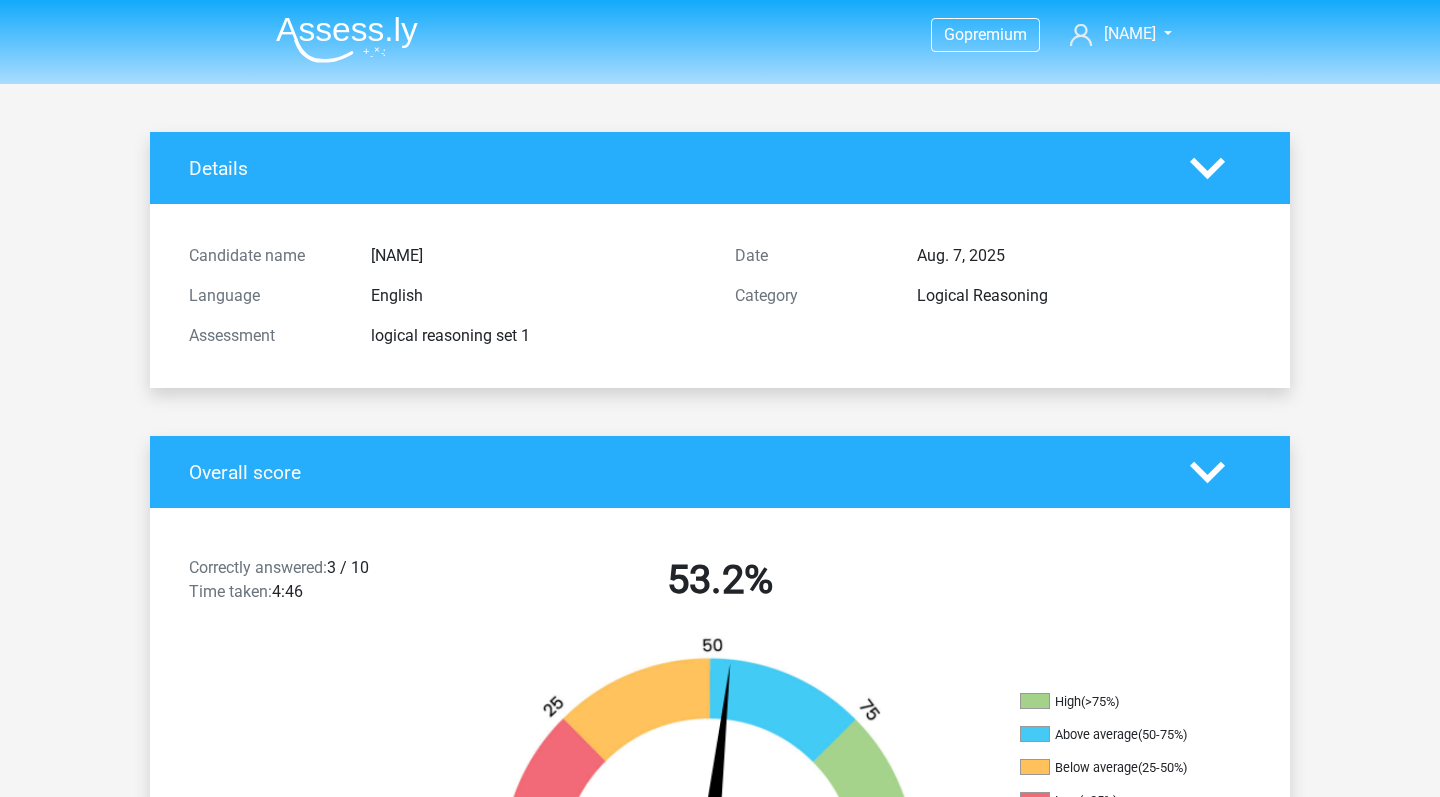 scroll, scrollTop: 0, scrollLeft: 0, axis: both 